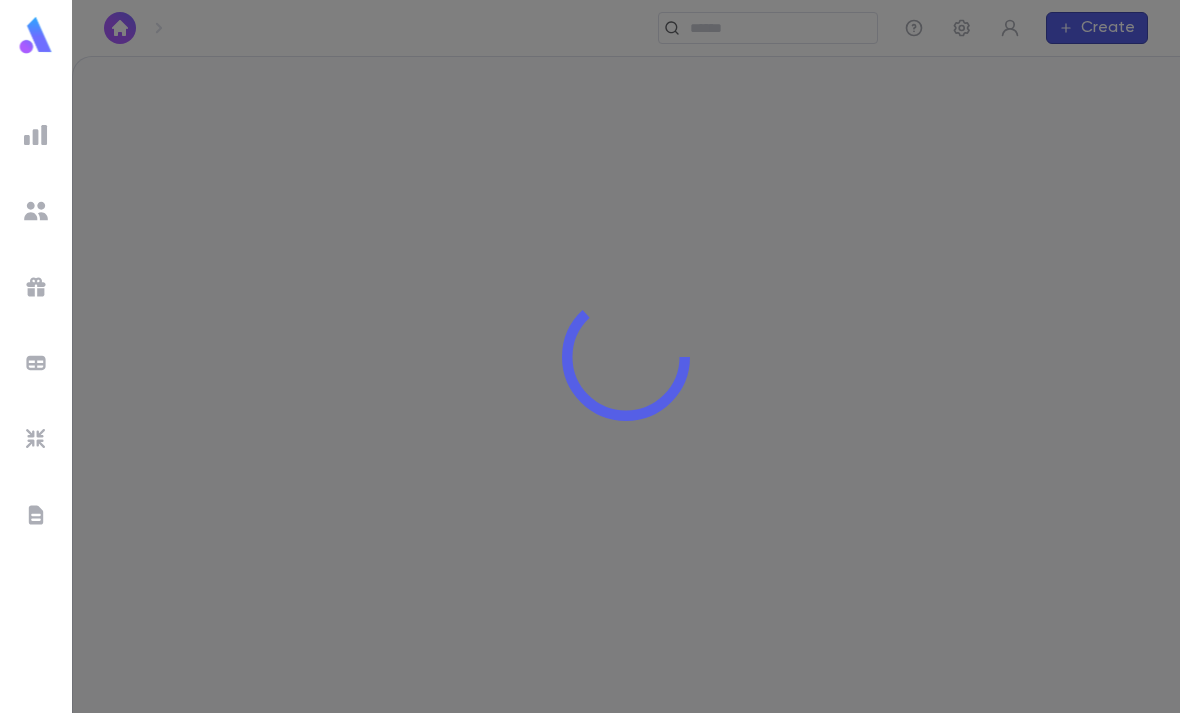 scroll, scrollTop: 0, scrollLeft: 0, axis: both 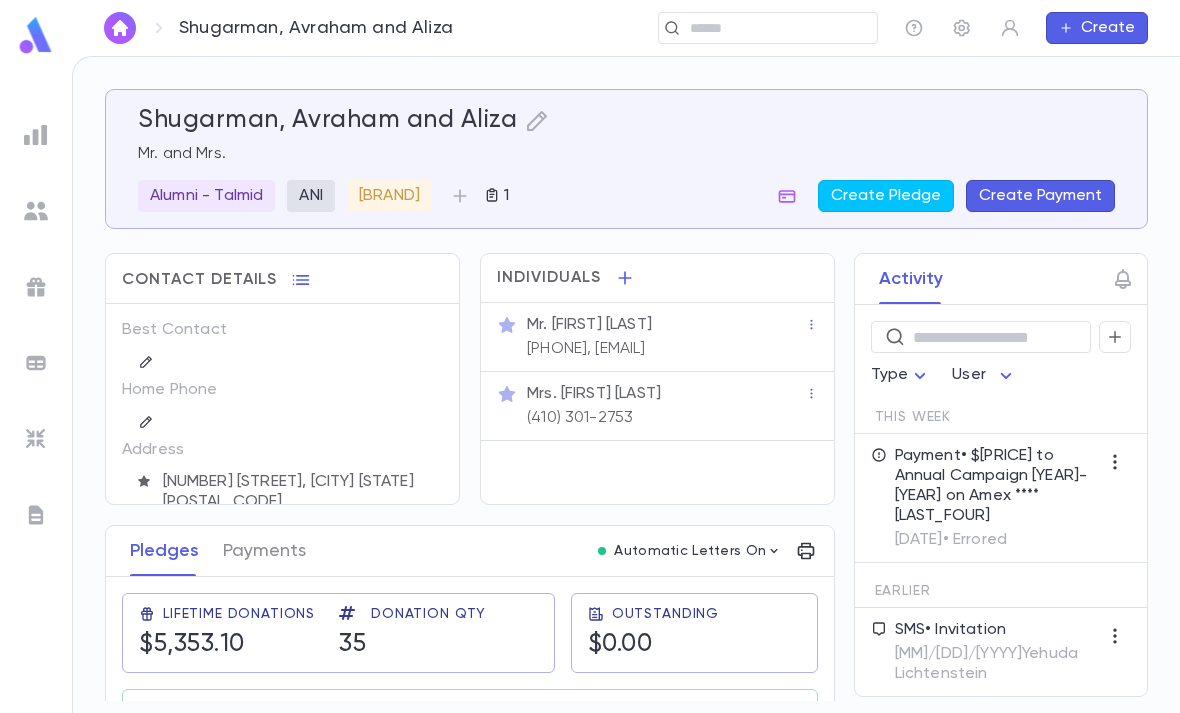 click at bounding box center [787, 196] 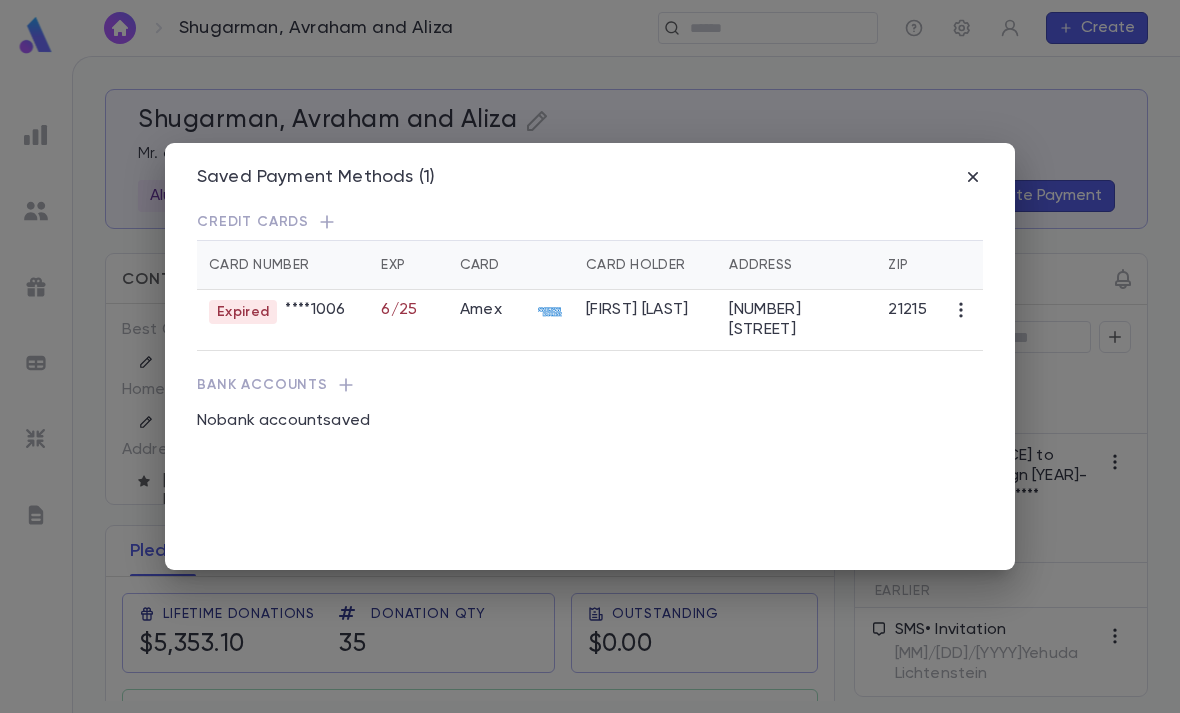 click at bounding box center [973, 177] 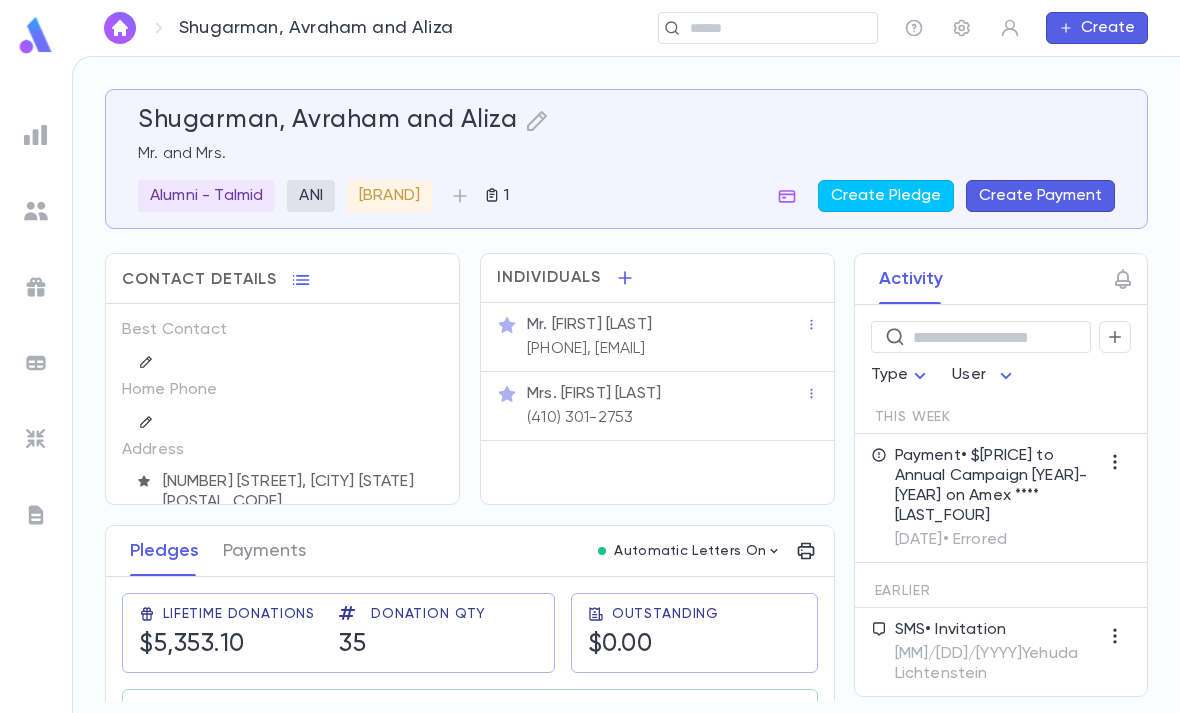 click at bounding box center [776, 28] 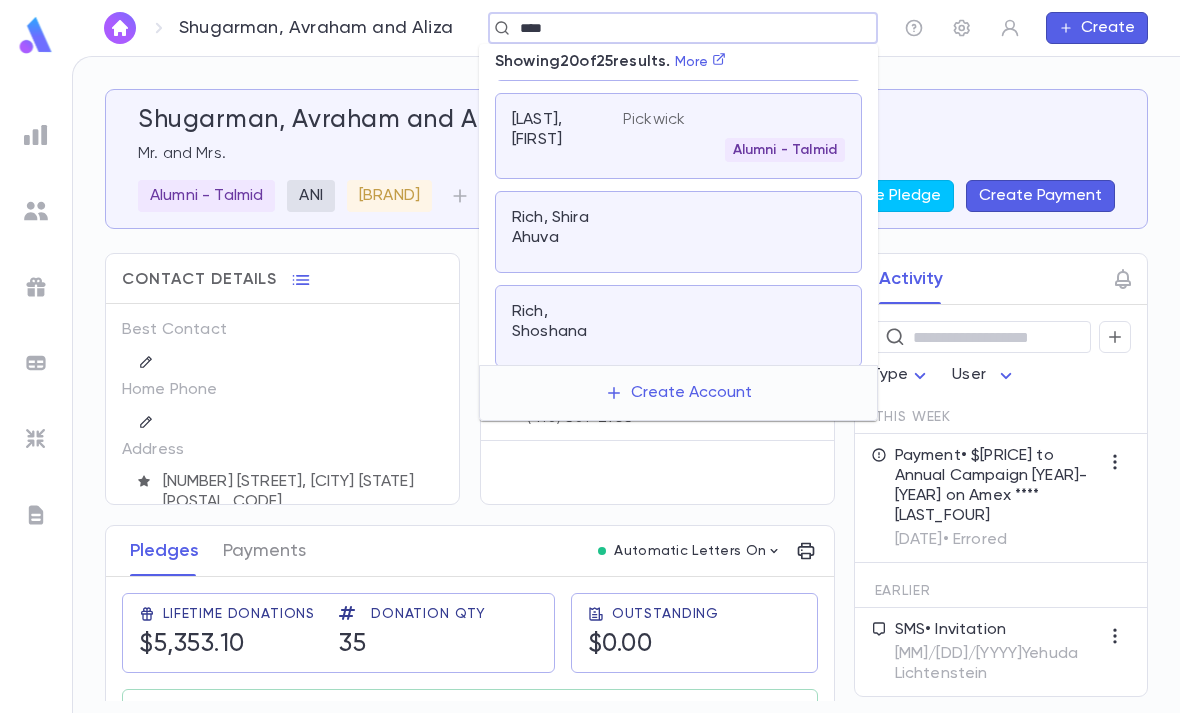 scroll, scrollTop: 339, scrollLeft: 0, axis: vertical 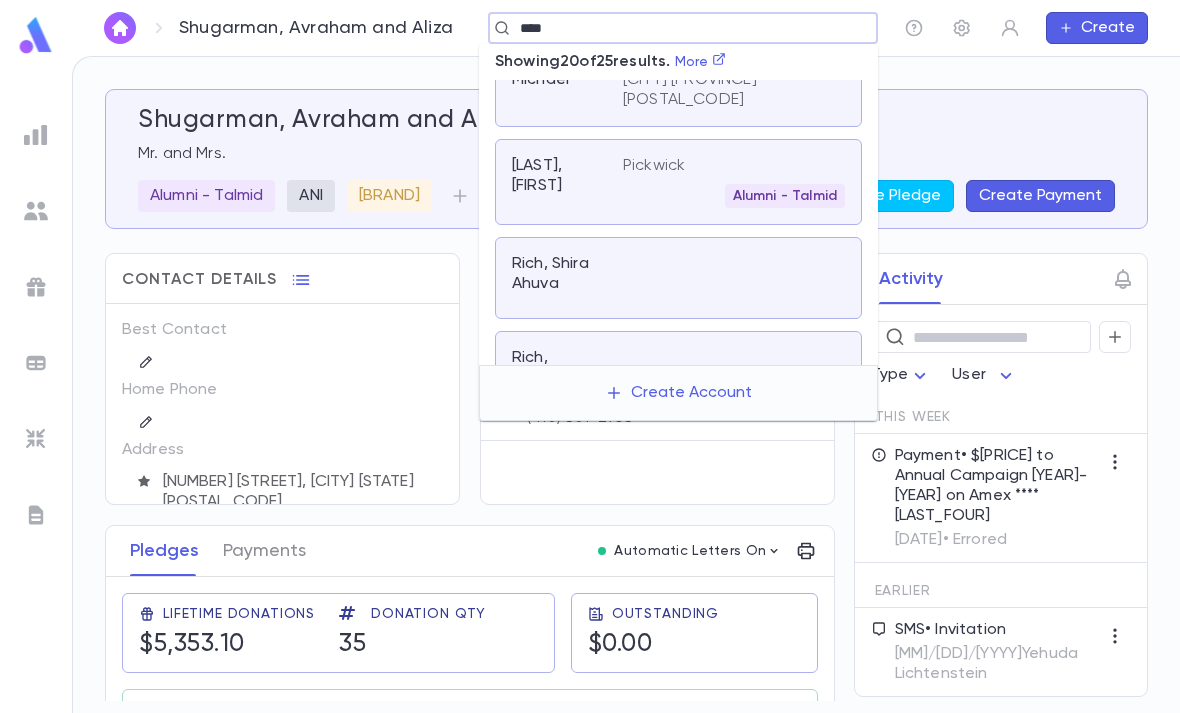 click on "Pickwick Alumni - Talmid" at bounding box center [734, 182] 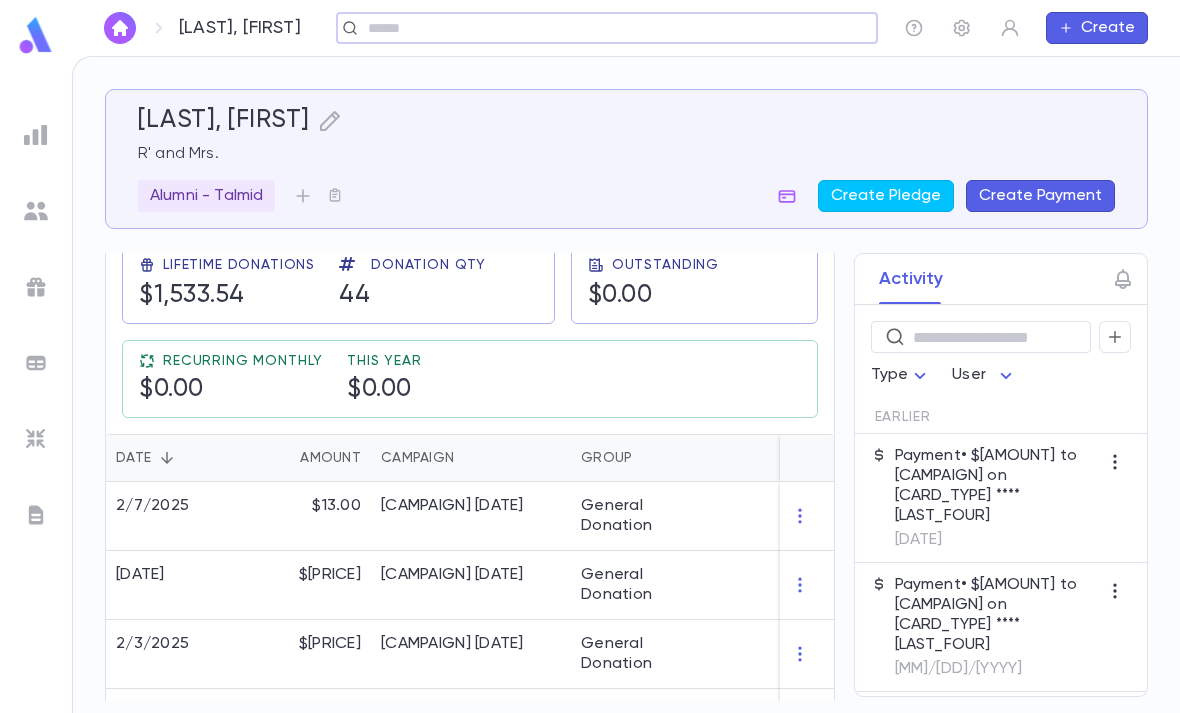 scroll, scrollTop: 458, scrollLeft: 0, axis: vertical 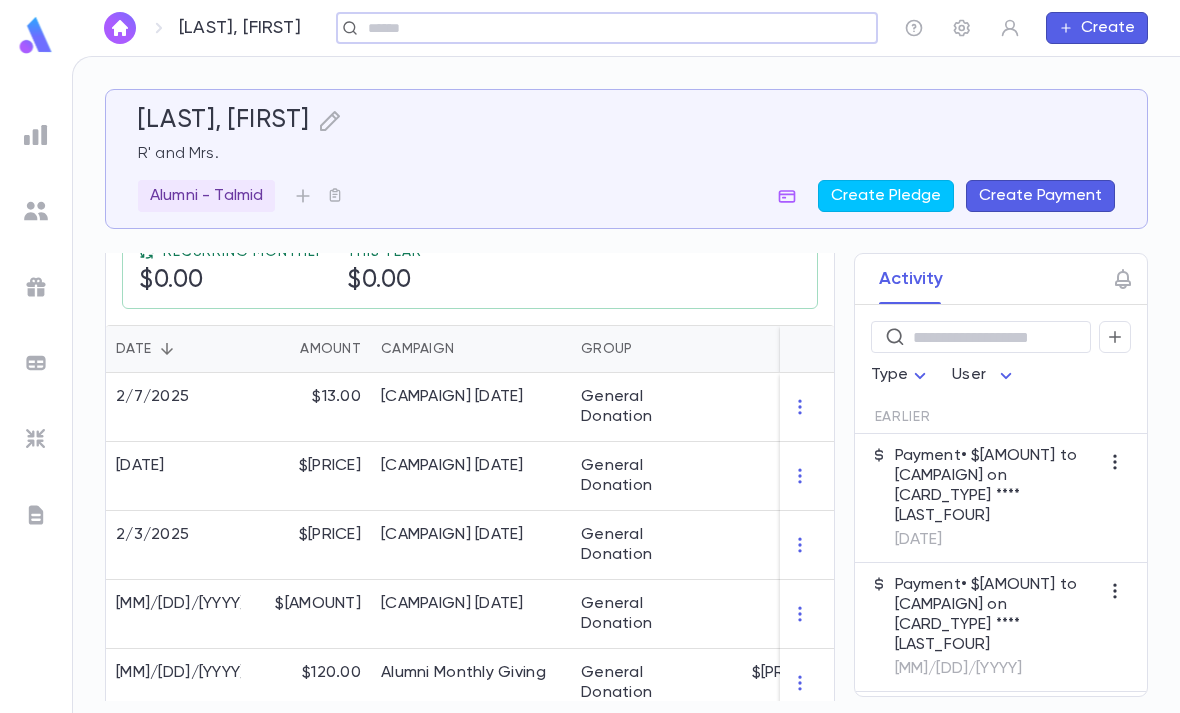 click at bounding box center [600, 28] 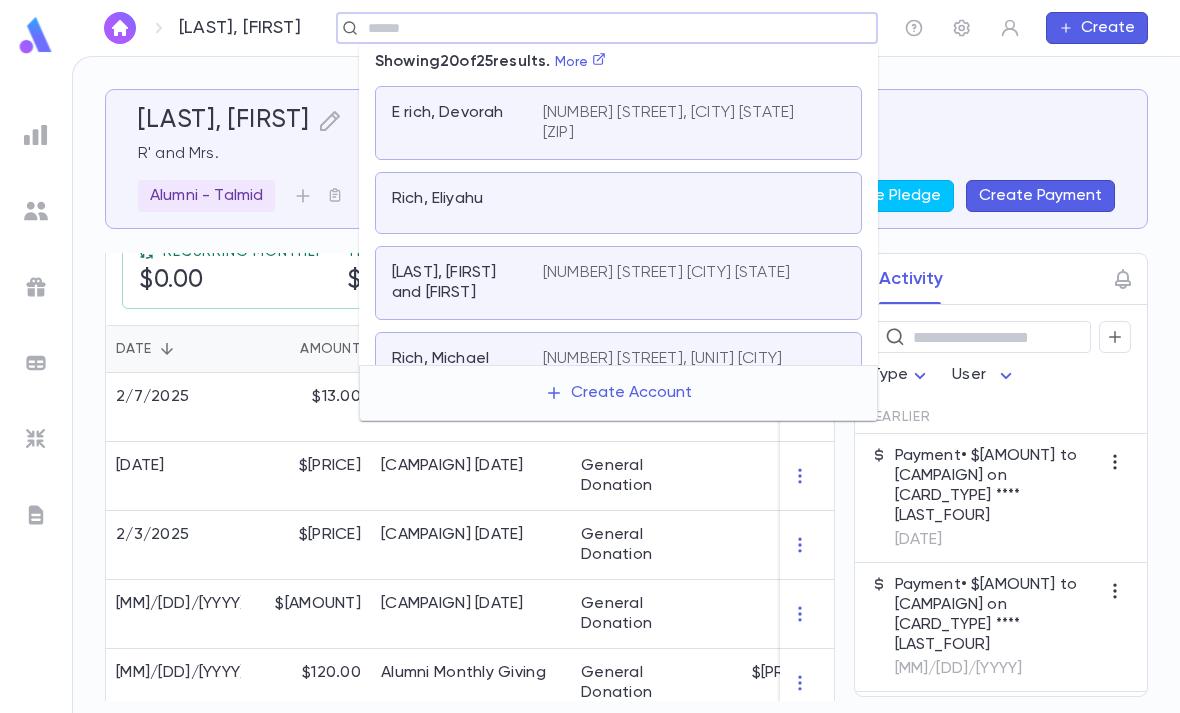 scroll, scrollTop: 135, scrollLeft: 0, axis: vertical 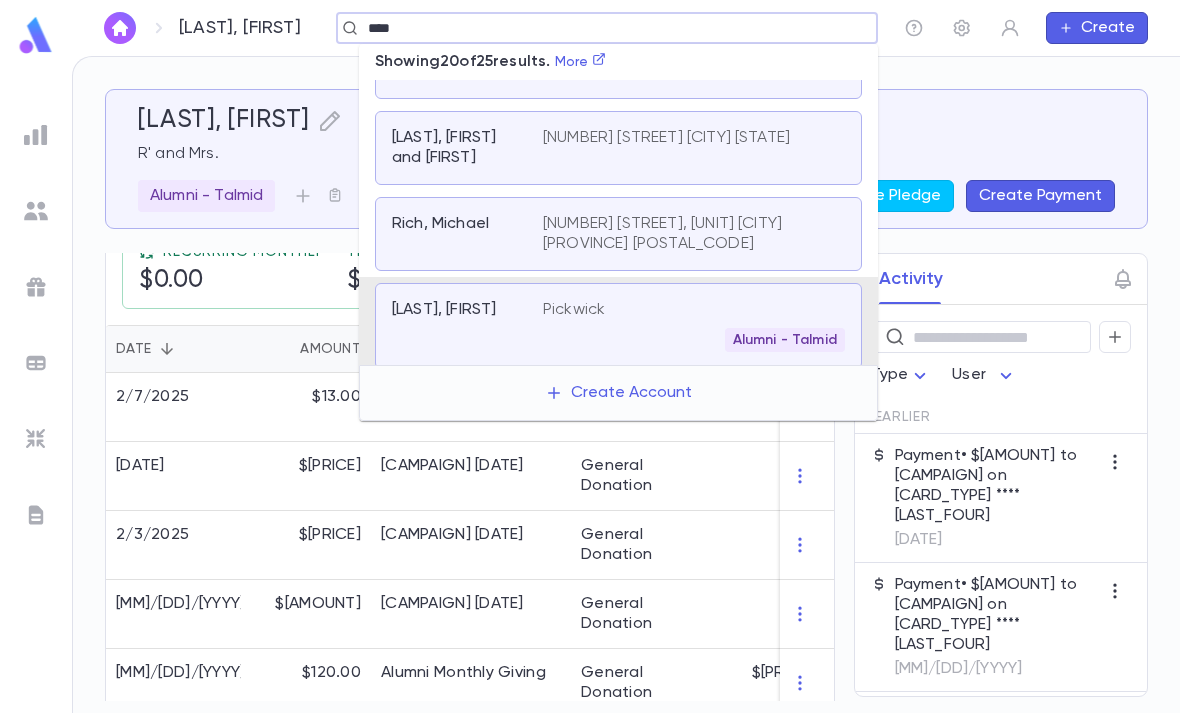 type on "****" 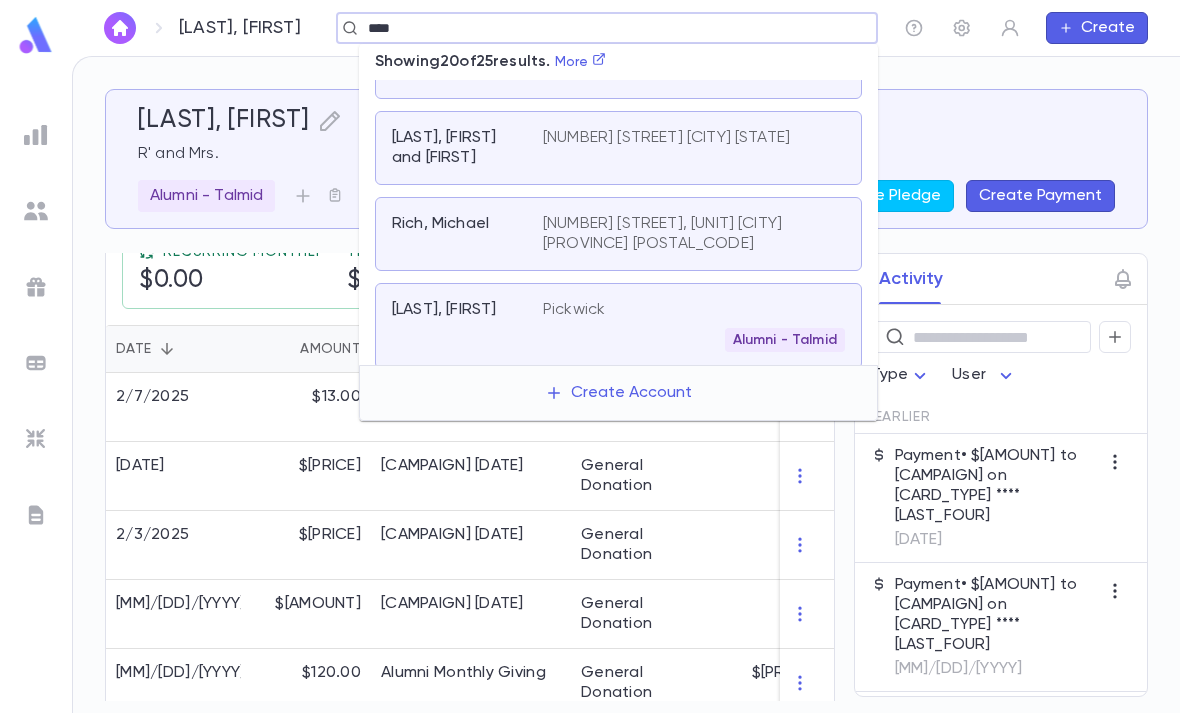 click at bounding box center (36, 135) 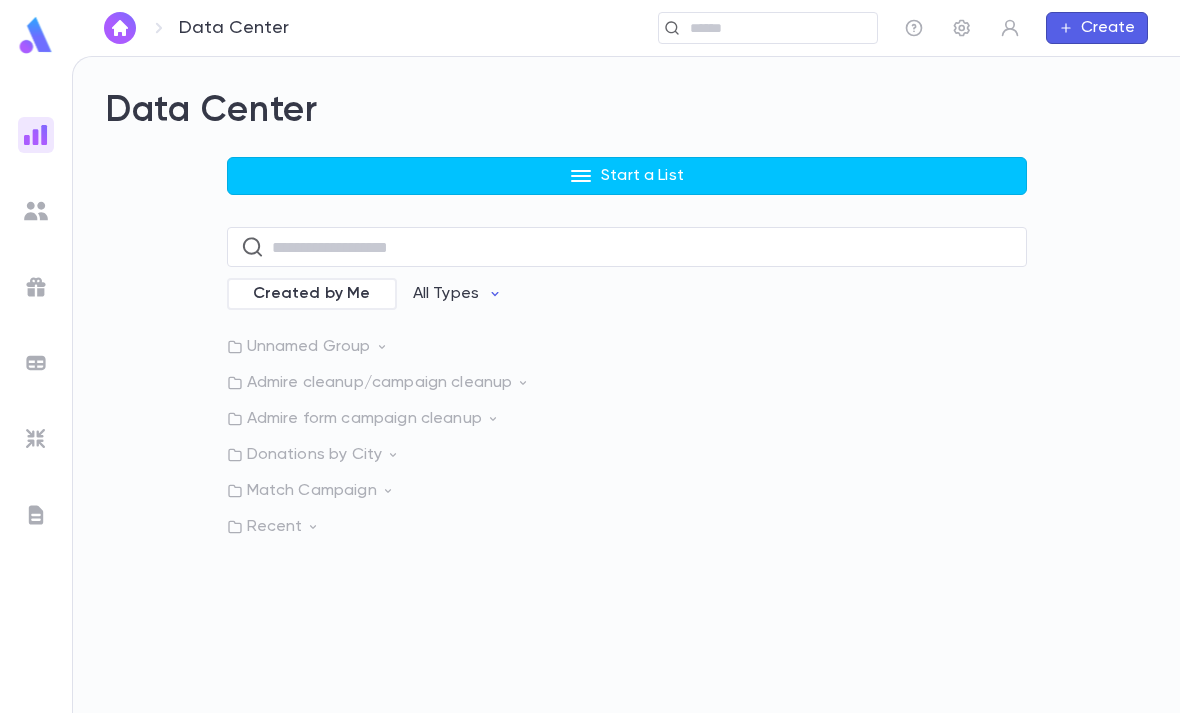 click on "Data Center   Start a List ​ Created by Me All Types Unnamed Group Admire cleanup/campaign cleanup Admire form campaign cleanup Donations by City Match Campaign Recent" at bounding box center [626, 313] 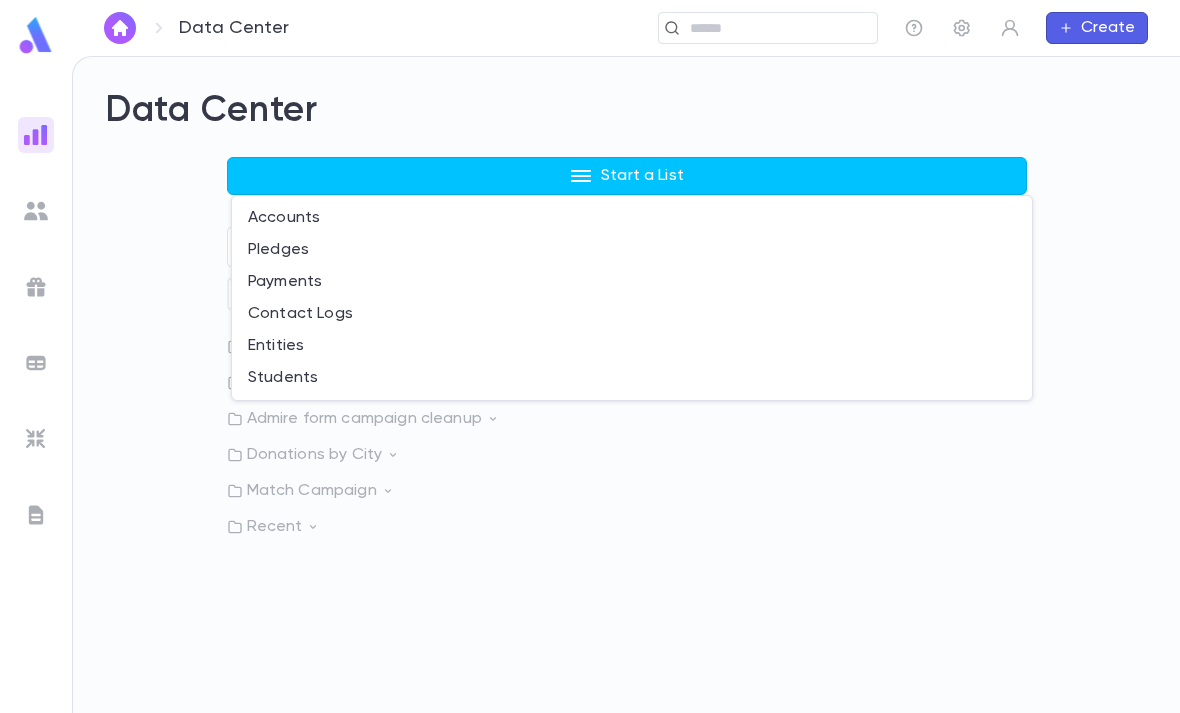 click on "Accounts" at bounding box center (632, 218) 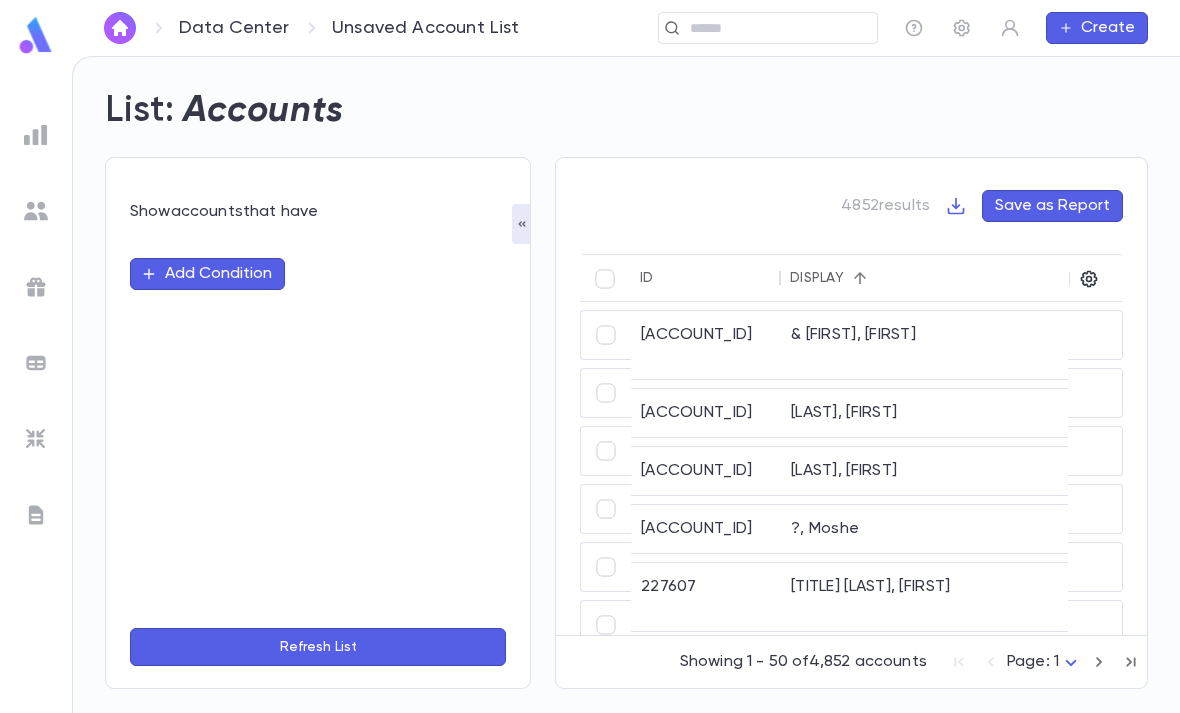 click on "Add Condition" at bounding box center [207, 274] 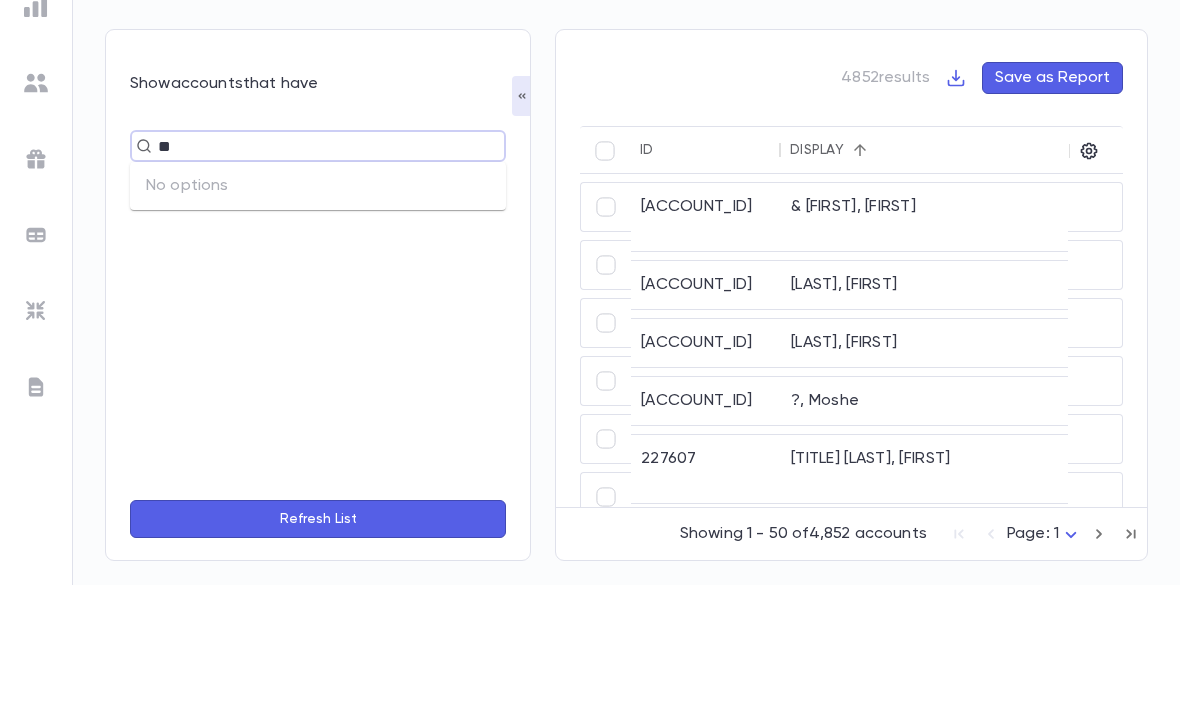 type on "*" 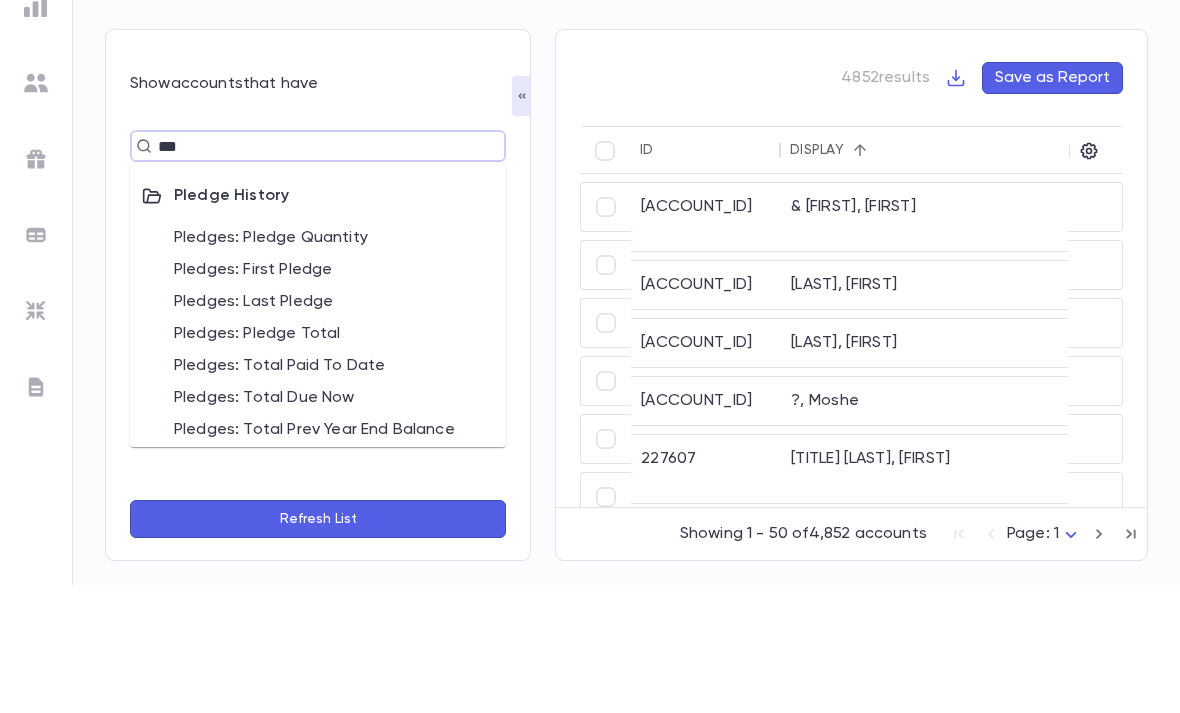 type on "••••" 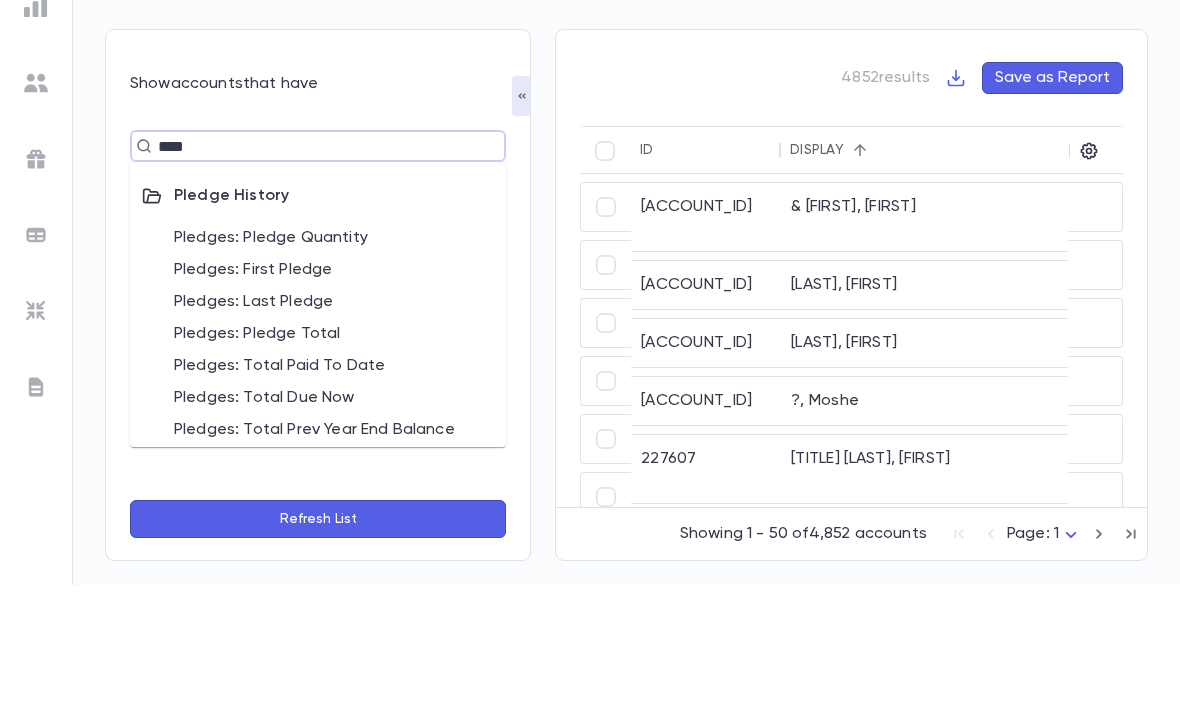 click on "Pledges: Pledge Quantity" at bounding box center [318, 366] 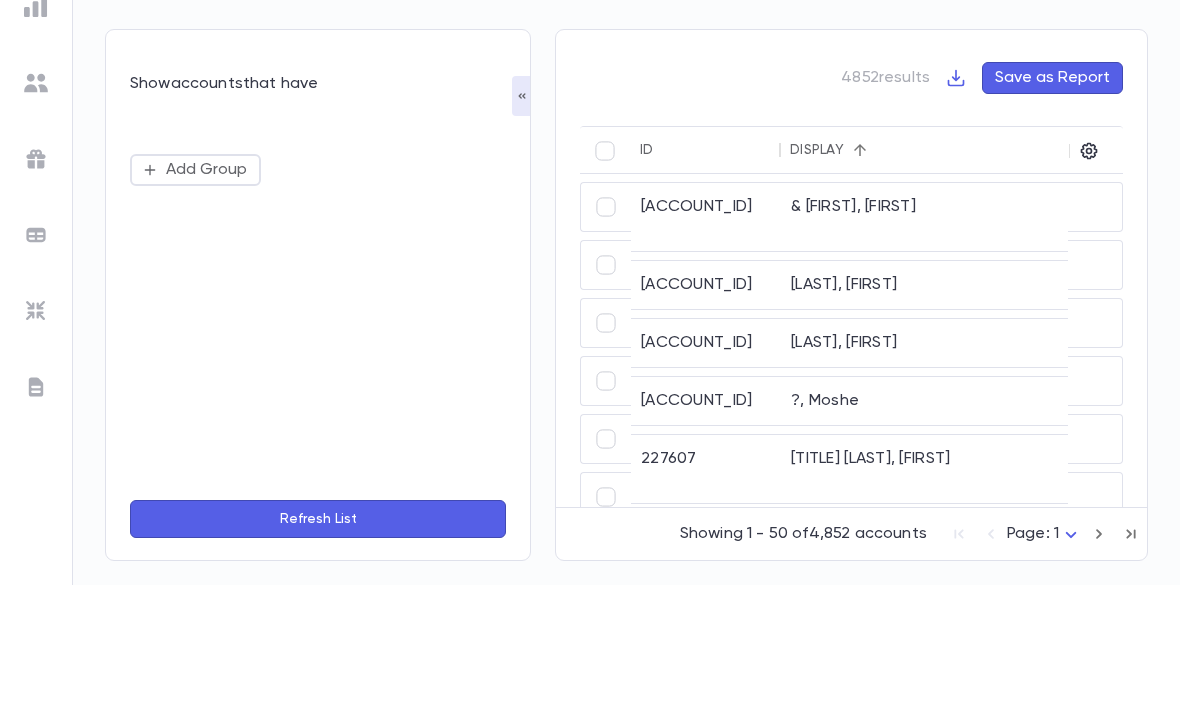 scroll, scrollTop: 64, scrollLeft: 0, axis: vertical 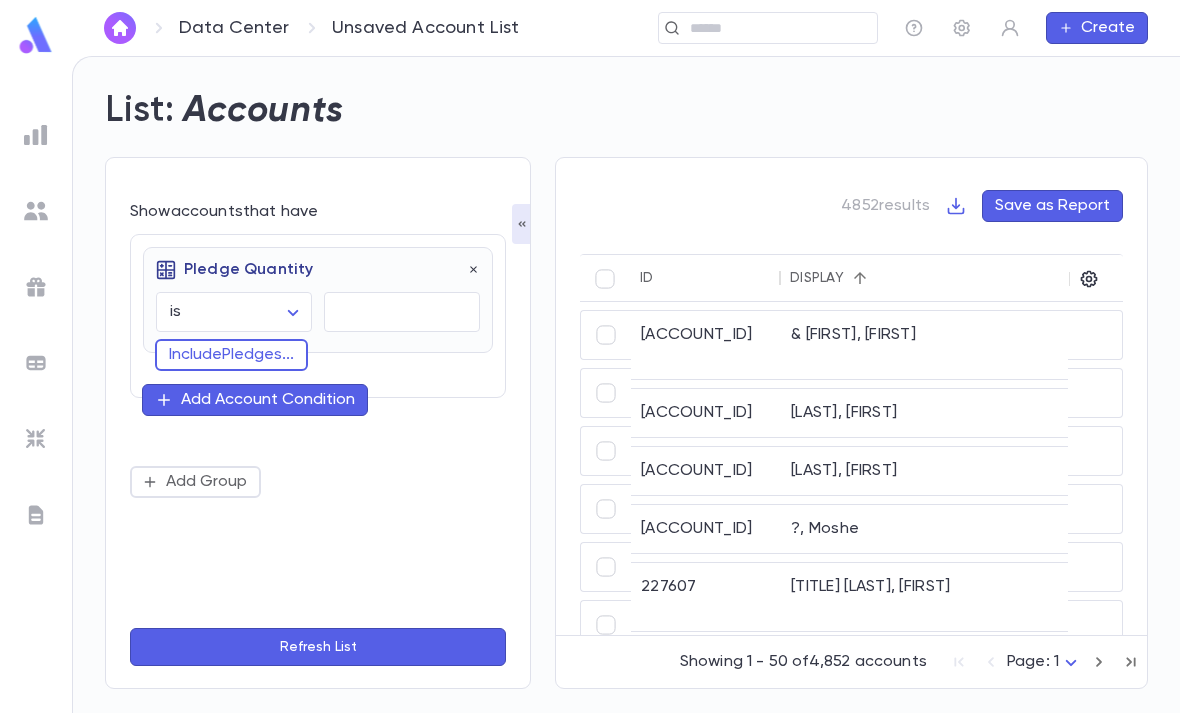 click on "Data Center Unsaved Account List ​  Create List:  Accounts Show  accounts  that have Pledge Quantity is ****** ​ ​ Include  Pledges ...   Add Account Condition Add Group Refresh List 4852  results Save as Report ID Display Titles Associations Street Address City State Zip Best Phone Number His Cell Numbers Her Cell Numbers 212639 & Shuky, Yitzchok 1 Clover Way Manchester NJ 08759 (732) 732-1732 227417 ?, Daniel 227420 ?, Daniel 227419 ?, Moshe 227607 A Tropper, Moshe 12702 Emelita St Valley Village CA 91607 (818) 395-3294 212328 Aa, Anonymous 133923 Abadi, Mike 700 Cedarbridge Ave, 7 Lakewood NJ 8701 134134 Abaei, Aviel 2706 Geartner Rd Baltimore MD 21209 105311 Abbe, Elihu Rabbi and Mrs. 2508 Steele Rd, Steele Rd Baltimore MD 21209 (347) 216-0527 105312 Abberbock, Raphael Mr. 6008 Berkeley Avenue Baltimore MD 21209 (917) 747-2303 212513 Abbou, Amanda 105 Monmouth Rd Elizabeth NJ 07208 97399788 Showing   1 - 50   of  4,852   accounts Page: 1 * Profile Log out Account Pledge Payment Download CSV" at bounding box center (590, 384) 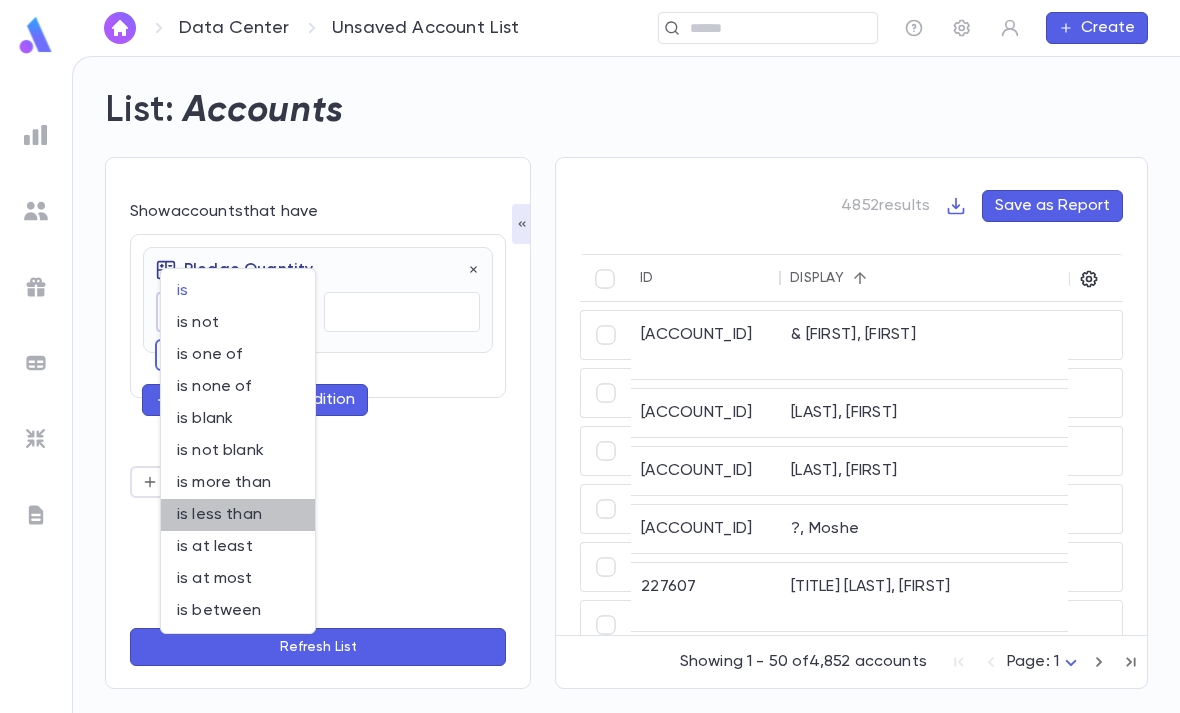 click on "is less than" at bounding box center (238, 515) 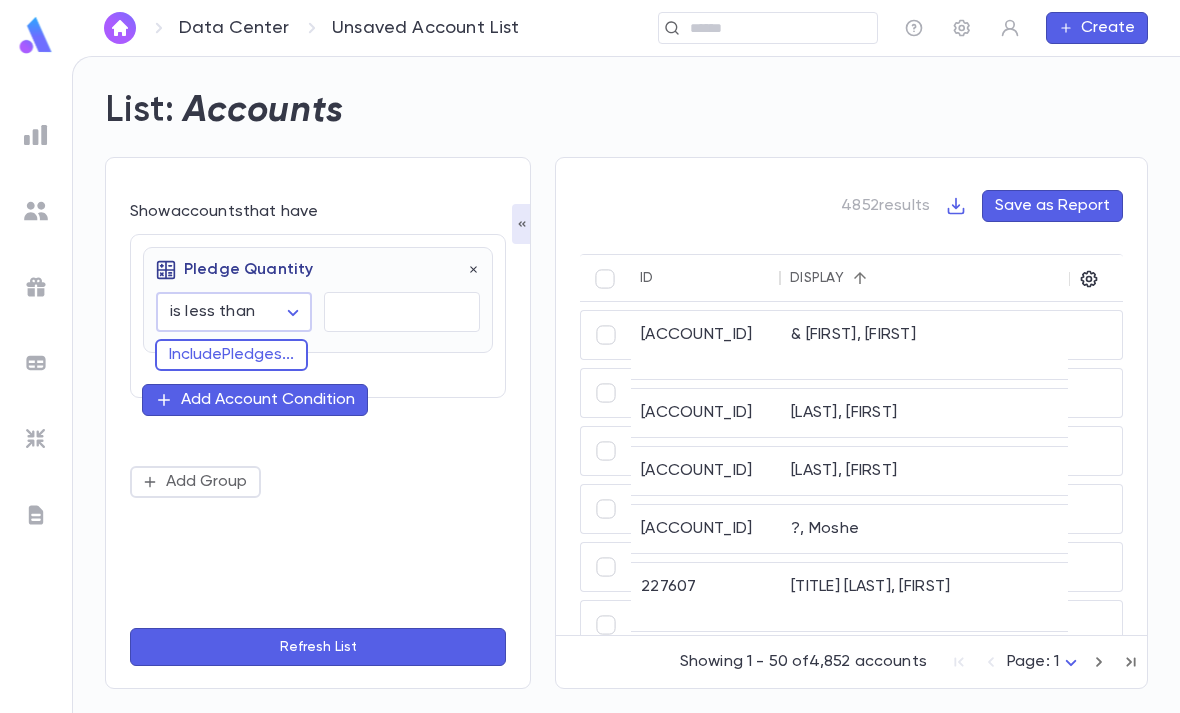 click on "Data Center Unsaved Account List ​  Create List:  Accounts Show  accounts  that have Pledge Quantity is less than ******** ​ ​ Include  Pledges ...   Add Account Condition Add Group Refresh List 4852  results Save as Report ID Display Titles Associations Street Address City State Zip Best Phone Number His Cell Numbers Her Cell Numbers 212639 & Shuky, Yitzchok 1 Clover Way Manchester NJ 08759 (732) 732-1732 227417 ?, Daniel 227420 ?, Daniel 227419 ?, Moshe 227607 A Tropper, Moshe 12702 Emelita St Valley Village CA 91607 (818) 395-3294 212328 Aa, Anonymous 133923 Abadi, Mike 700 Cedarbridge Ave, 7 Lakewood NJ 8701 134134 Abaei, Aviel 2706 Geartner Rd Baltimore MD 21209 105311 Abbe, Elihu Rabbi and Mrs. 2508 Steele Rd, Steele Rd Baltimore MD 21209 (347) 216-0527 105312 Abberbock, Raphael Mr. 6008 Berkeley Avenue Baltimore MD 21209 (917) 747-2303 212513 Abbou, Amanda 105 Monmouth Rd Elizabeth NJ 07208 97399788 Showing   1 - 50   of  4,852   accounts Page: 1 * Profile Log out Account Pledge Payment" at bounding box center [590, 384] 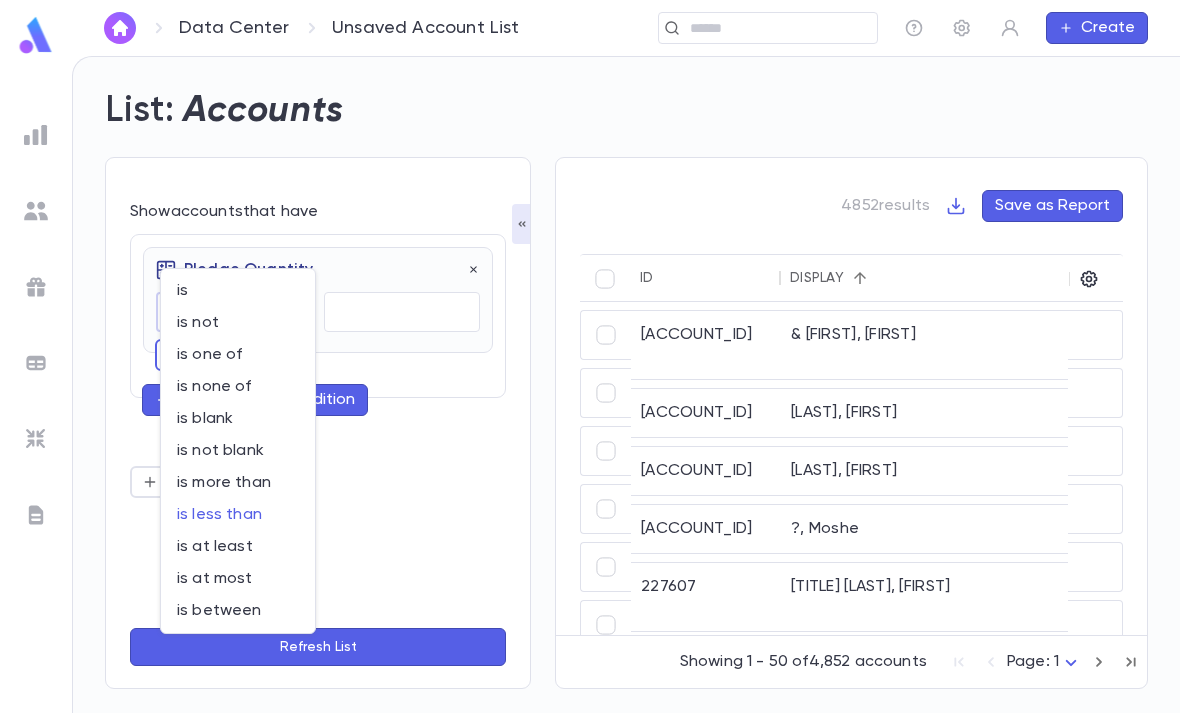 click on "is at least" at bounding box center [238, 291] 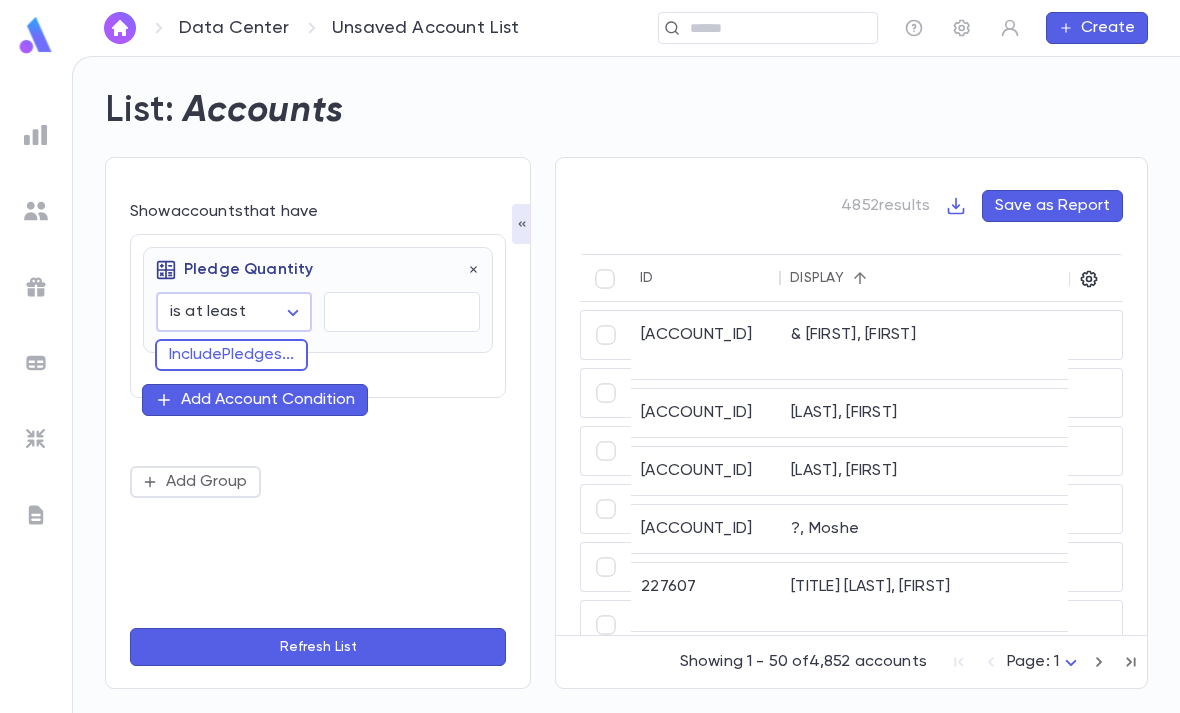 click at bounding box center (402, 312) 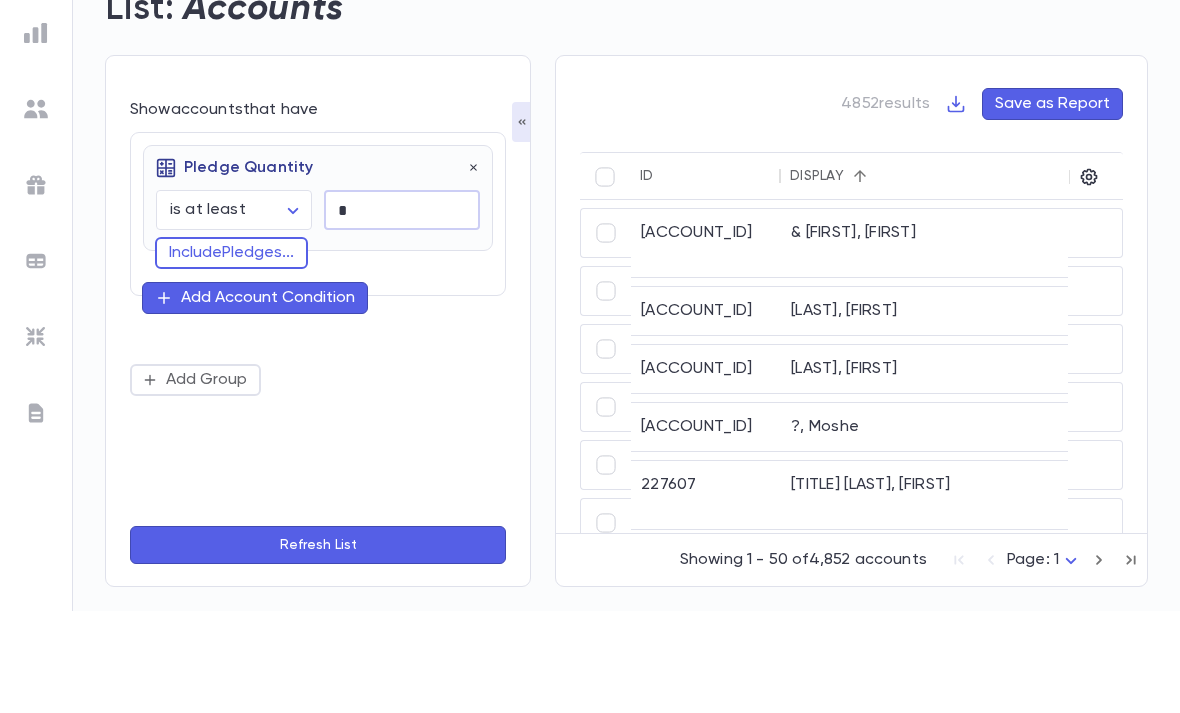 type on "*" 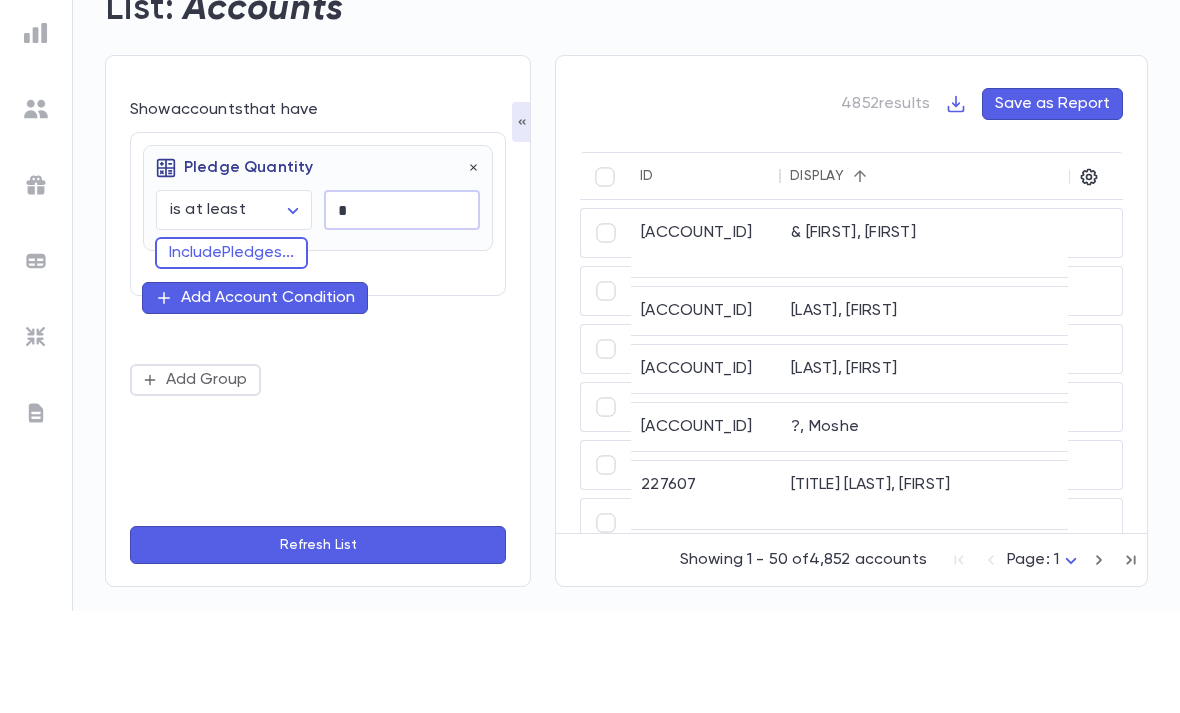 click on "Include  Pledges ..." at bounding box center (231, 355) 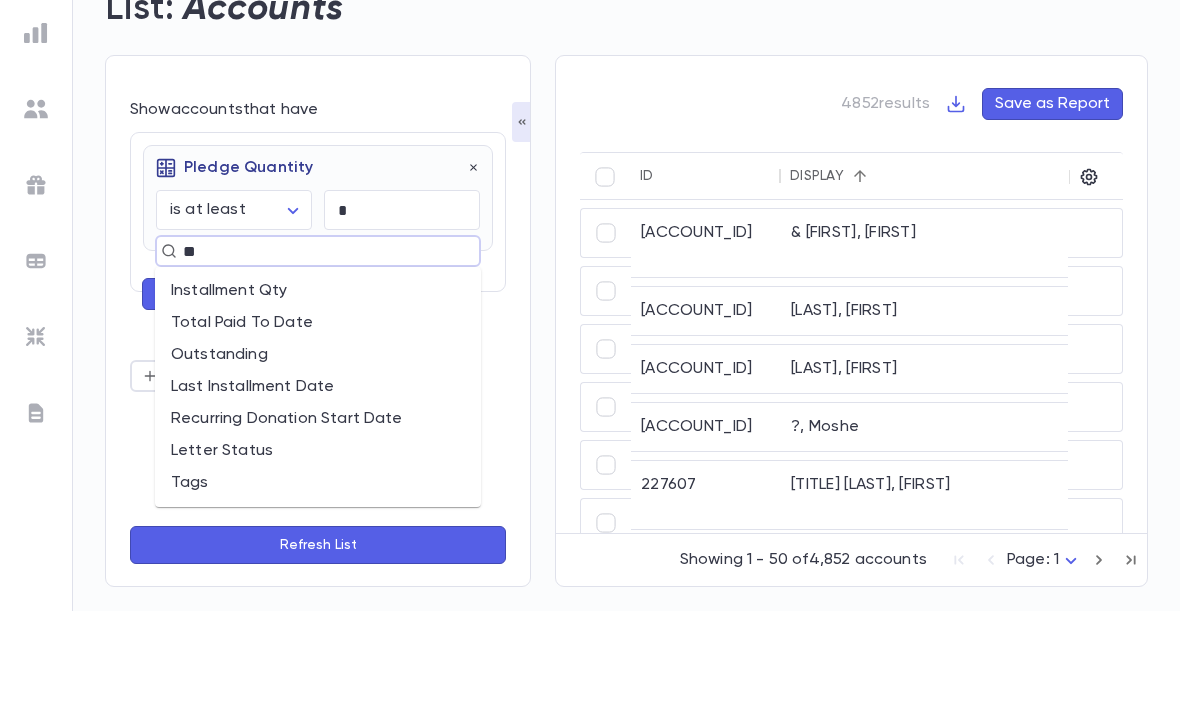 type on "***" 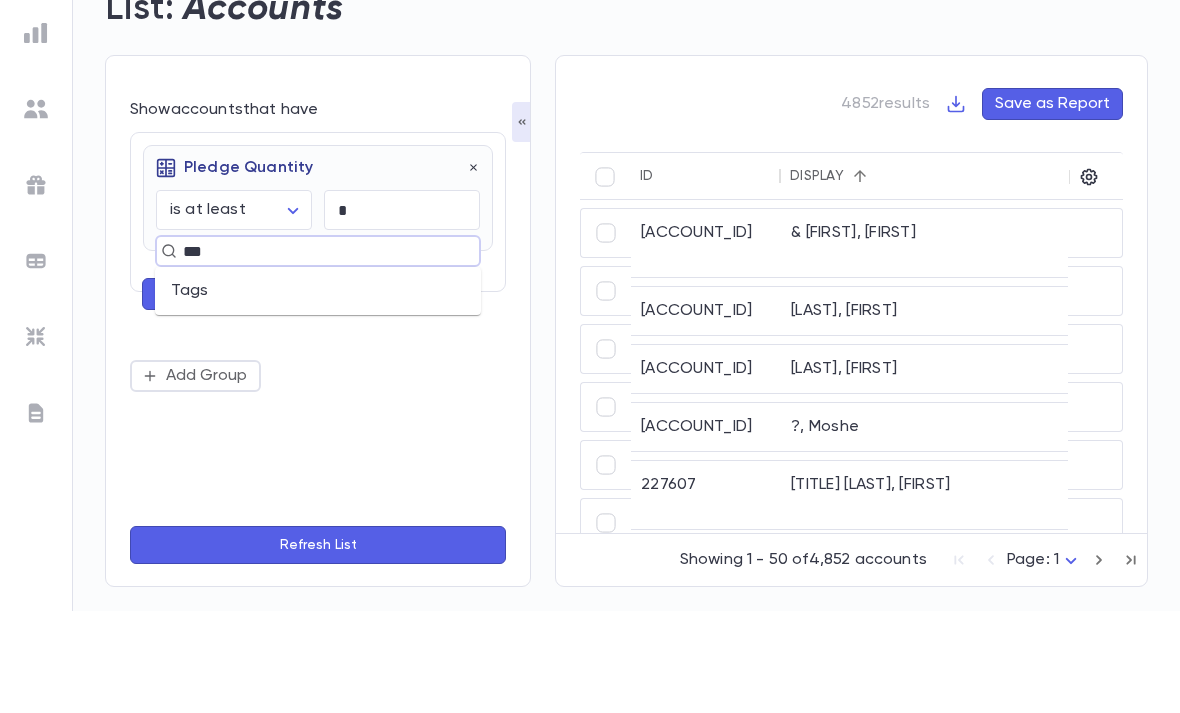 click on "Tags" at bounding box center [318, 393] 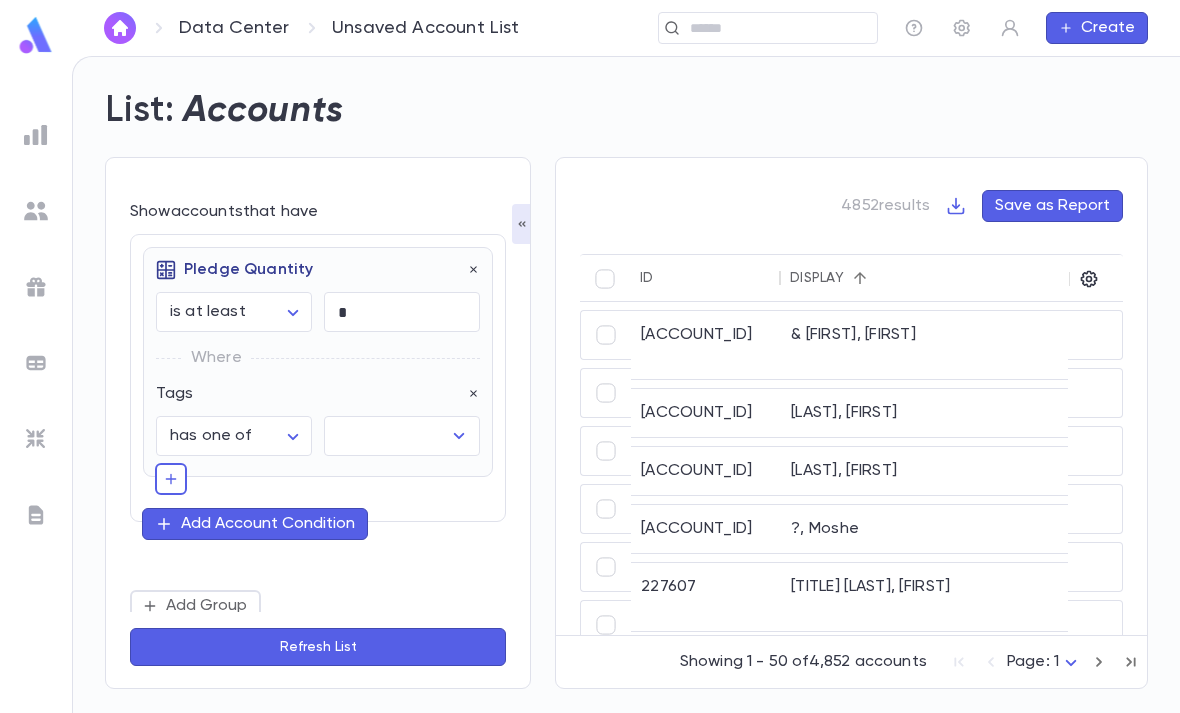 click at bounding box center (387, 436) 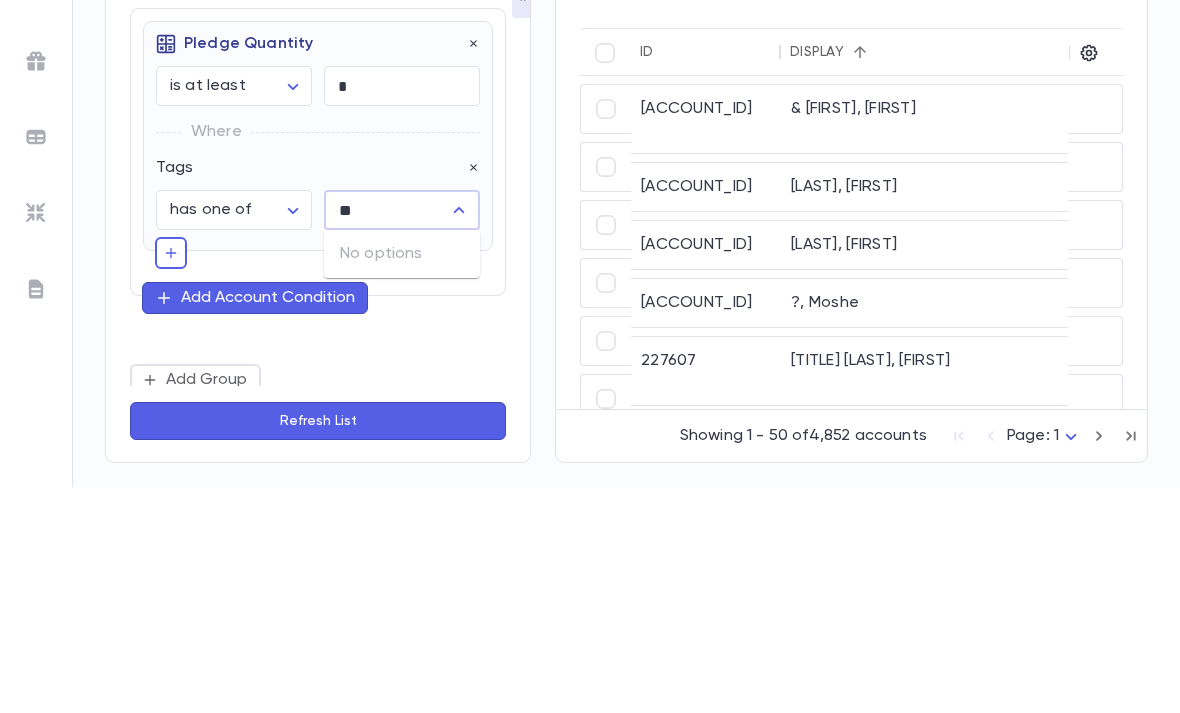 type on "*" 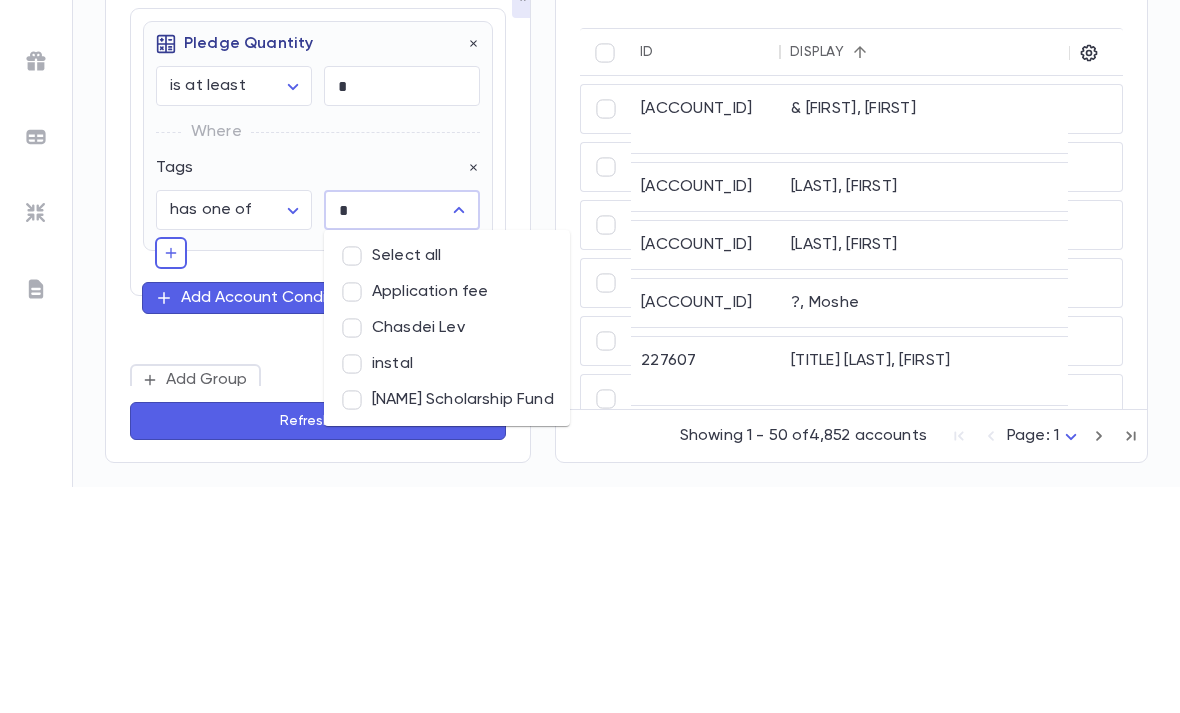 type 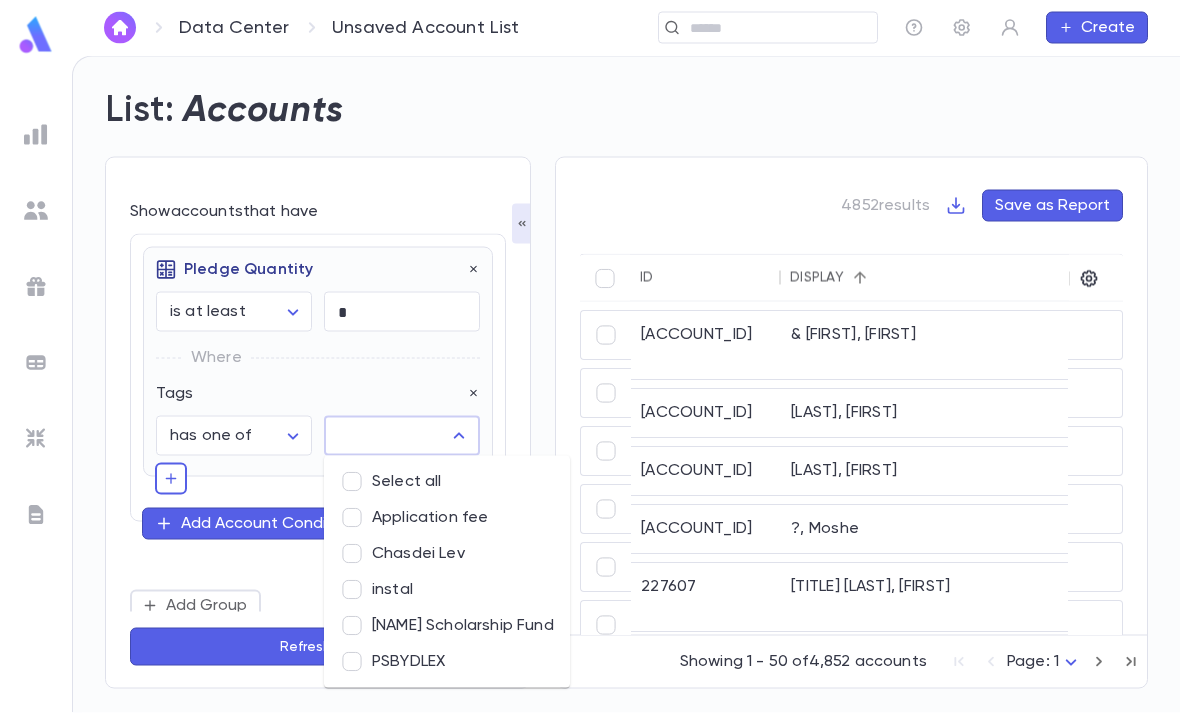 scroll, scrollTop: 0, scrollLeft: 0, axis: both 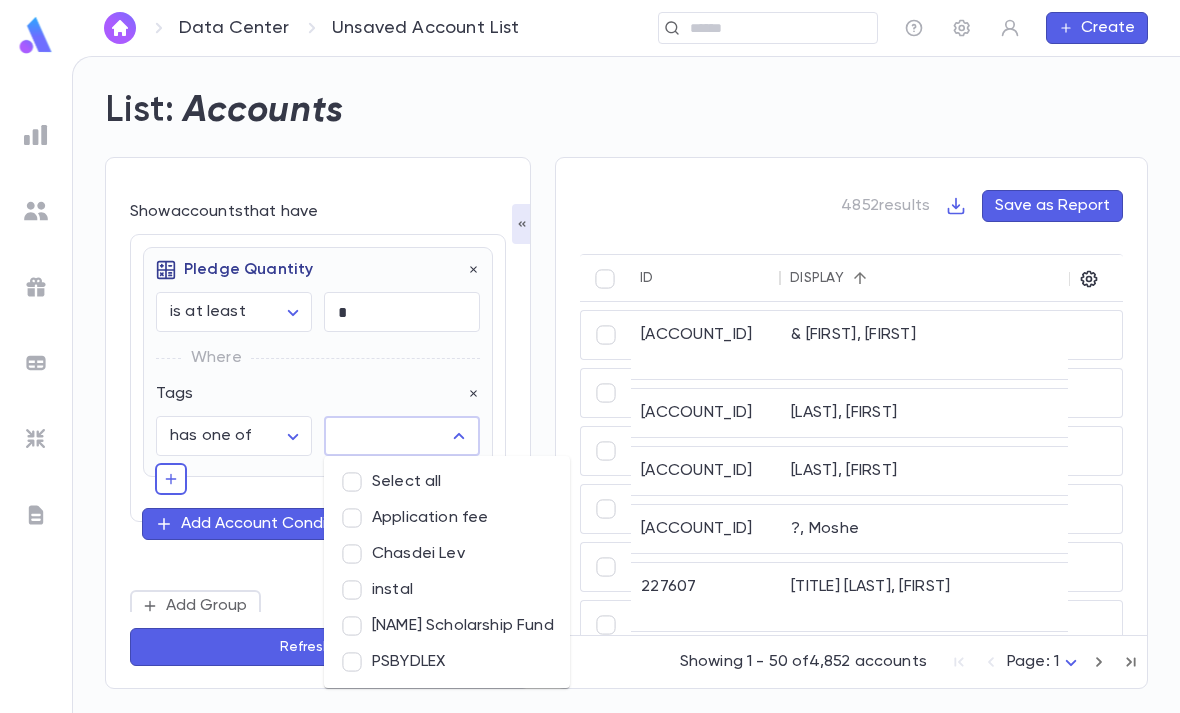 click on "**********" at bounding box center [318, 362] 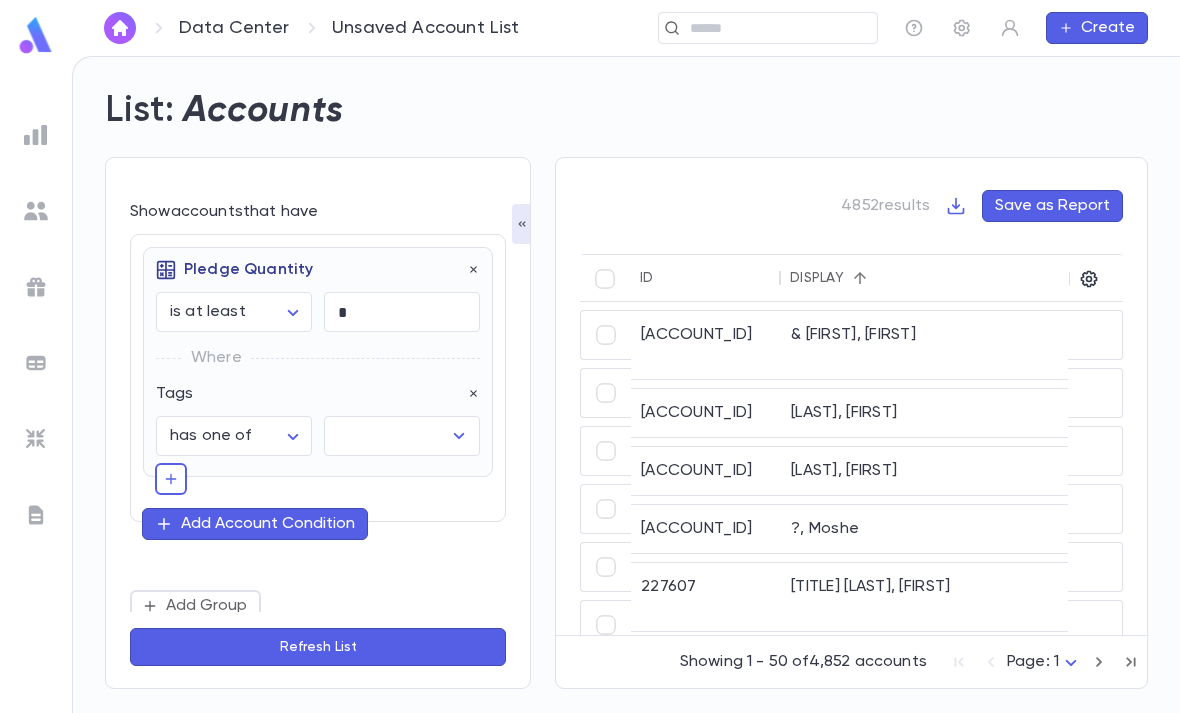 click at bounding box center (474, 270) 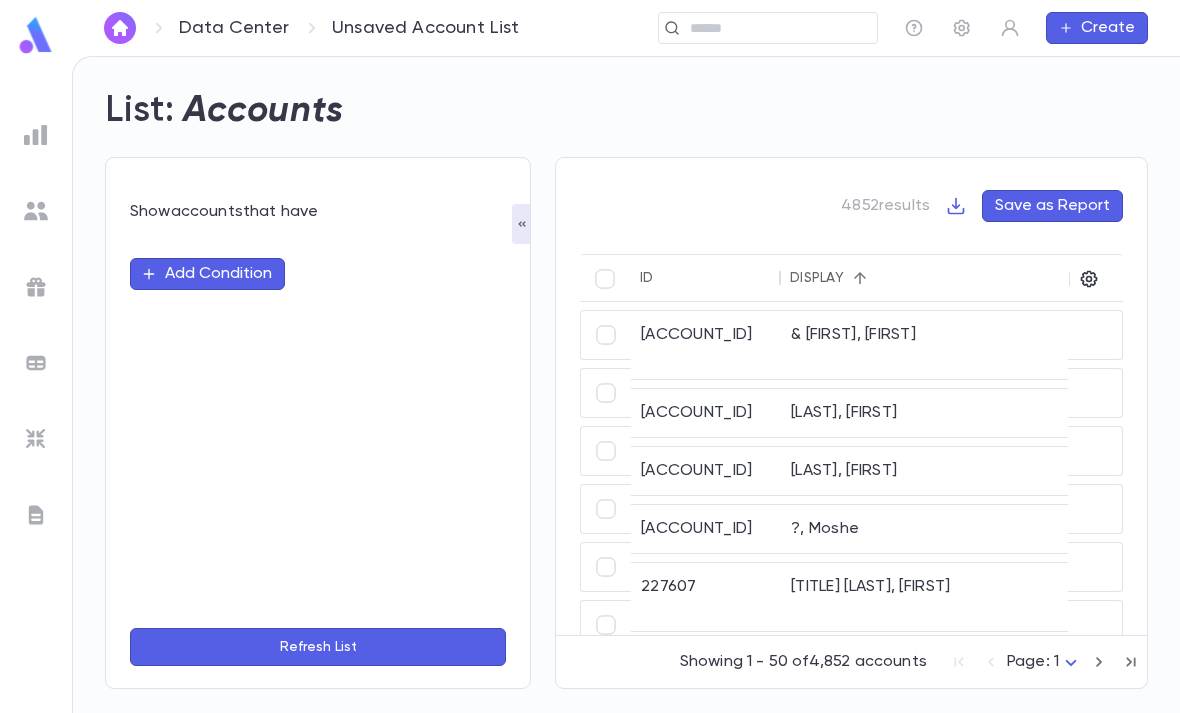 click on "Add Condition" at bounding box center [207, 274] 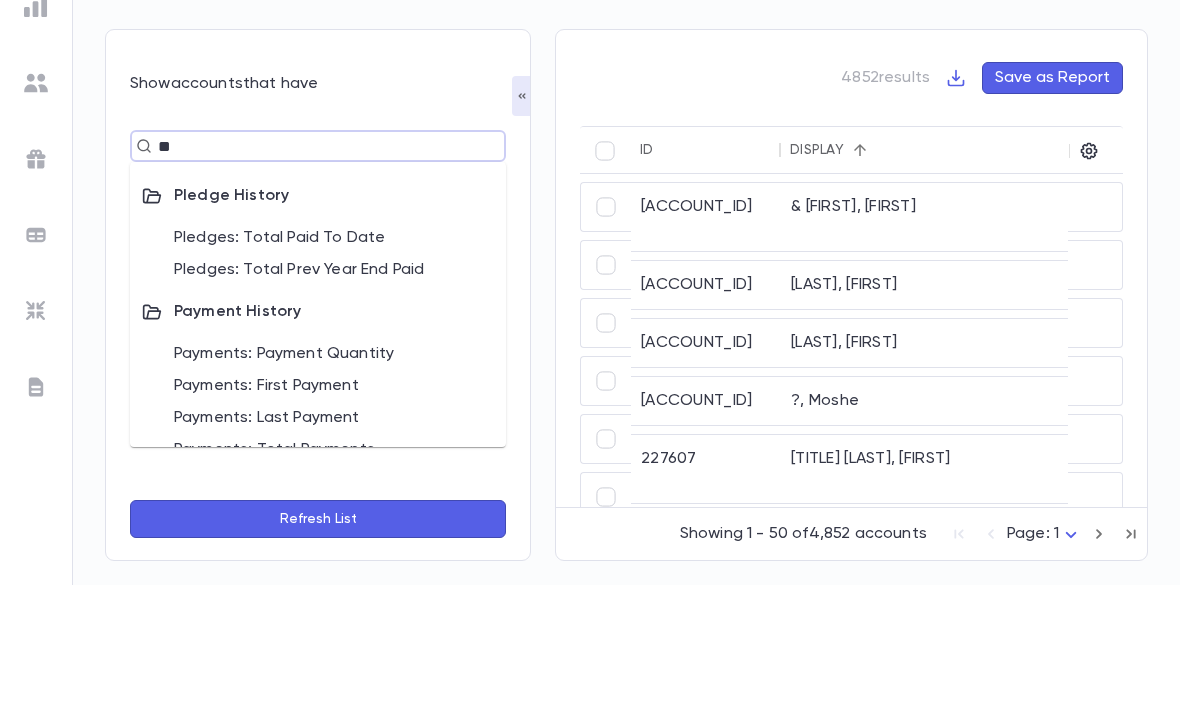 type on "***" 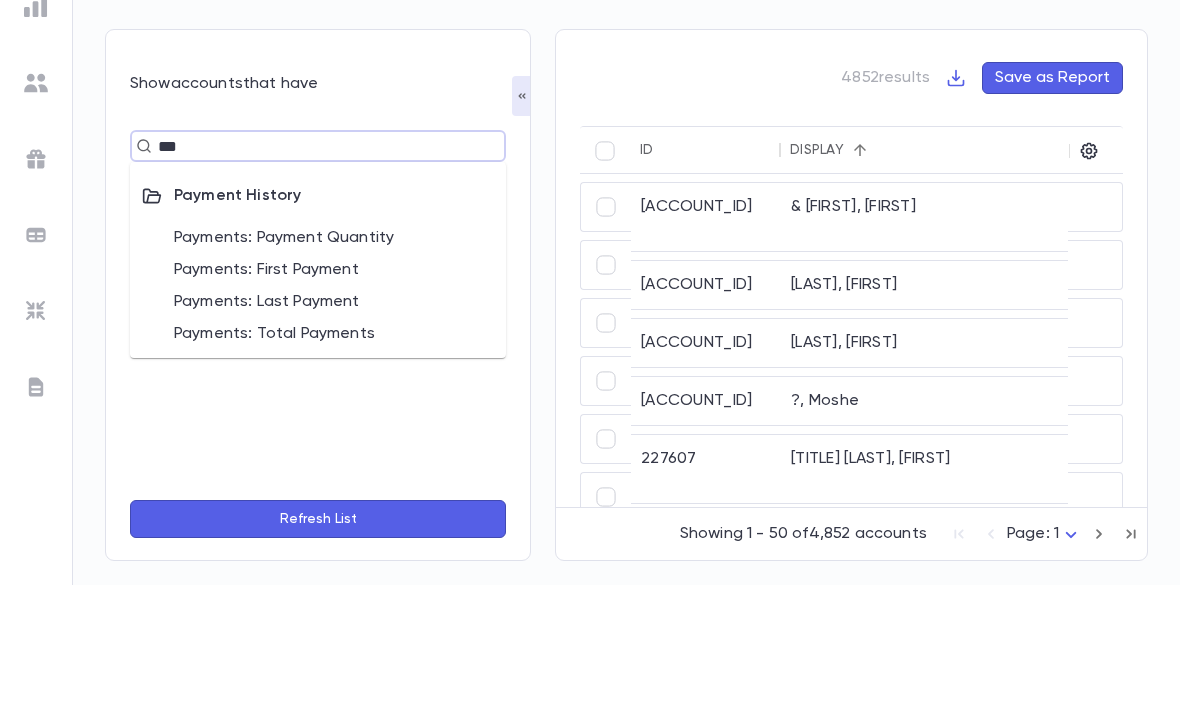 click on "••••••••• ••••••• ••••••••" at bounding box center [318, 366] 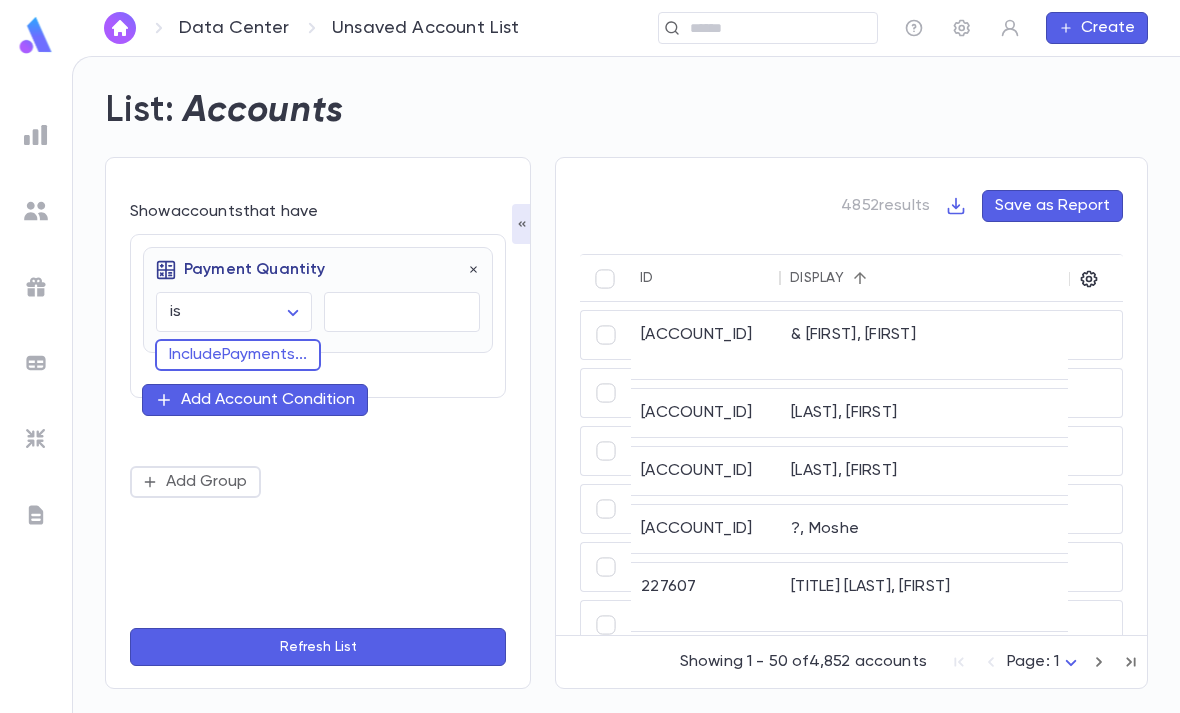 click on "Data Center Unsaved Account List ​  Create List:  Accounts Show  accounts  that have Payment Quantity is ****** ​ ​ Include  Payments ...   Add Account Condition Add Group Refresh List 4852  results Save as Report ID Display Titles Associations Street Address City State Zip Best Phone Number His Cell Numbers Her Cell Numbers 212639 & Shuky, Yitzchok 1 Clover Way Manchester NJ 08759 (732) 732-1732 227417 ?, Daniel 227420 ?, Daniel 227419 ?, Moshe 227607 A Tropper, Moshe 12702 Emelita St Valley Village CA 91607 (818) 395-3294 212328 Aa, Anonymous 133923 Abadi, Mike 700 Cedarbridge Ave, 7 Lakewood NJ 8701 134134 Abaei, Aviel 2706 Geartner Rd Baltimore MD 21209 105311 Abbe, Elihu Rabbi and Mrs. 2508 Steele Rd, Steele Rd Baltimore MD 21209 (347) 216-0527 105312 Abberbock, Raphael Mr. 6008 Berkeley Avenue Baltimore MD 21209 (917) 747-2303 212513 Abbou, Amanda 105 Monmouth Rd Elizabeth NJ 07208 97399788 Showing   1 - 50   of  4,852   accounts Page: 1 * Profile Log out Account Pledge Payment Download CSV" at bounding box center (590, 384) 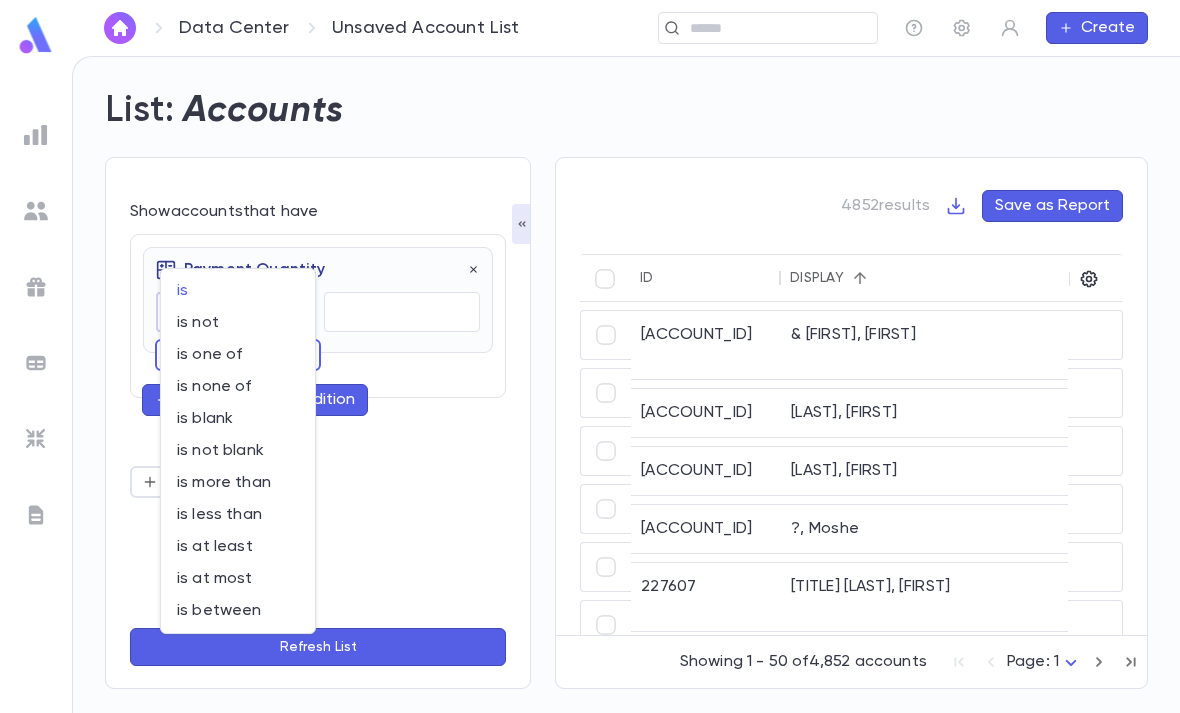 click on "is at least" at bounding box center (238, 291) 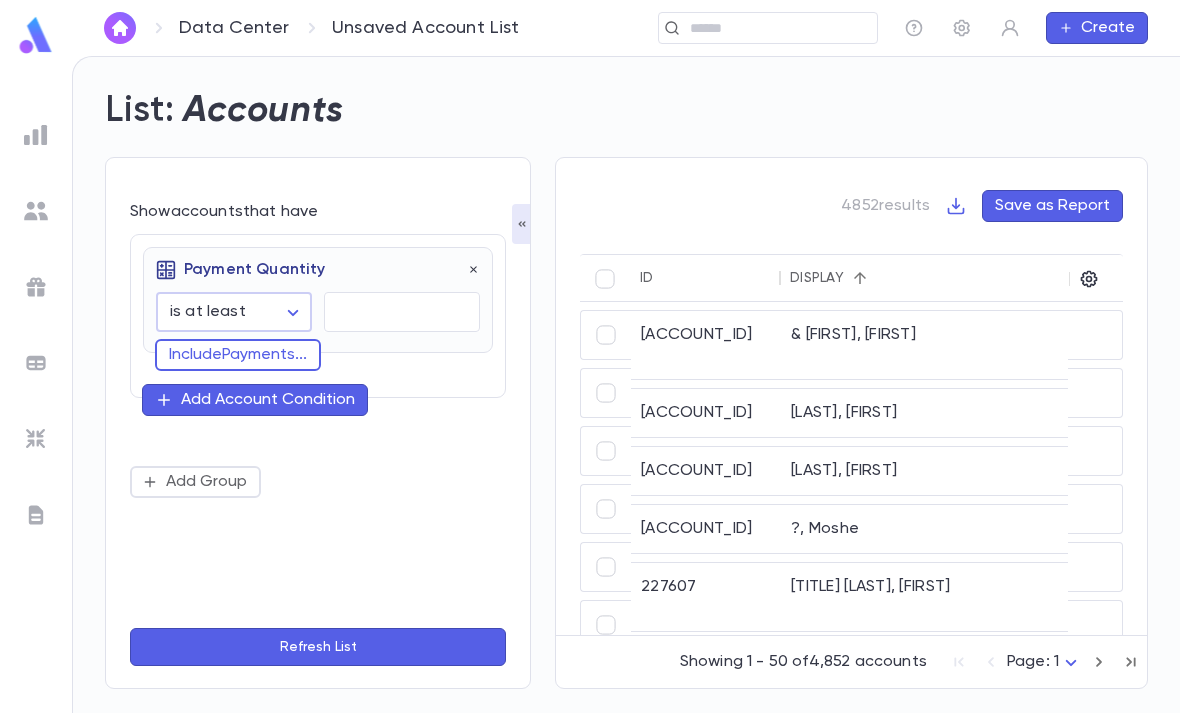 click at bounding box center [402, 312] 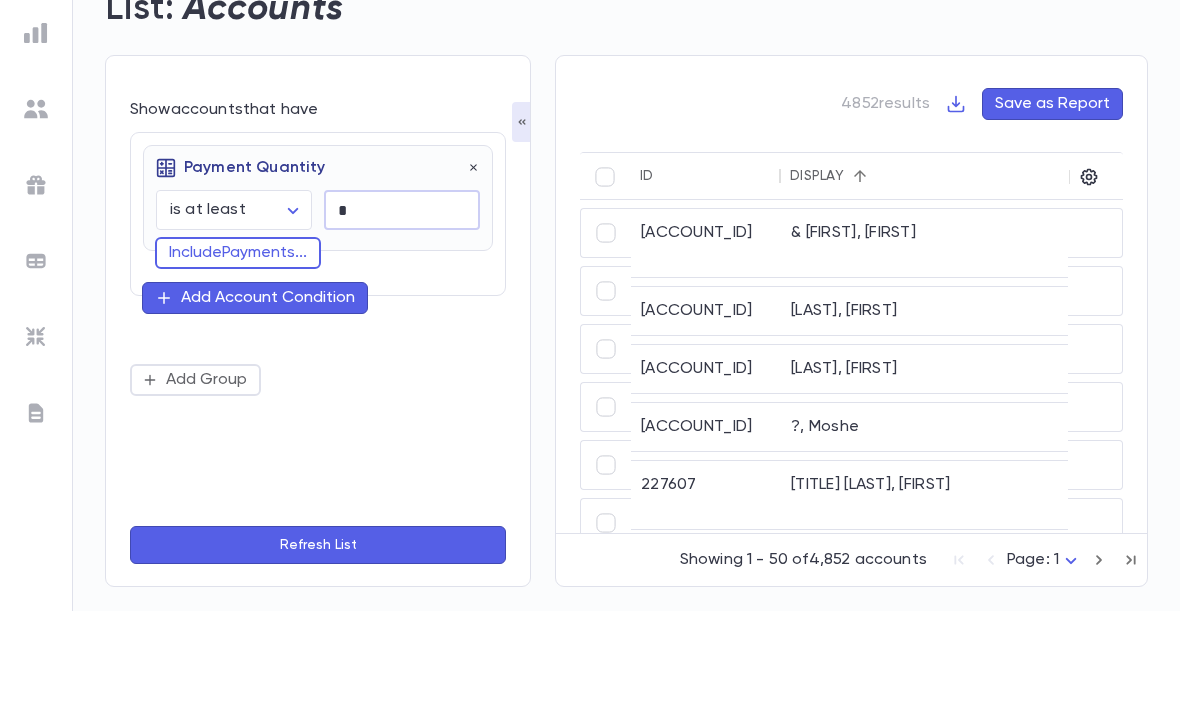 type on "*" 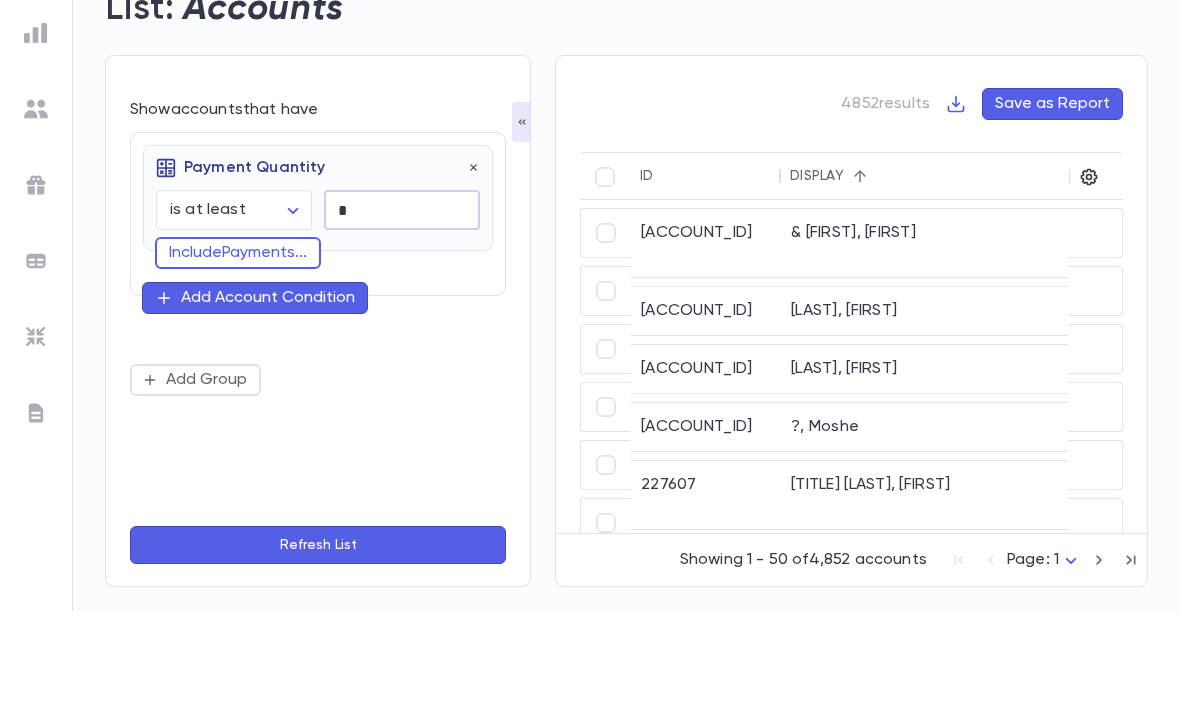 click on "Include  Payments ..." at bounding box center [238, 355] 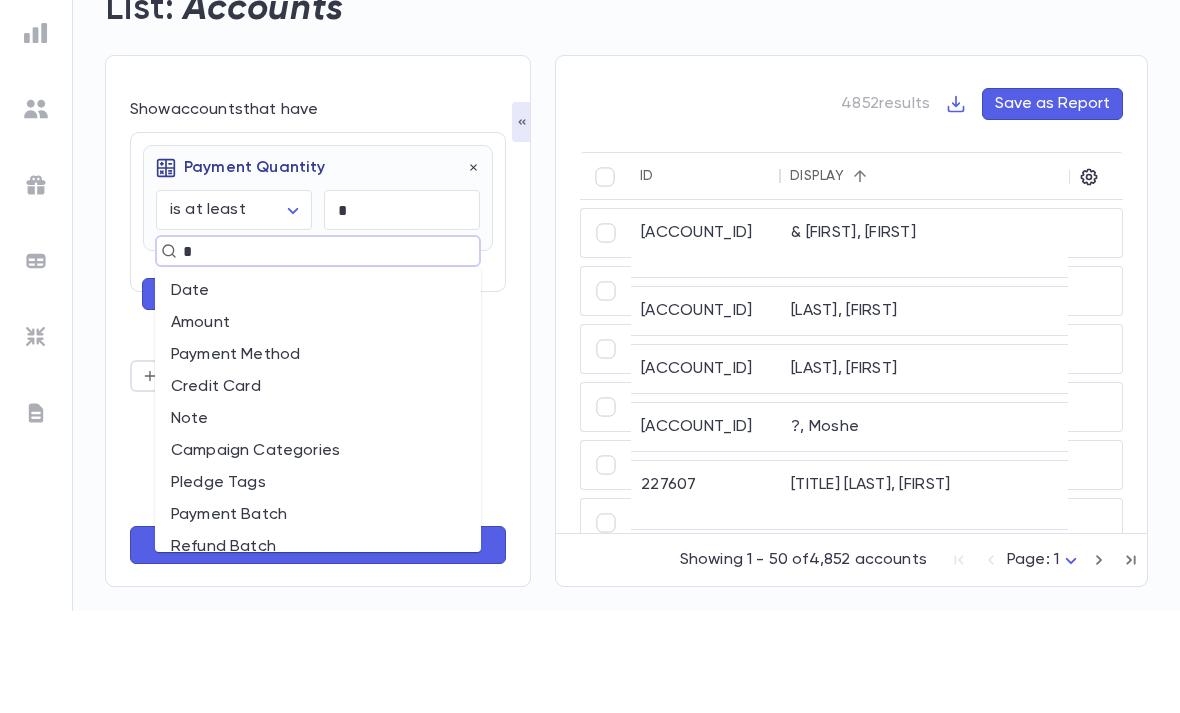 type on "**" 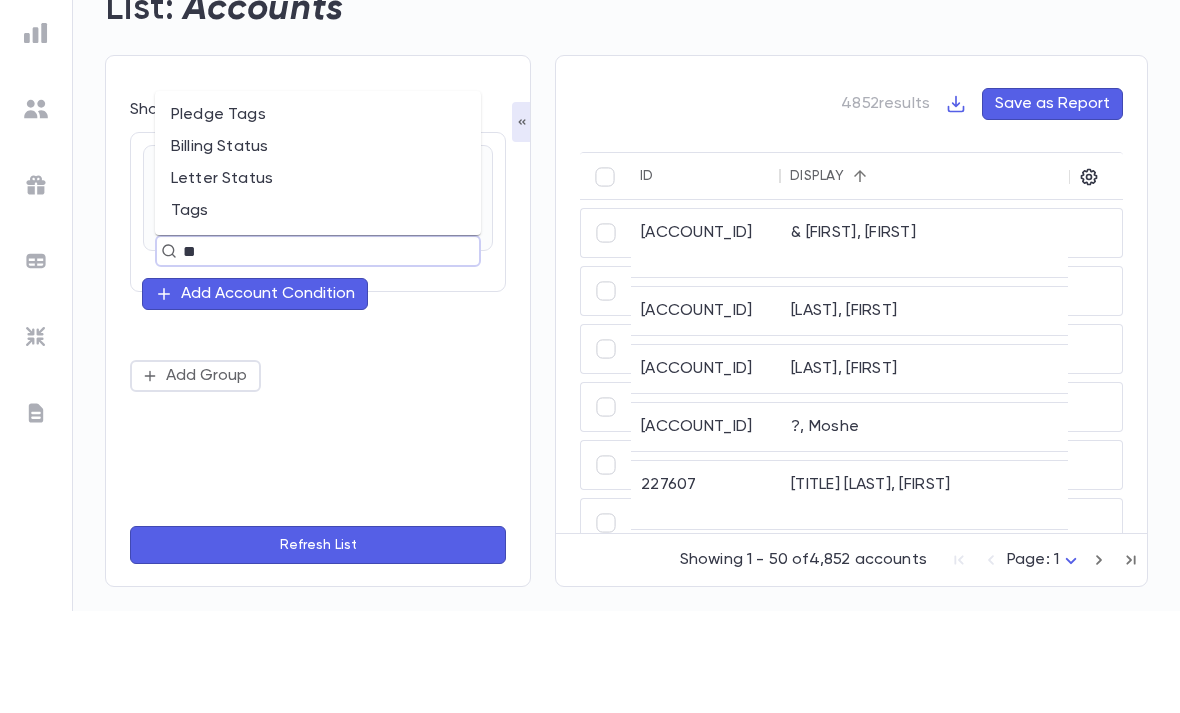 click on "Tags" at bounding box center (318, 313) 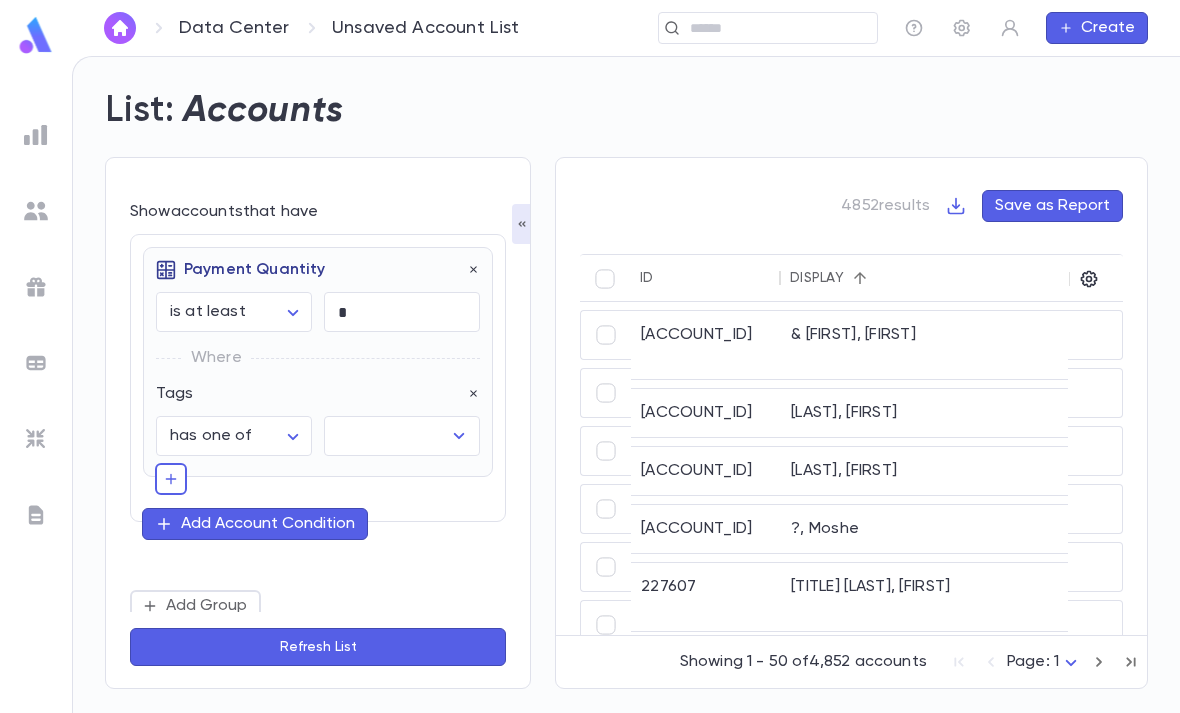click at bounding box center (387, 436) 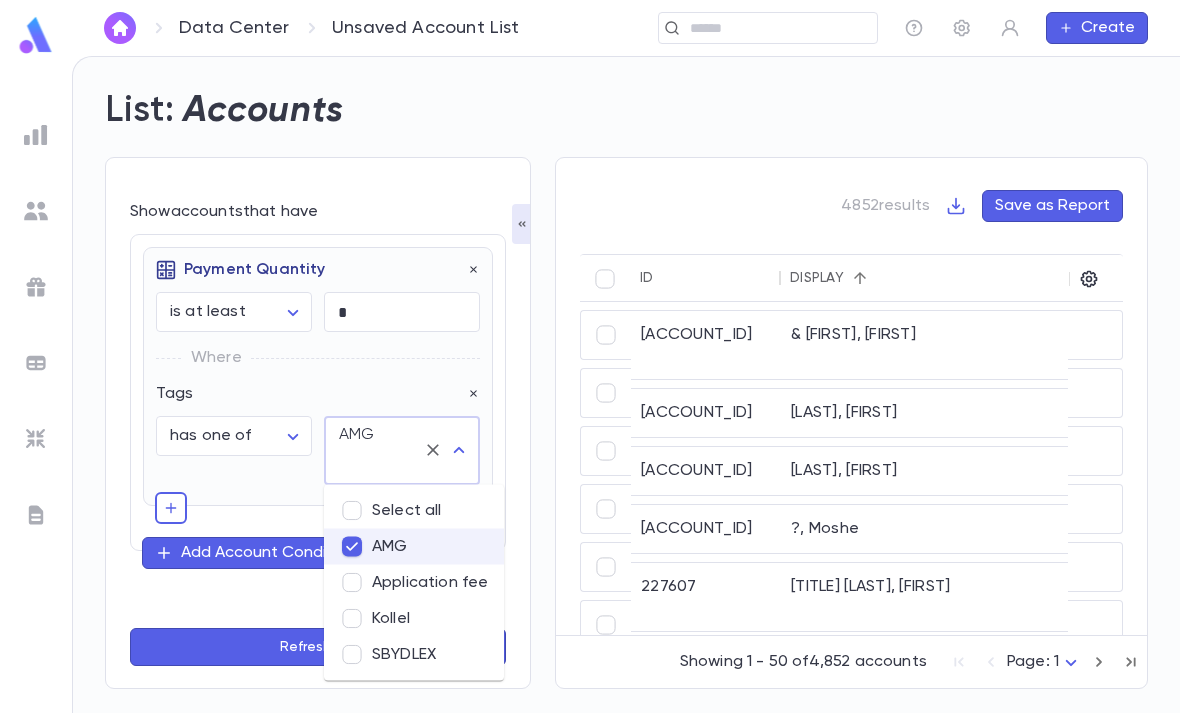 click on "Refresh List" at bounding box center [318, 647] 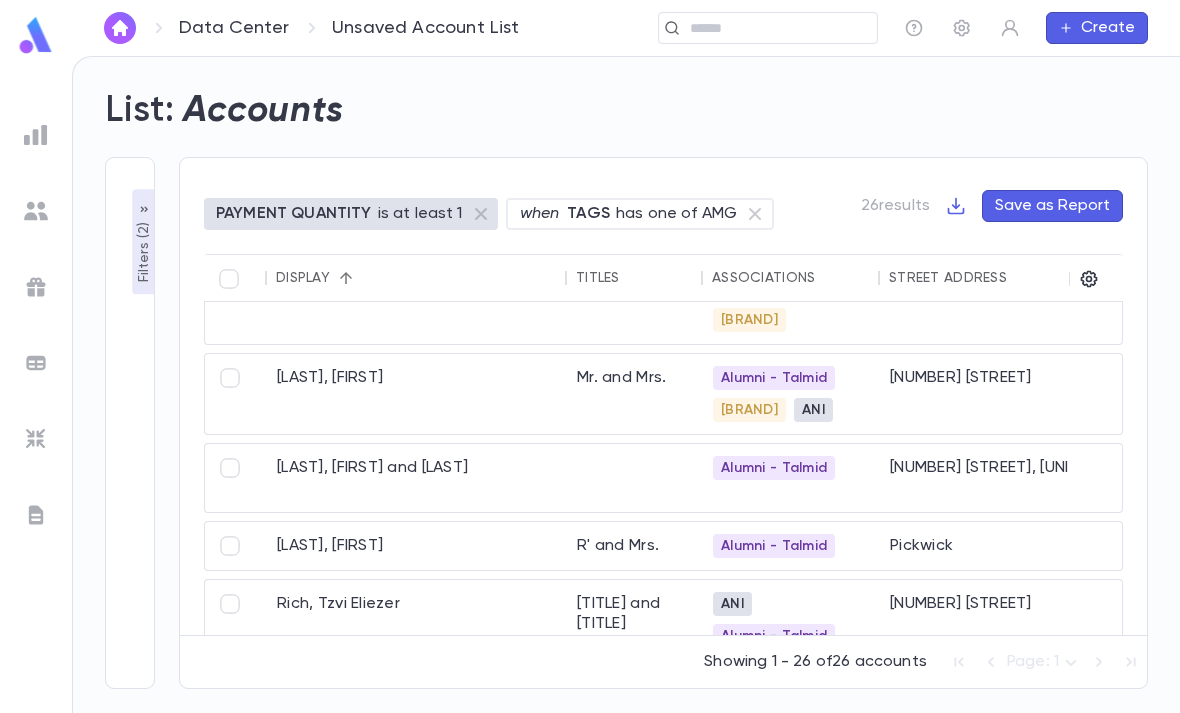 scroll, scrollTop: 1149, scrollLeft: 146, axis: both 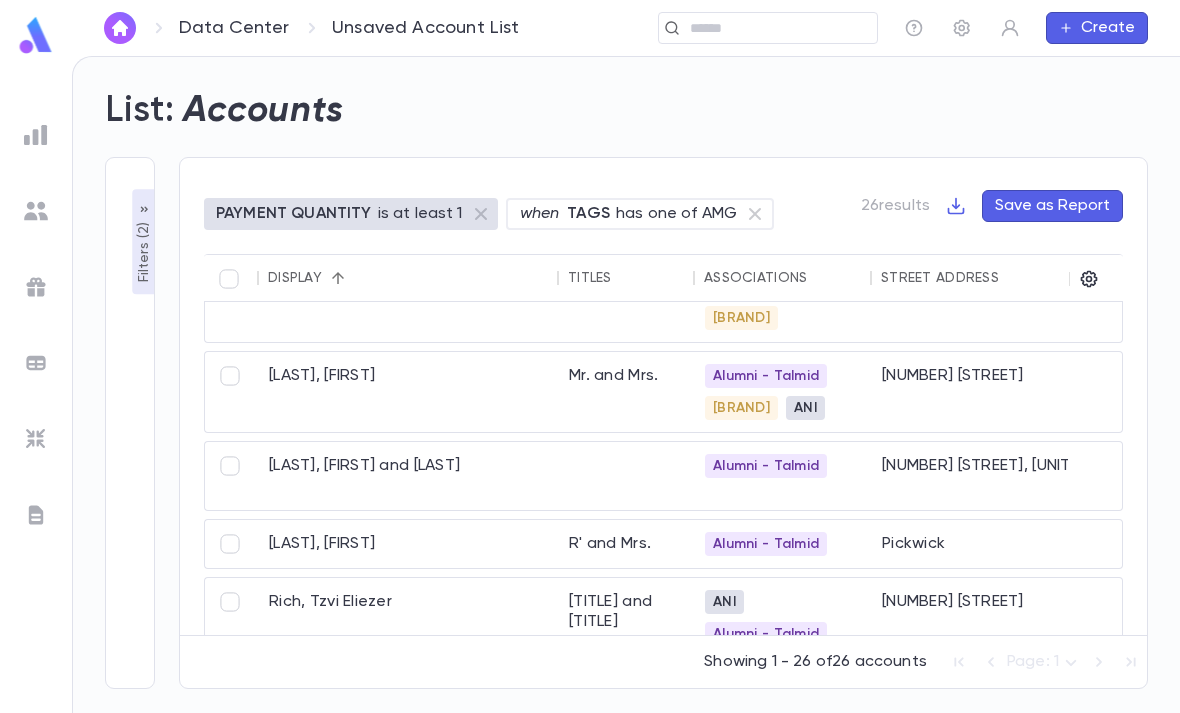 click on "R' and  Mrs." at bounding box center [627, 180] 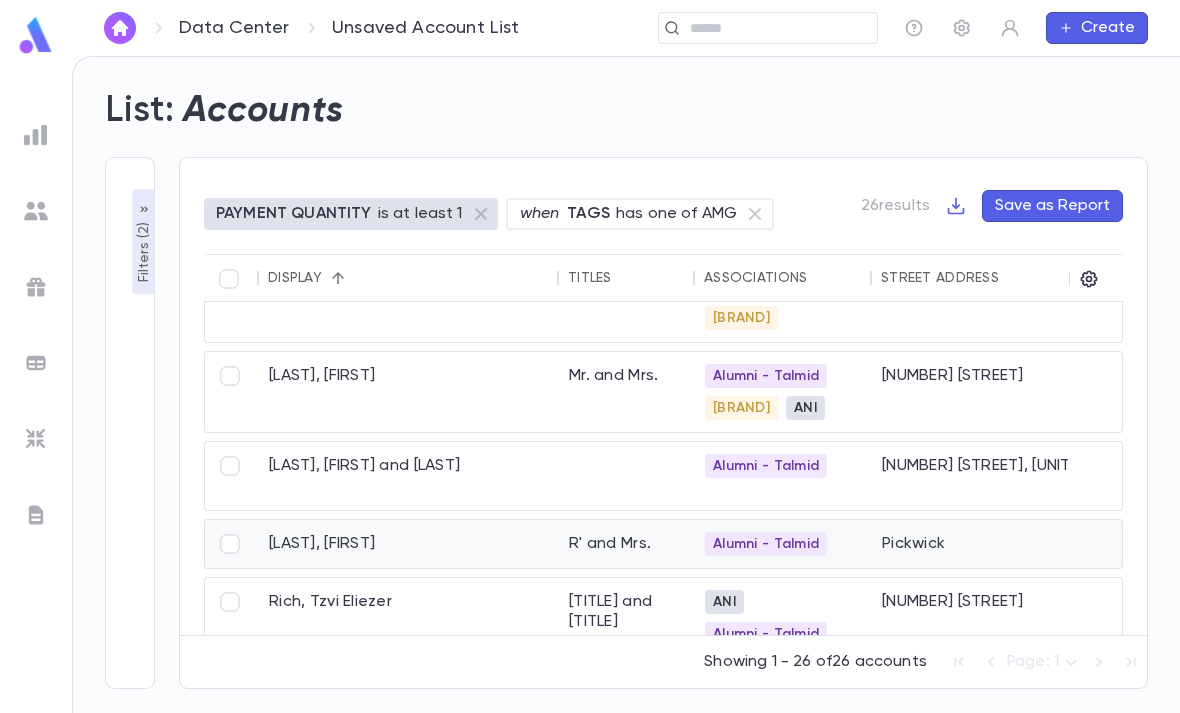 click on "**********" at bounding box center (130, 423) 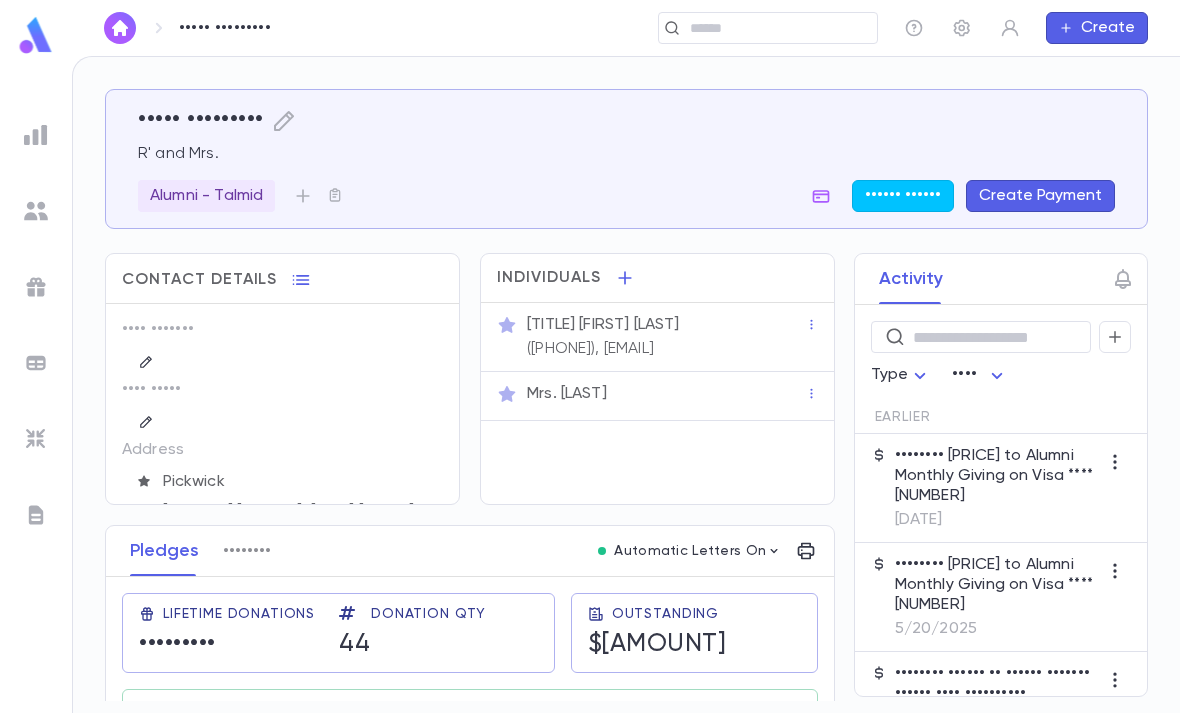 scroll, scrollTop: 0, scrollLeft: 0, axis: both 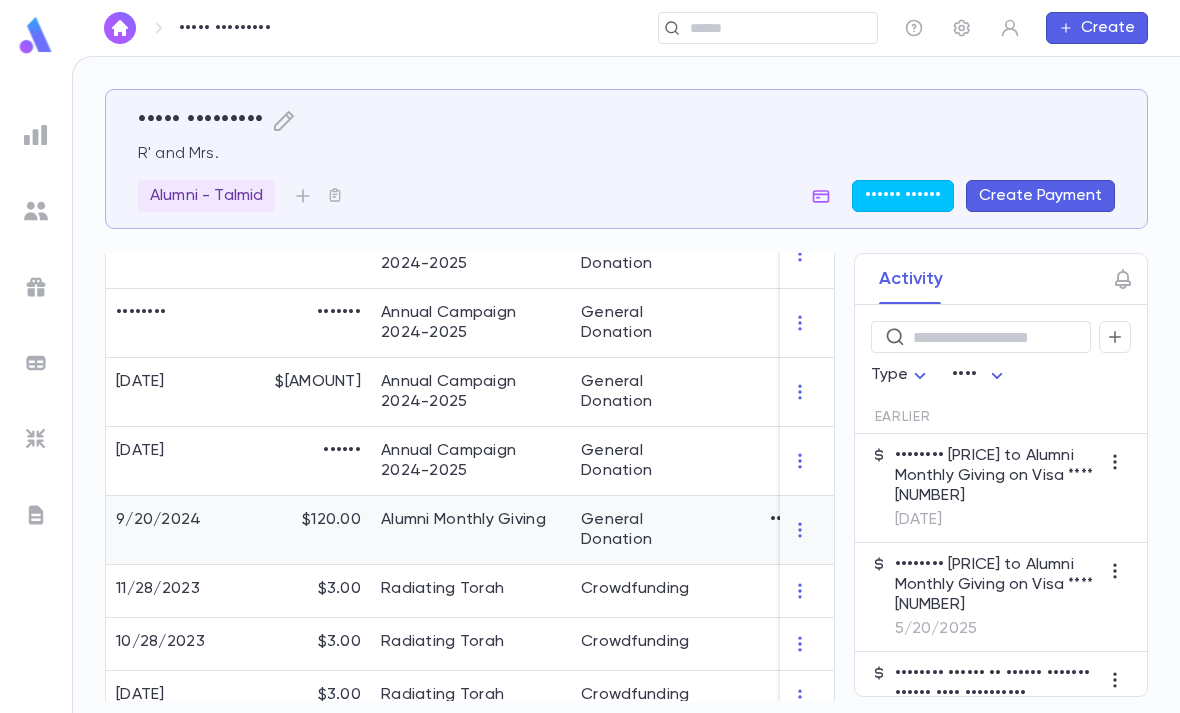 click on "Alumni Monthly Giving" at bounding box center (471, 530) 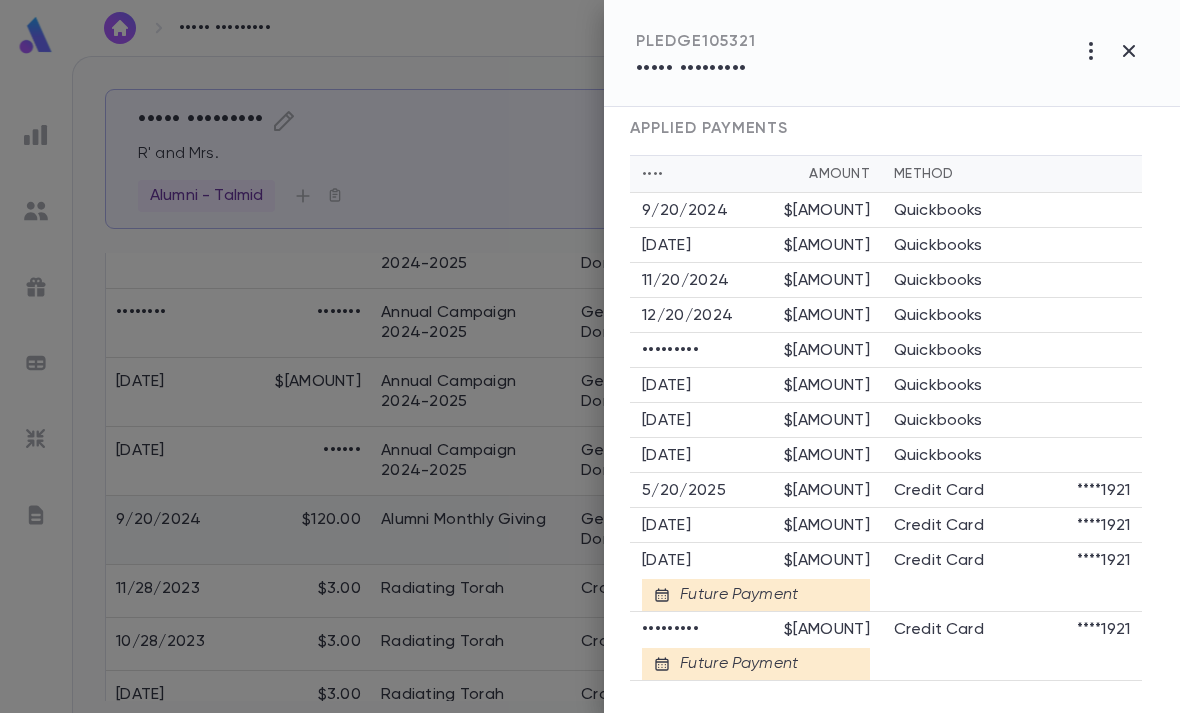 scroll, scrollTop: 1300, scrollLeft: 6, axis: both 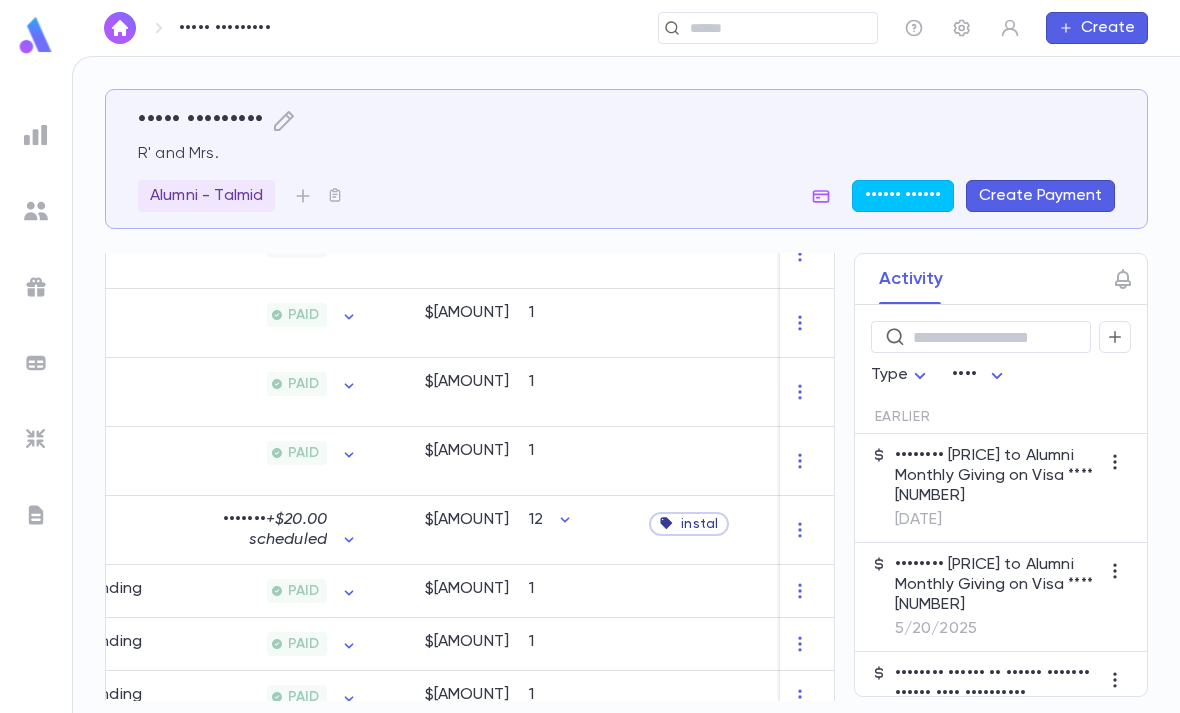 click at bounding box center [36, 135] 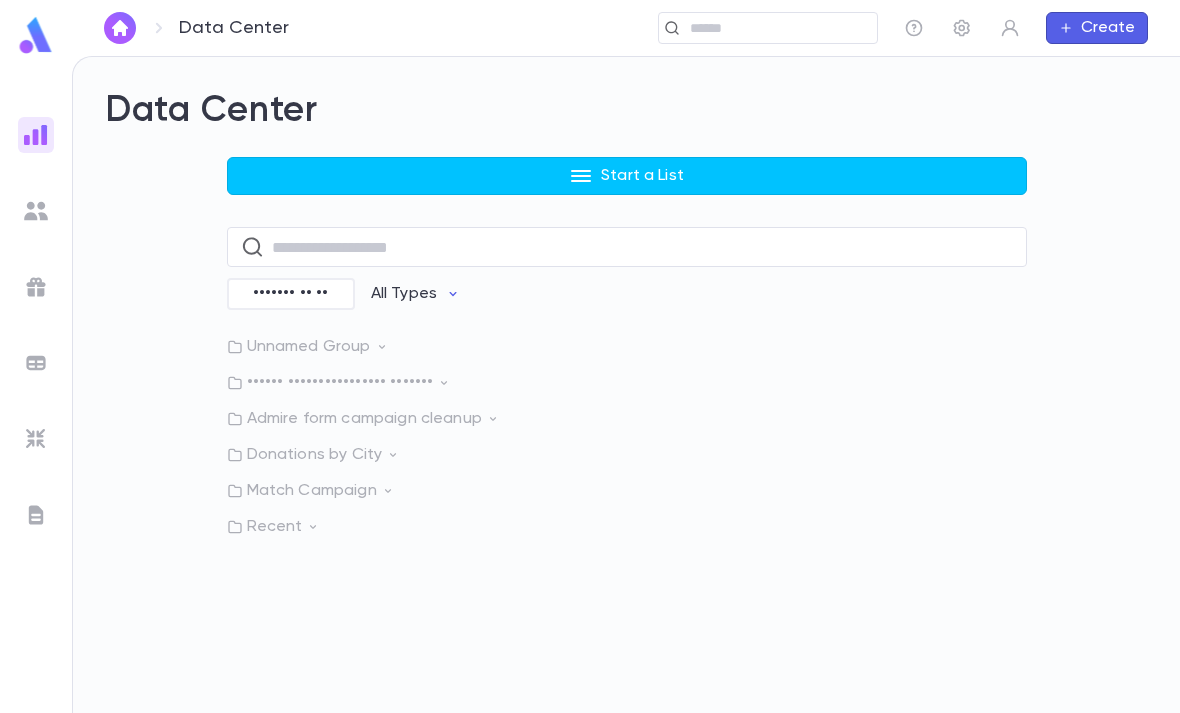 click on "Start a List" at bounding box center [642, 176] 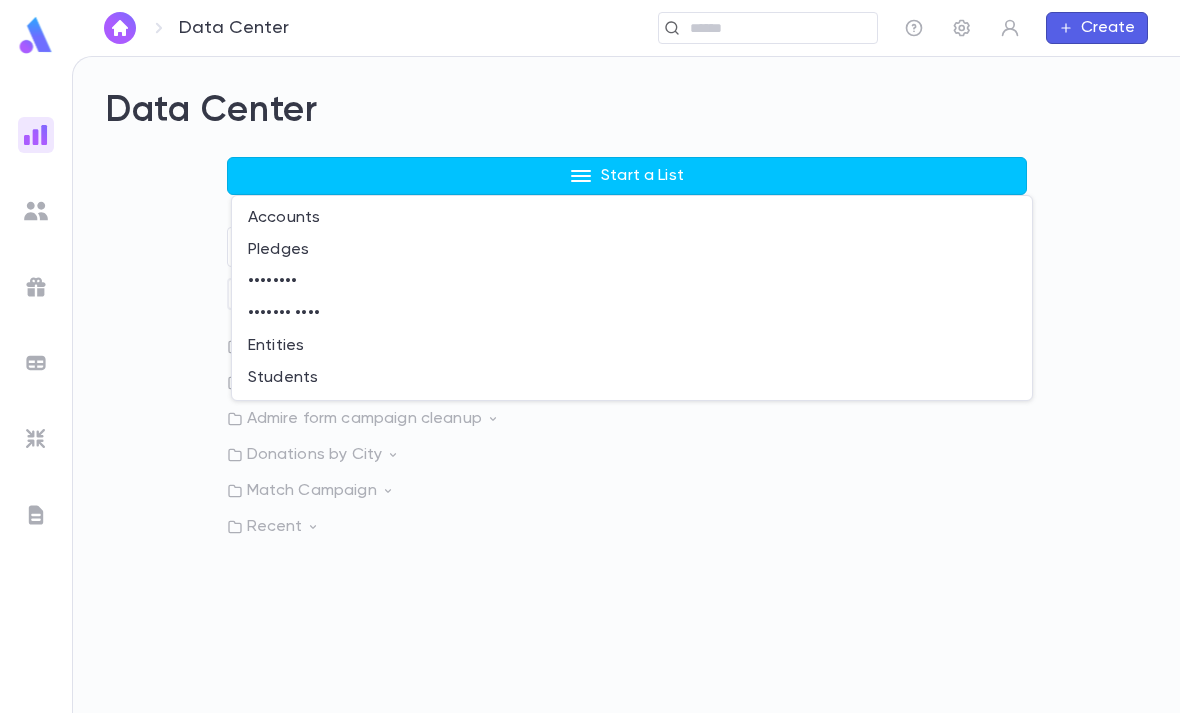 click on "Accounts" at bounding box center [632, 218] 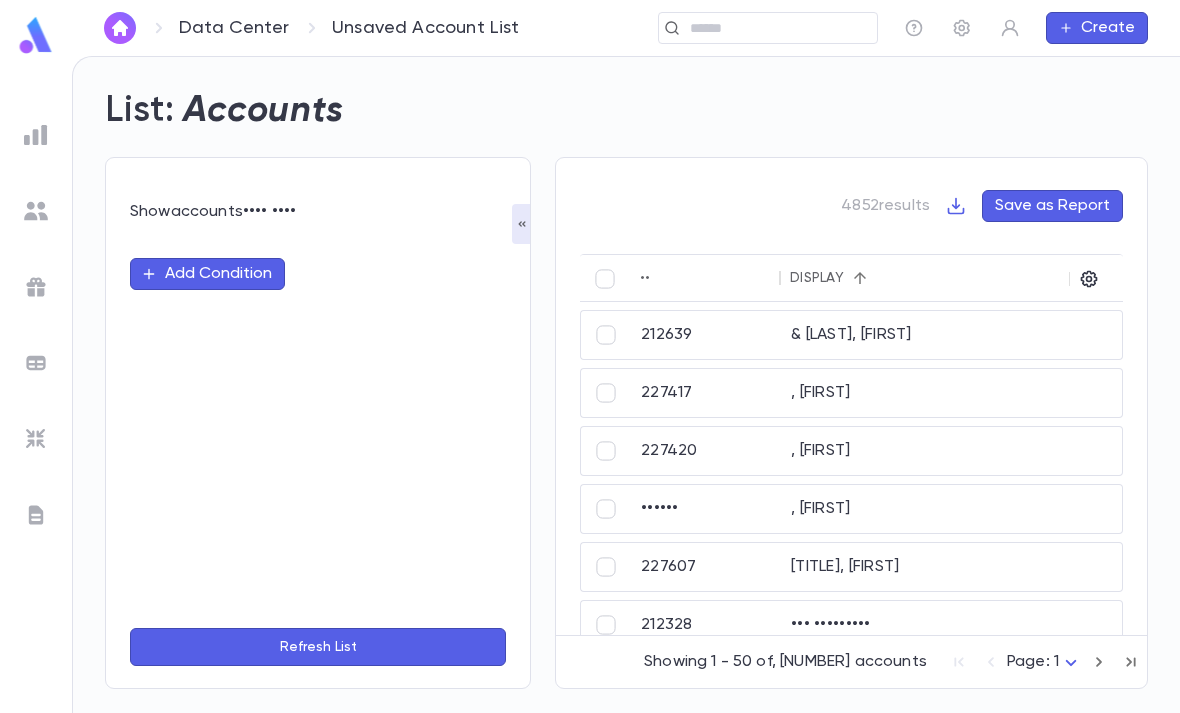 click on "Add Condition" at bounding box center (207, 274) 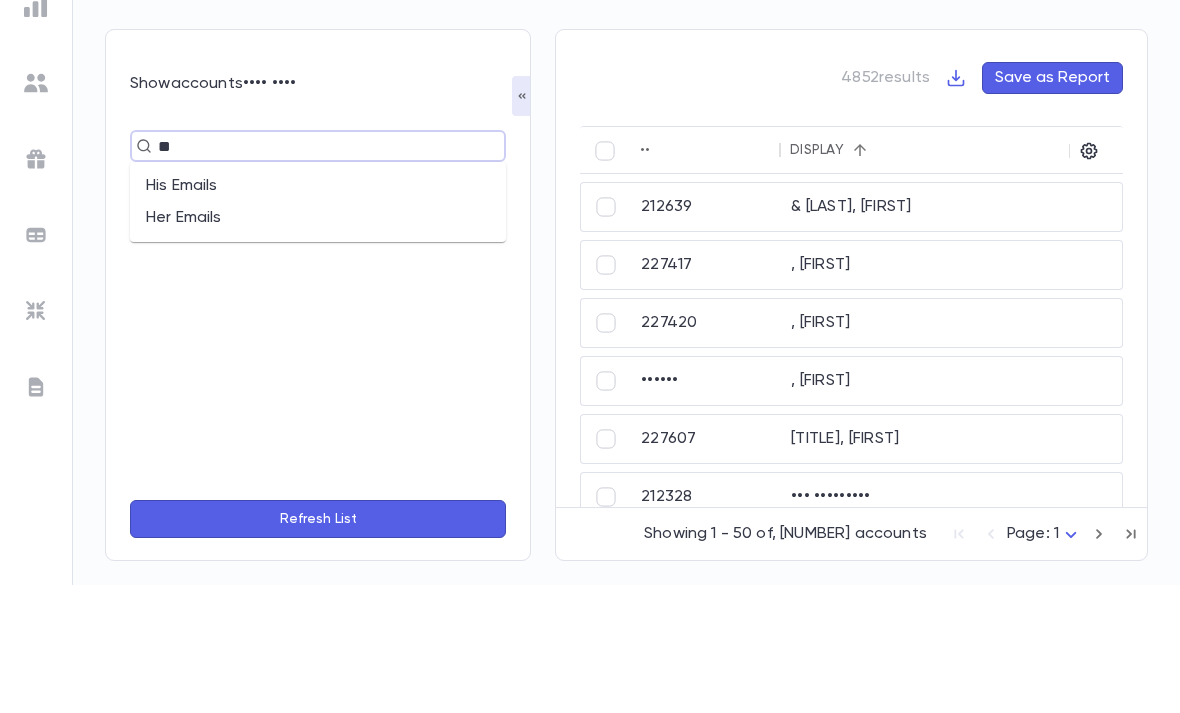 type on "***" 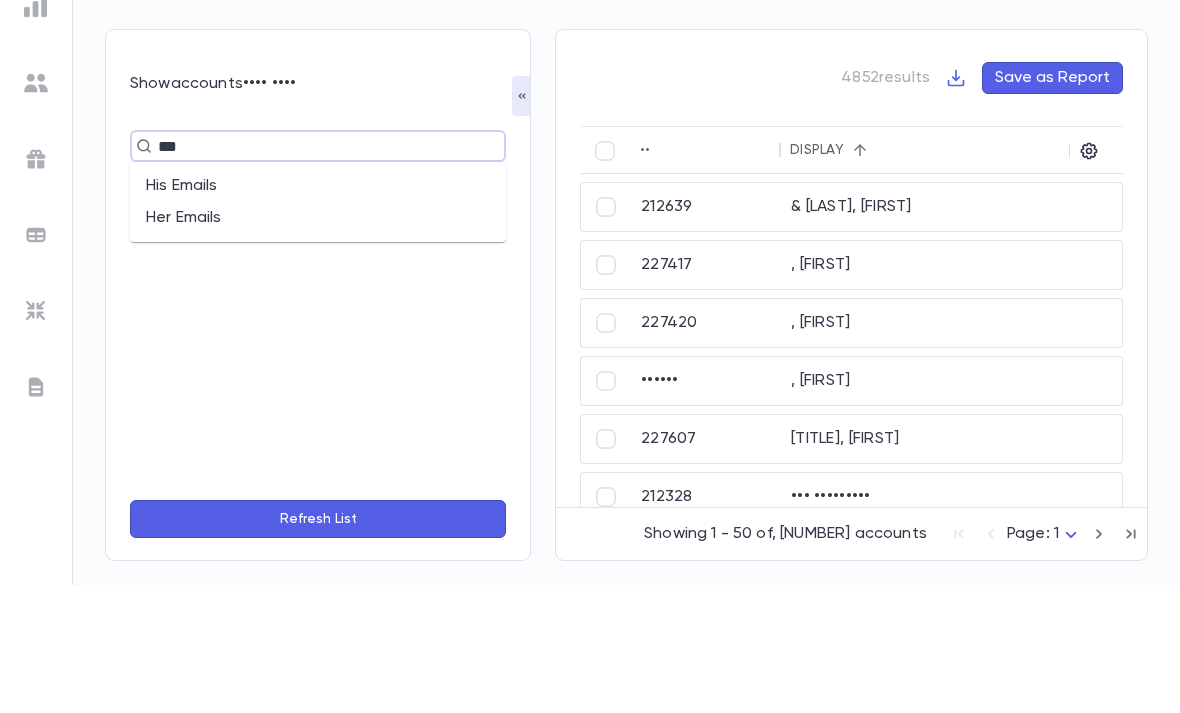 click on "Her Emails" at bounding box center (318, 346) 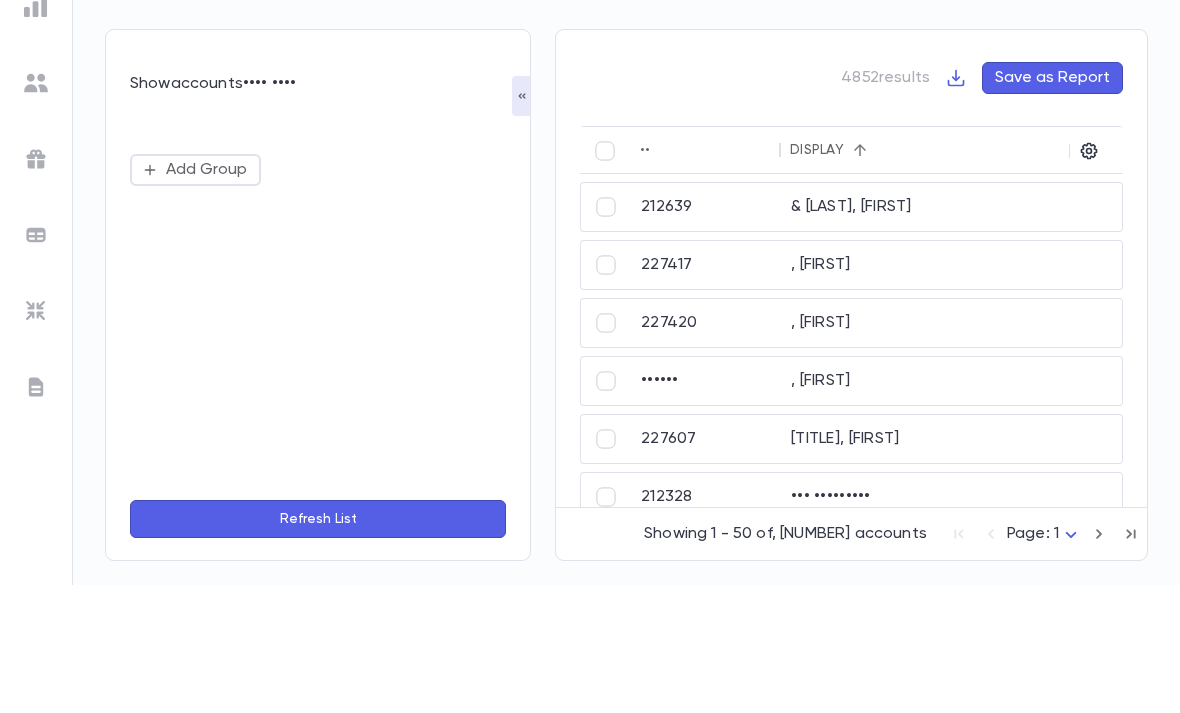 scroll, scrollTop: 64, scrollLeft: 0, axis: vertical 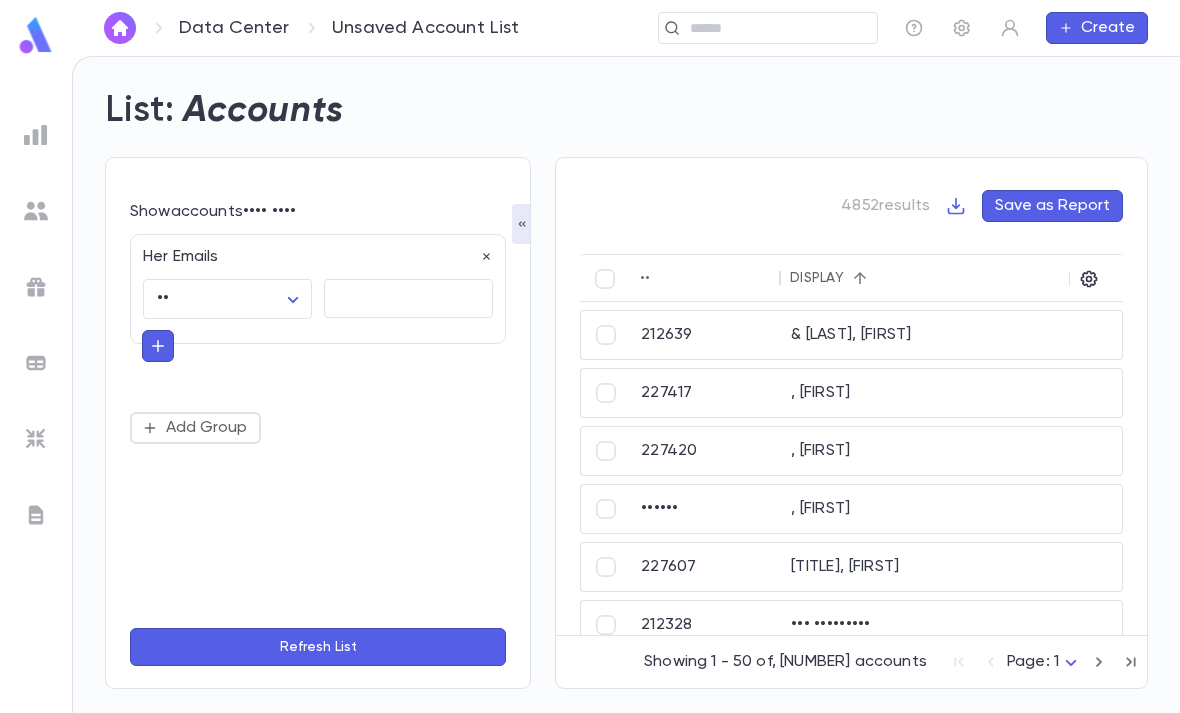 click on "Her  Emails" at bounding box center (312, 251) 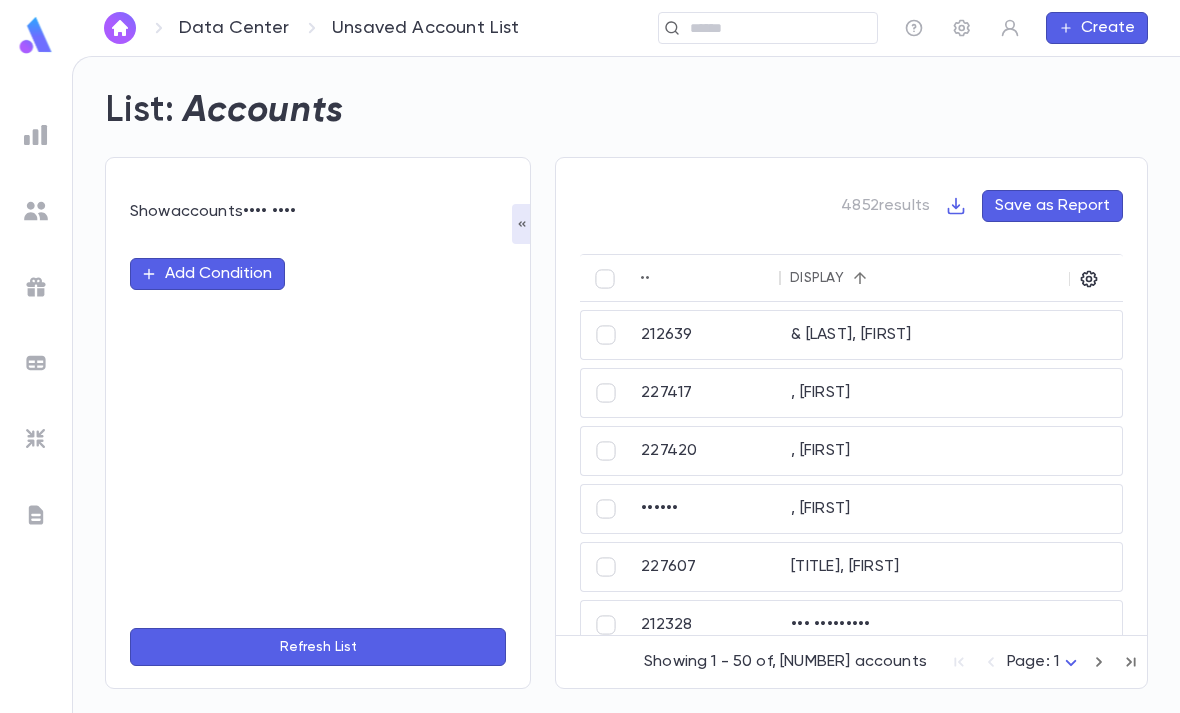 click on "Add Condition" at bounding box center (318, 423) 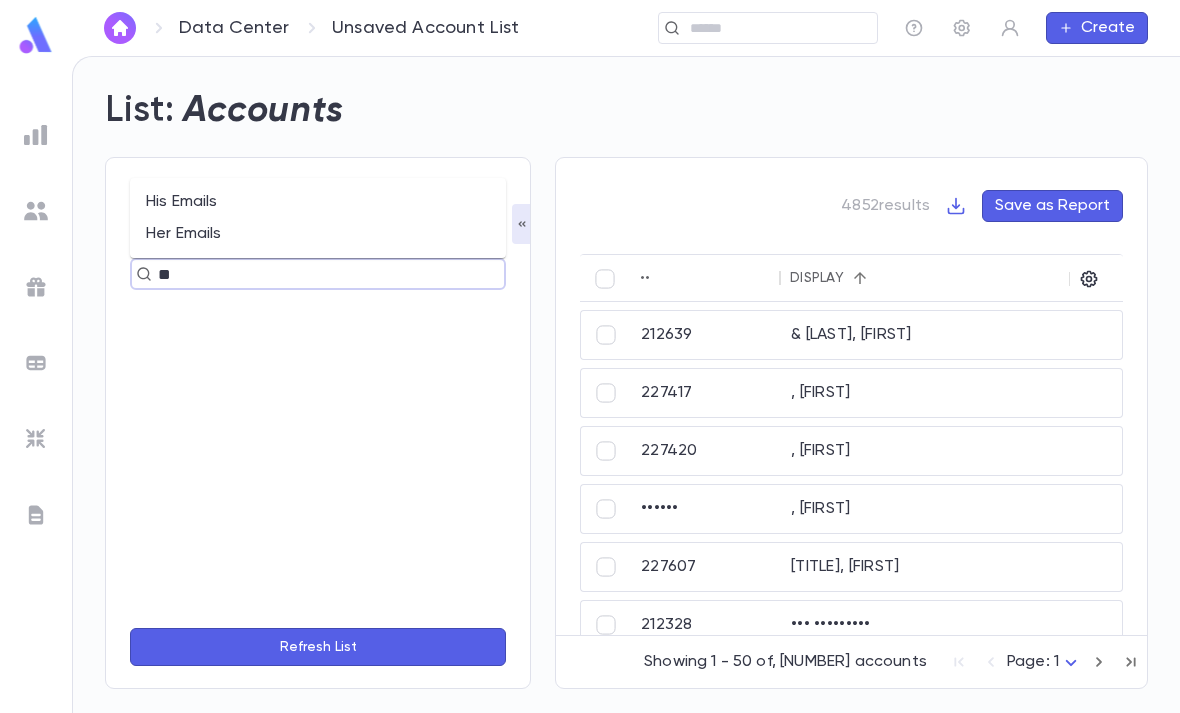 type on "***" 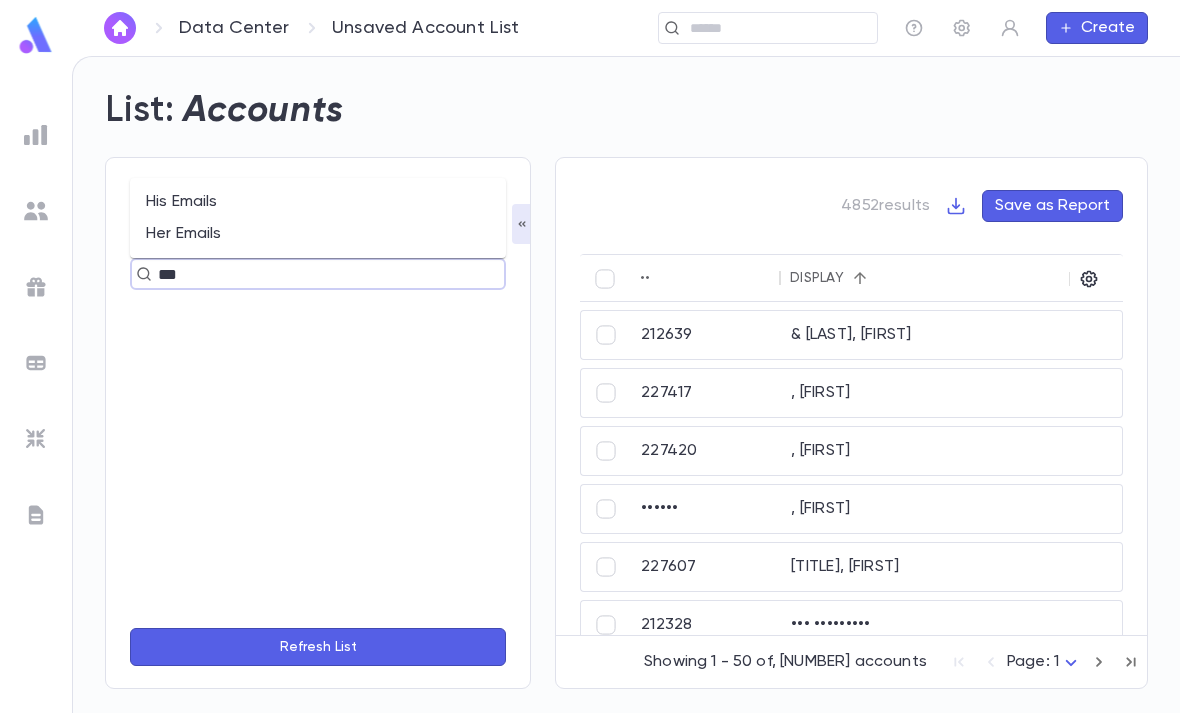 click on "His Emails" at bounding box center (318, 202) 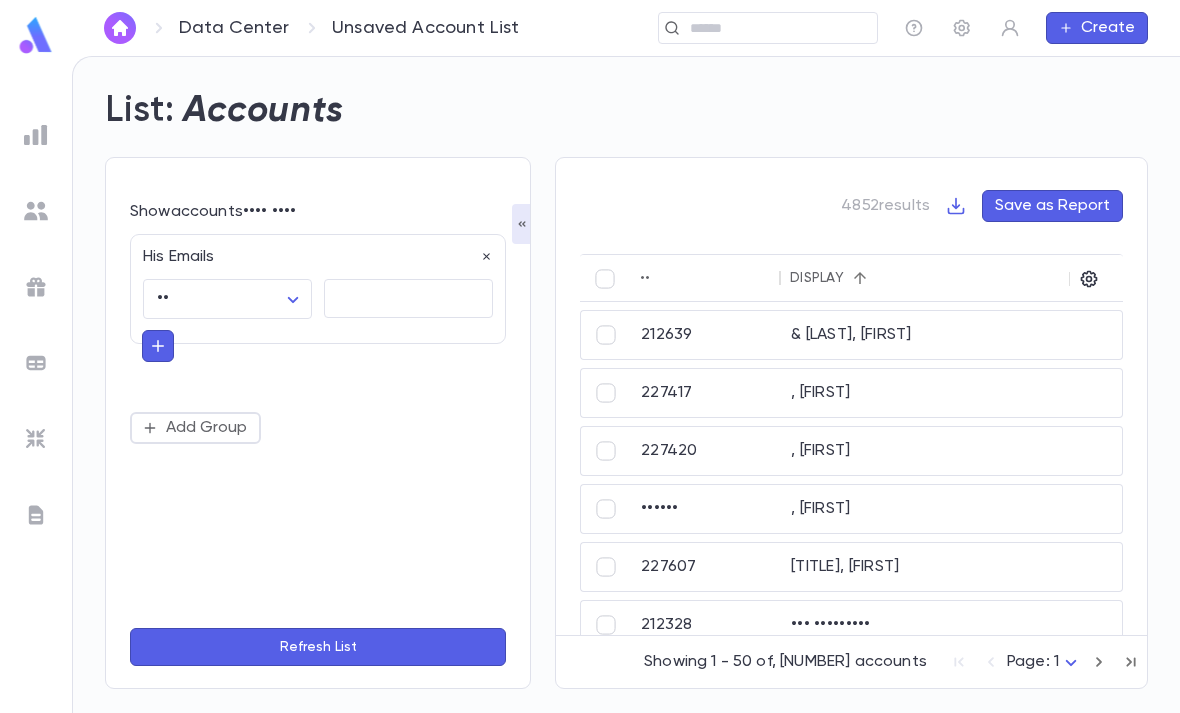 click at bounding box center [408, 298] 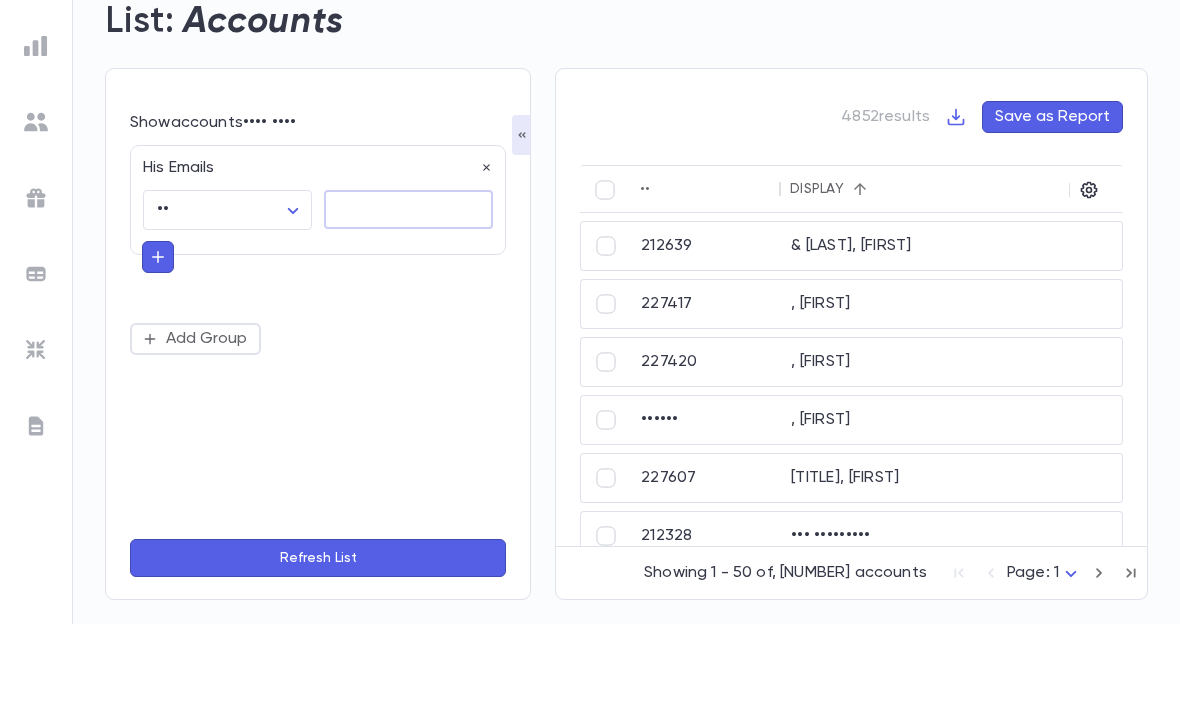 click on "Data Center Unsaved Account List ​  Create List:  Accounts Show  accounts  that have His  Emails is ****** ​ * ​ Add Group Refresh List [NUMBER]  results Save as Report ID Display Titles Associations Street Address City State Zip Best Phone Number His Cell Numbers Her Cell Numbers [NUMBER] & [FIRST], [FIRST] [NUMBER] [CITY] [STATE] [PHONE] [NUMBER], [FIRST] [NUMBER], [FIRST] [NUMBER], [FIRST] [NUMBER] [LAST], [FIRST] [NUMBER] [STREET] [CITY] [STATE] [PHONE] [NUMBER] [LAST], [FIRST] [NUMBER] [STREET] [CITY] [STATE] [PHONE] [NUMBER] [LAST], [FIRST] [NUMBER] [STREET] [CITY] [STATE] [PHONE] [NUMBER] [LAST], [FIRST] [NUMBER] [STREET], [CITY] [STATE] [PHONE] [NUMBER] [LAST], [FIRST] [NUMBER] [STREET], [CITY] [STATE] [PHONE] Showing   1 - 50   of  [NUMBER]   accounts Page: 1 * Profile Log out Account Pledge Payment Download CSV Download PDF" at bounding box center (590, 384) 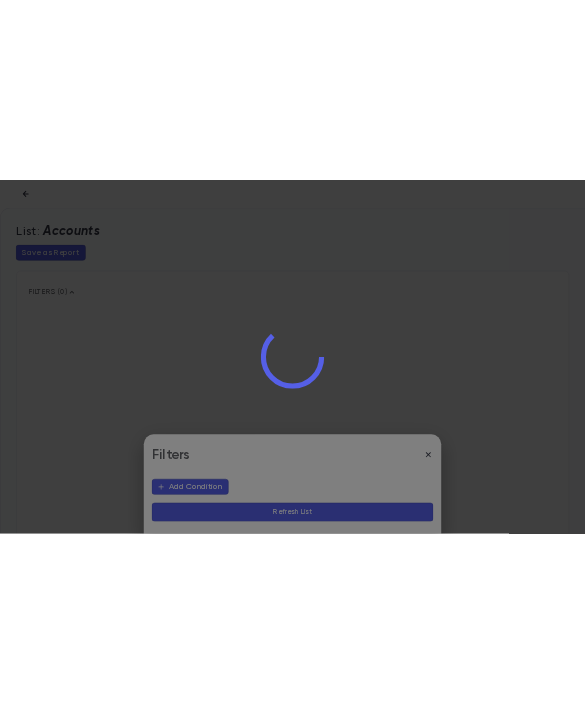 scroll, scrollTop: 0, scrollLeft: 0, axis: both 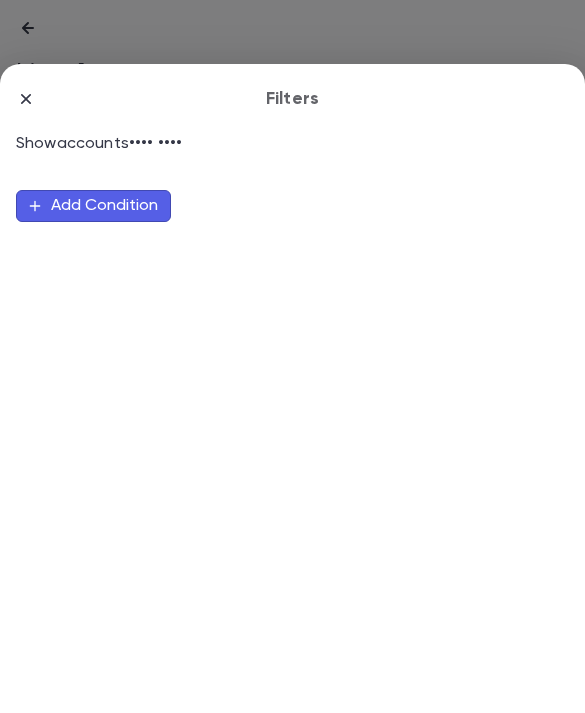 click on "Filters   Show  accounts  that have Add Condition Refresh List" at bounding box center [292, 388] 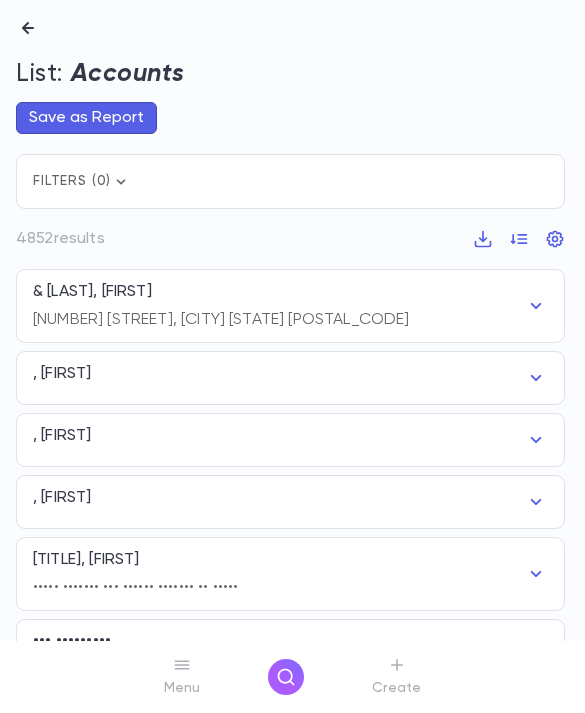 click at bounding box center [28, 28] 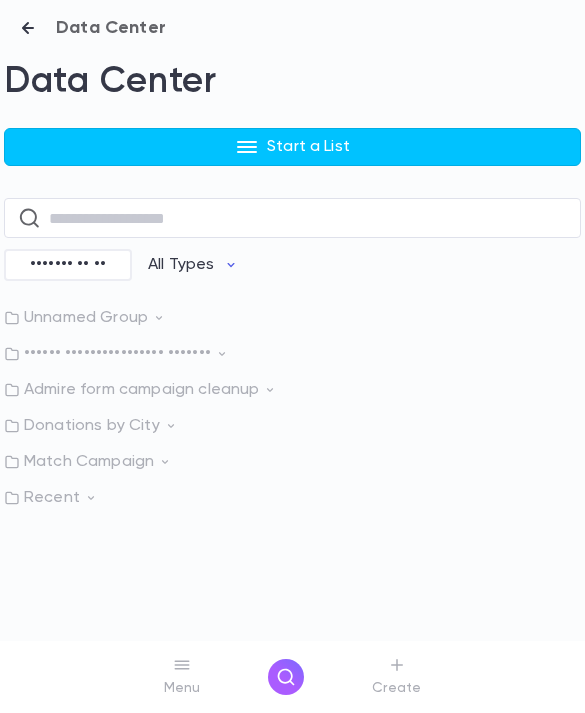 click at bounding box center (28, 28) 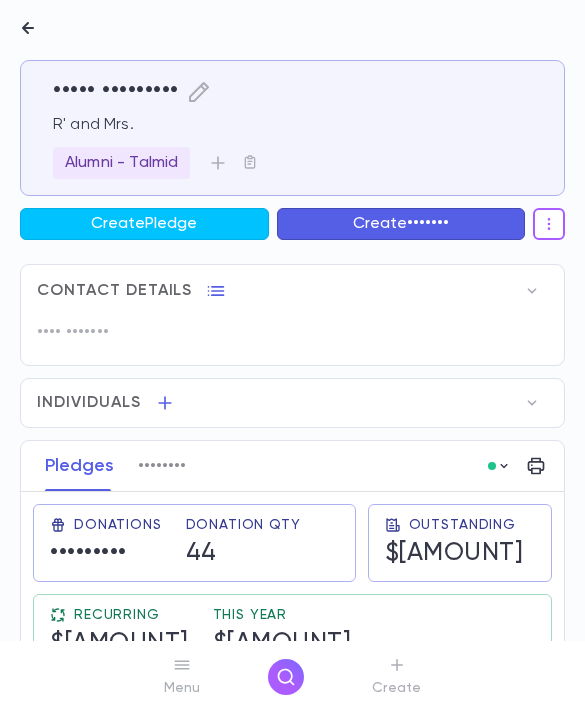 click at bounding box center (286, 677) 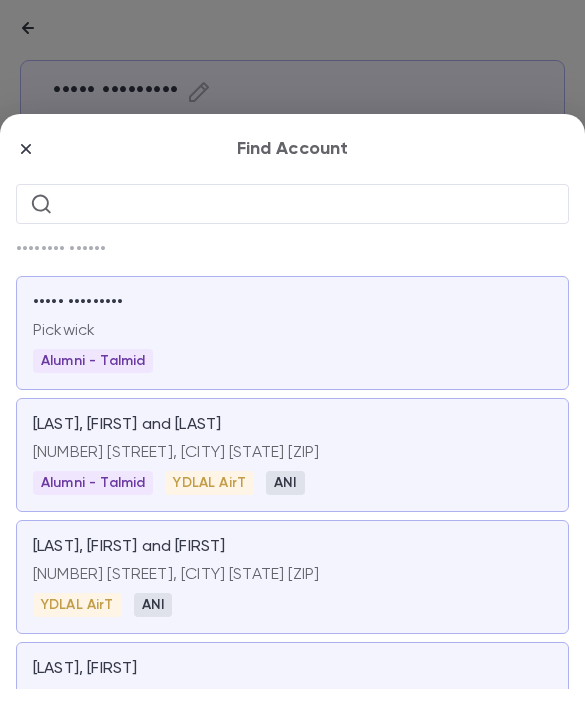 click at bounding box center (308, 203) 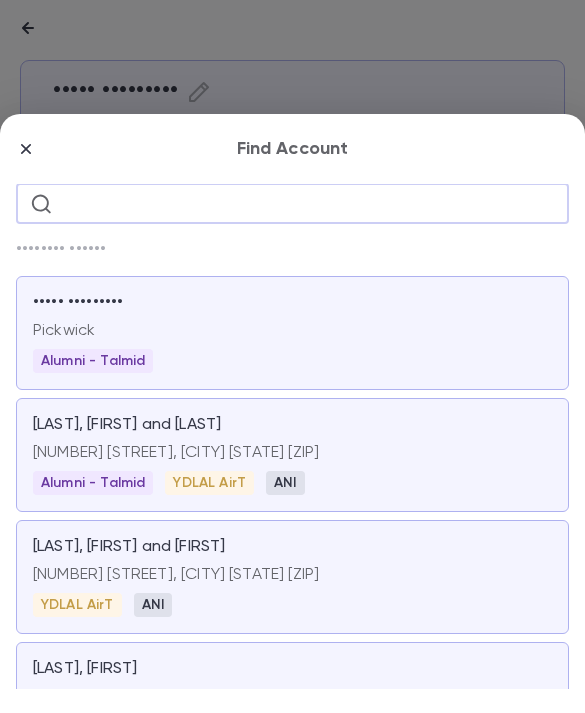 paste on "•••••••••" 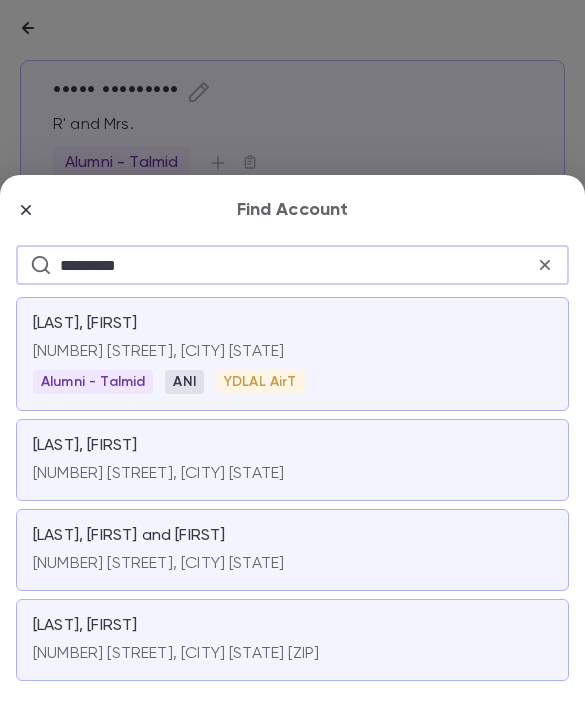 type on "•••••••••" 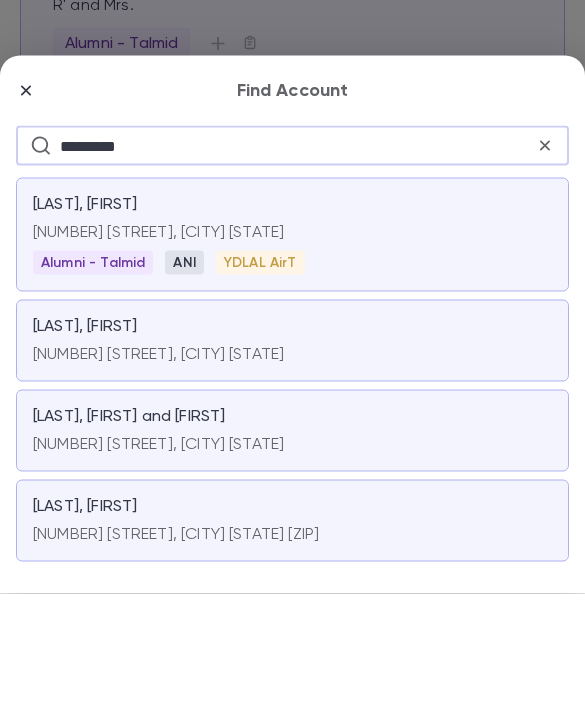 click at bounding box center [545, 265] 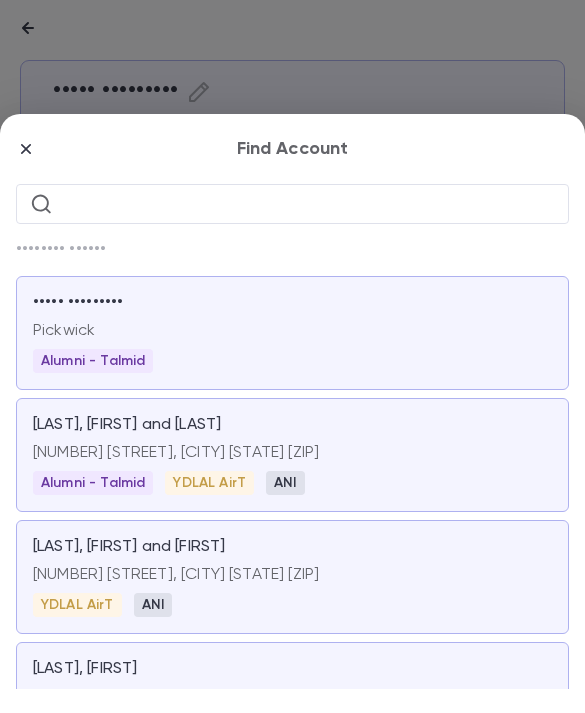 click at bounding box center [308, 203] 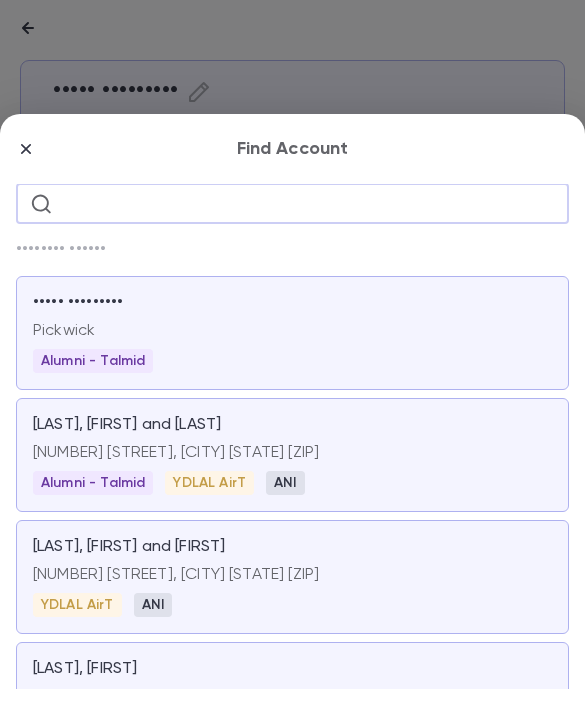 paste on "•••••••" 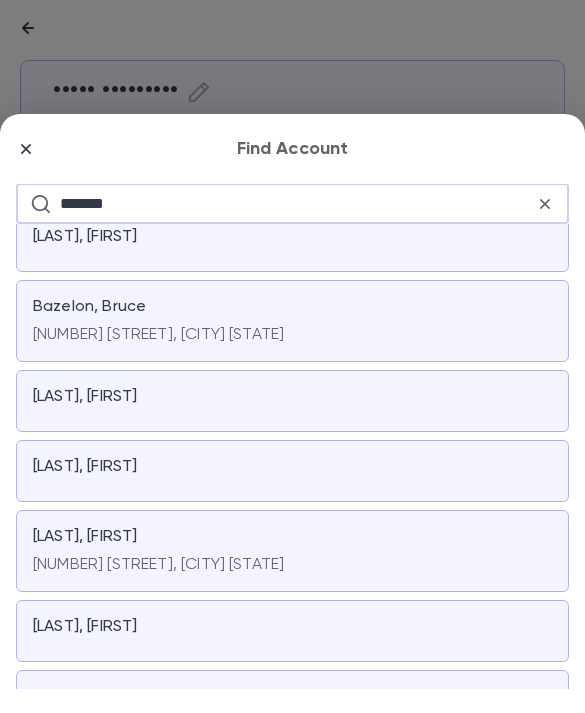 scroll, scrollTop: 25, scrollLeft: 0, axis: vertical 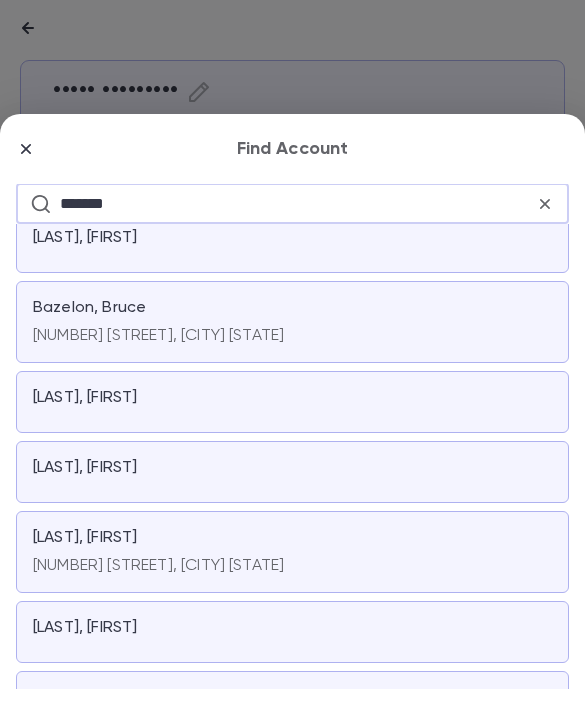 click on "•••••••• ••••••" at bounding box center [292, 238] 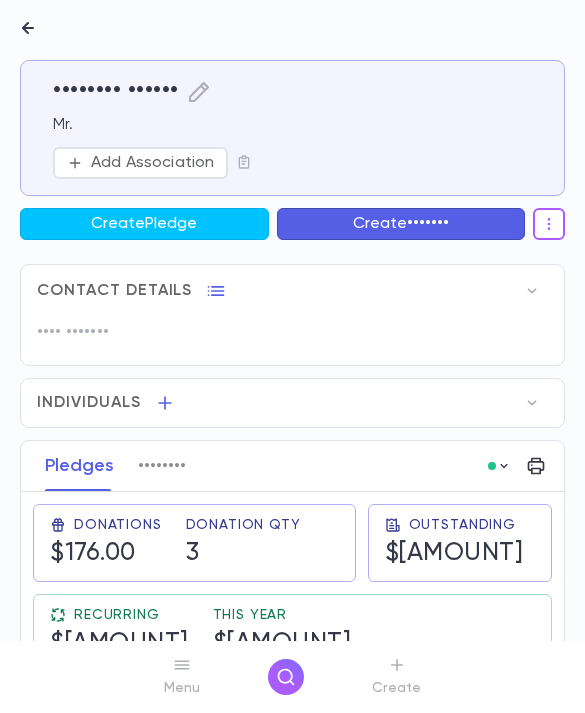 click on "Add Association" at bounding box center [152, 163] 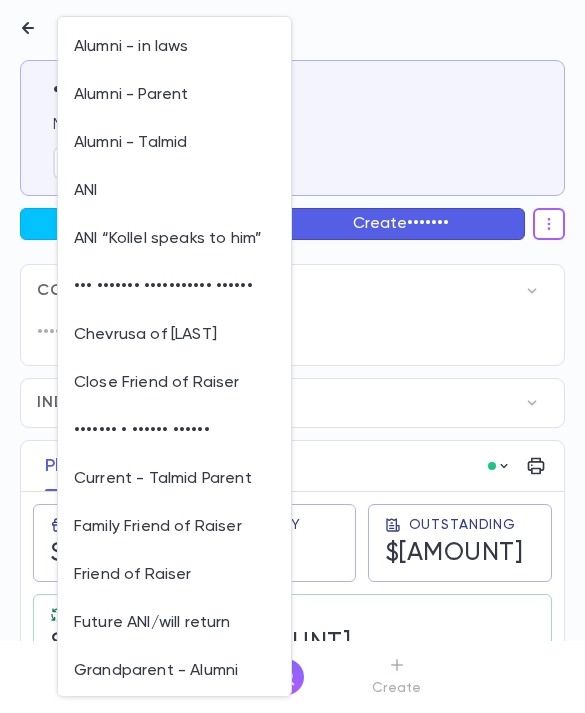 click on "Alumni - Talmid" at bounding box center [174, 143] 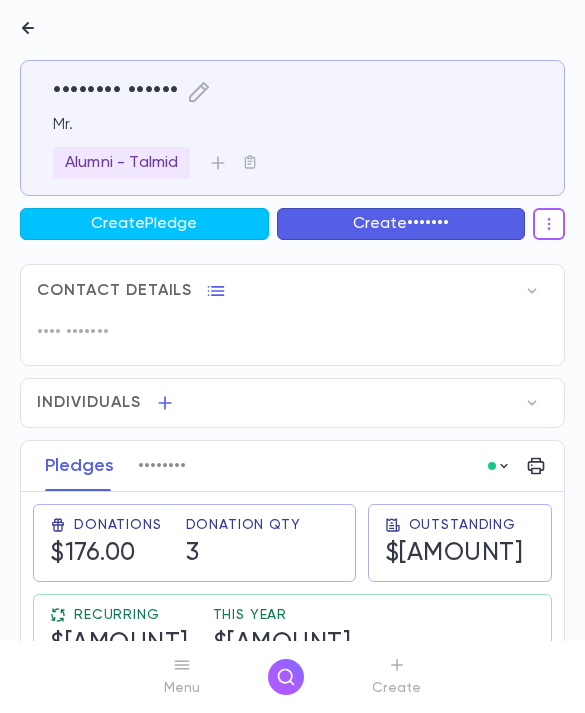 click at bounding box center (286, 677) 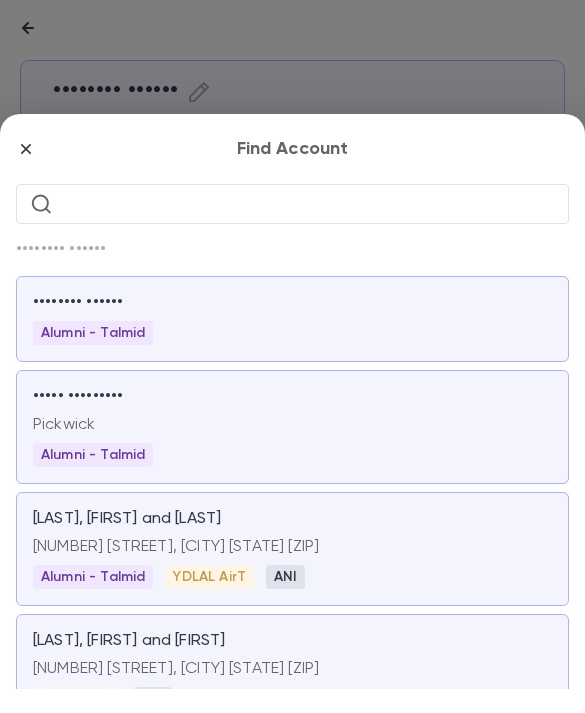 click at bounding box center (308, 203) 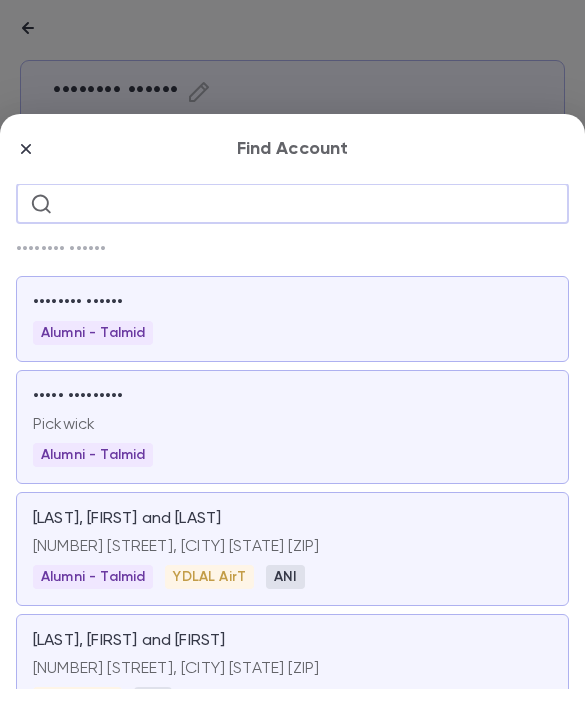 paste on "•••••••••" 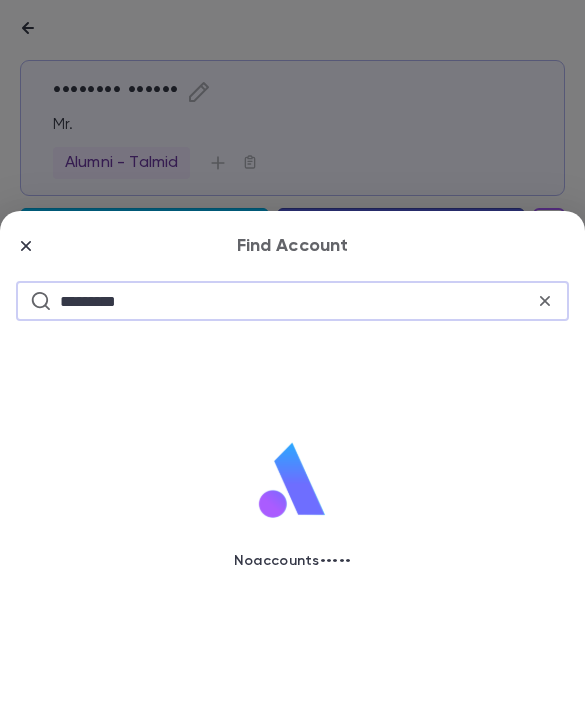 click on "•••••••••" at bounding box center [297, 301] 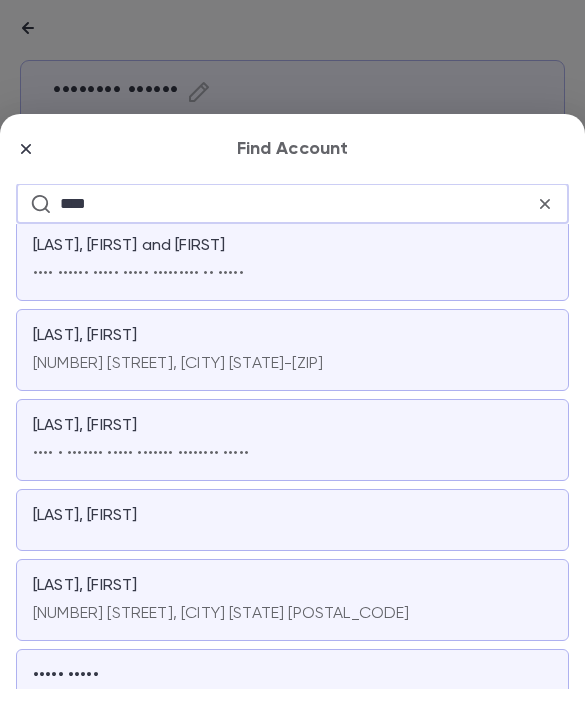 scroll, scrollTop: 15, scrollLeft: 0, axis: vertical 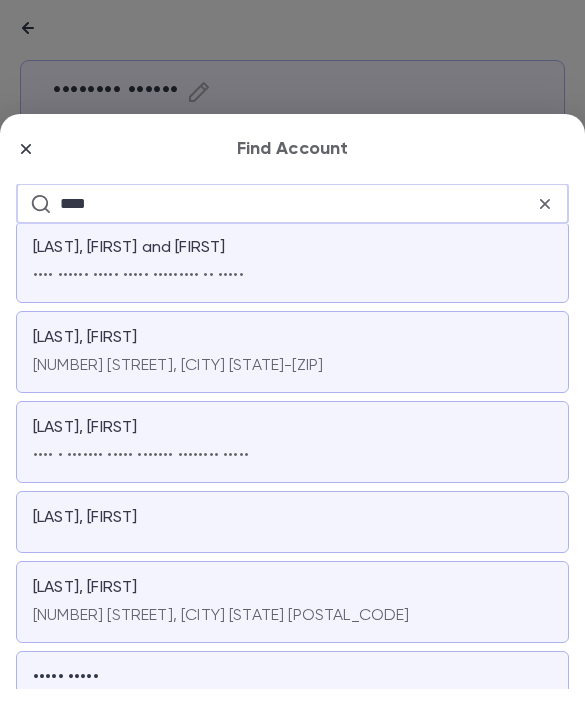 click on "••••" at bounding box center (297, 203) 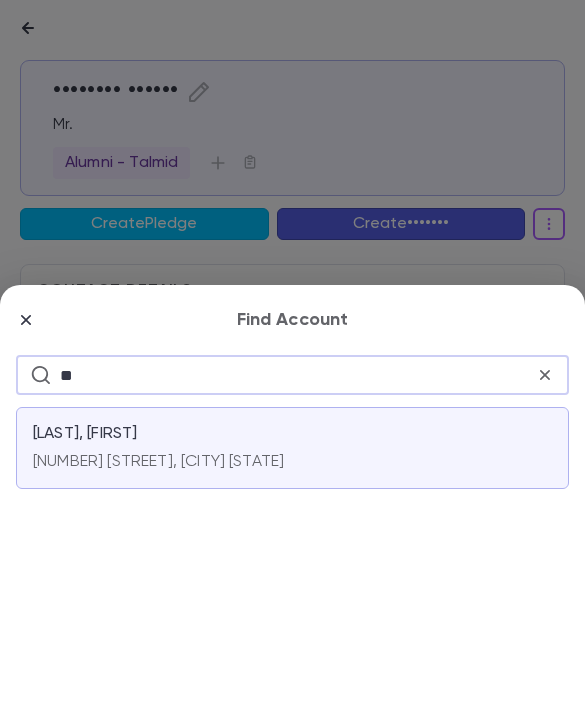 scroll, scrollTop: 0, scrollLeft: 0, axis: both 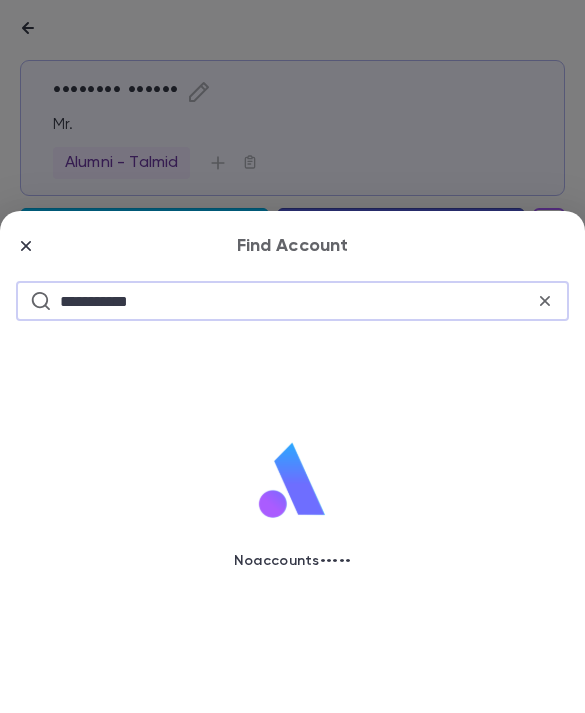 click on "**********" at bounding box center [297, 301] 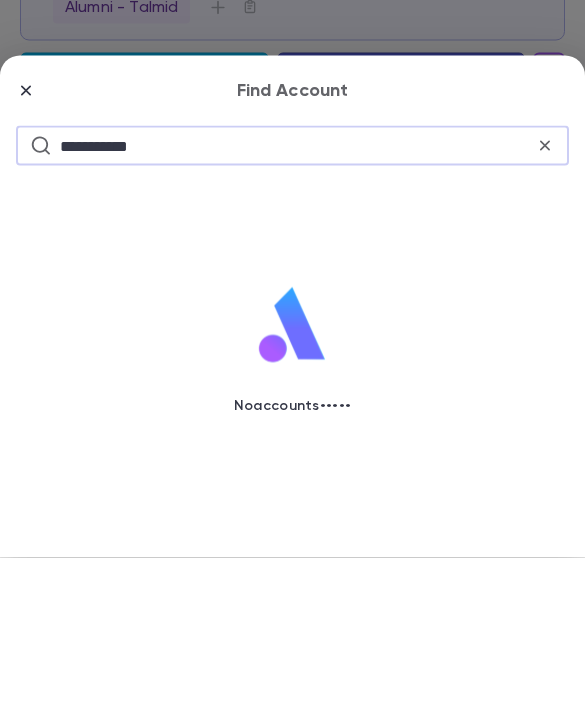 type on "**********" 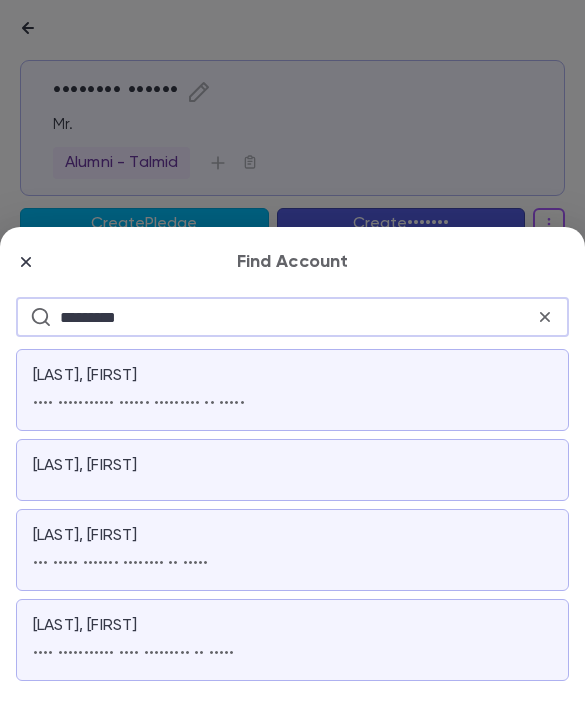 click on "•••• ••••••••••• •••••• ••••••••• •• •••••" at bounding box center (292, 400) 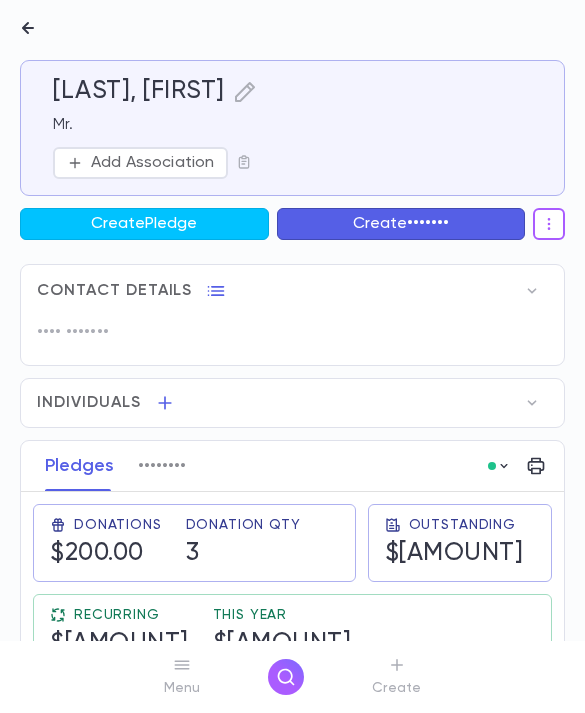 click on "Add Association" at bounding box center [152, 163] 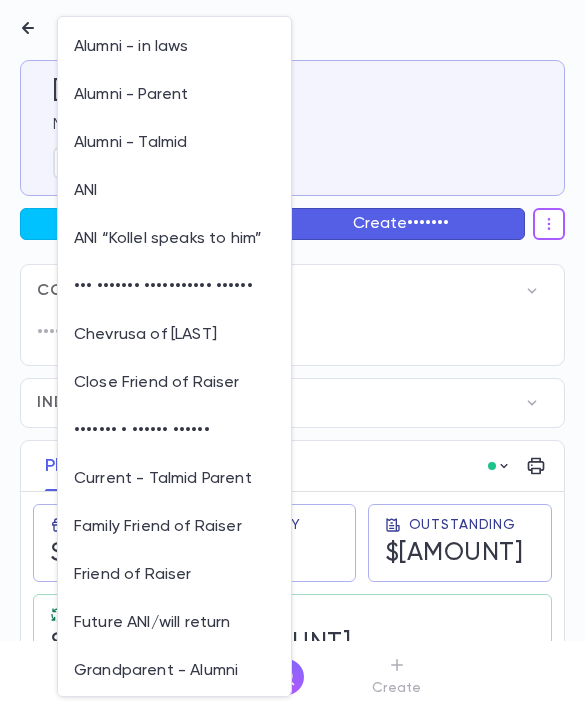 click on "Alumni - Talmid" at bounding box center [174, 143] 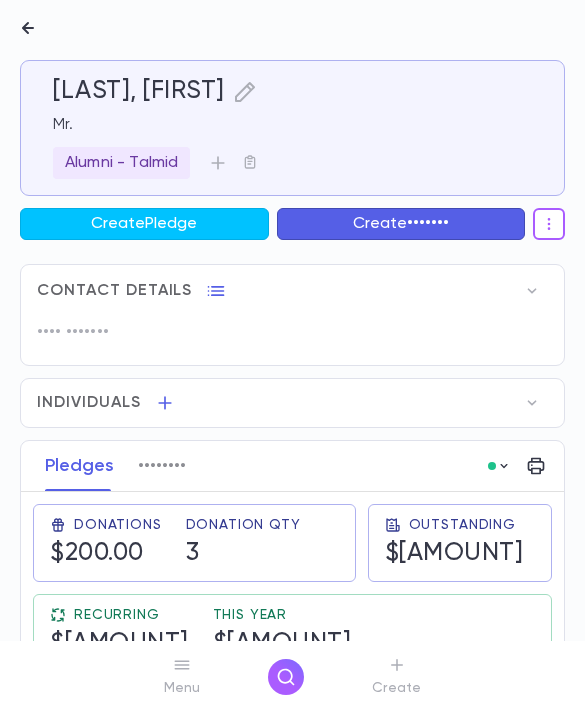 click at bounding box center (286, 677) 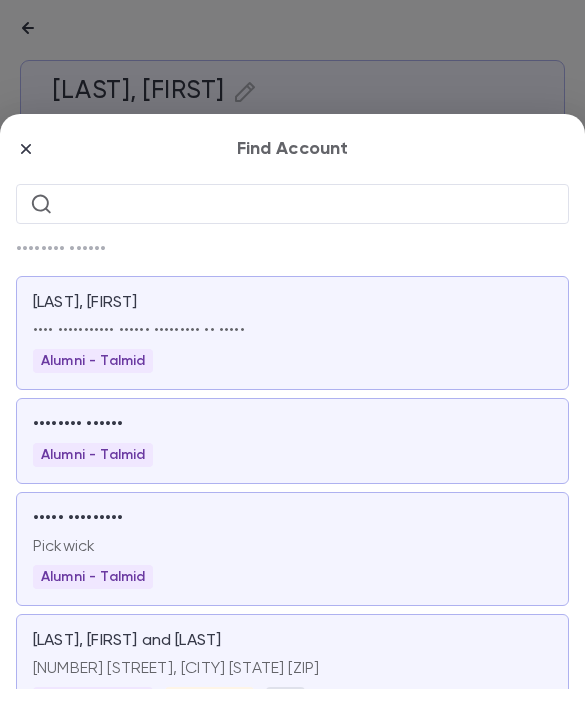click at bounding box center [308, 203] 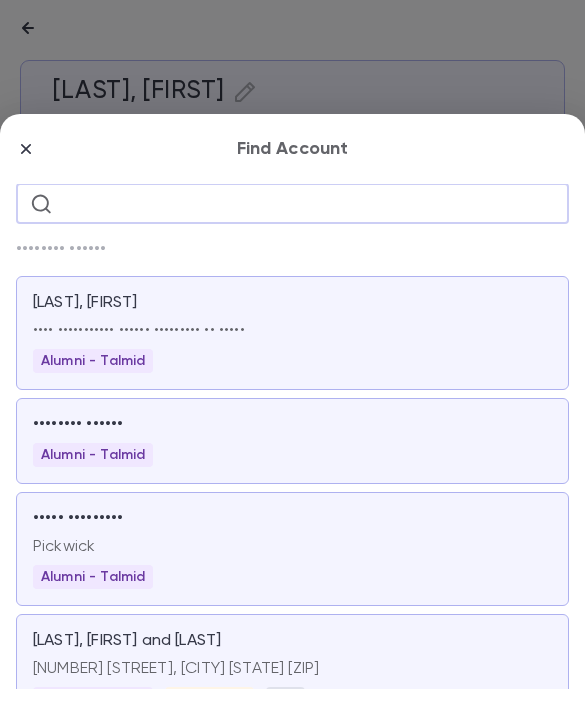 paste on "********" 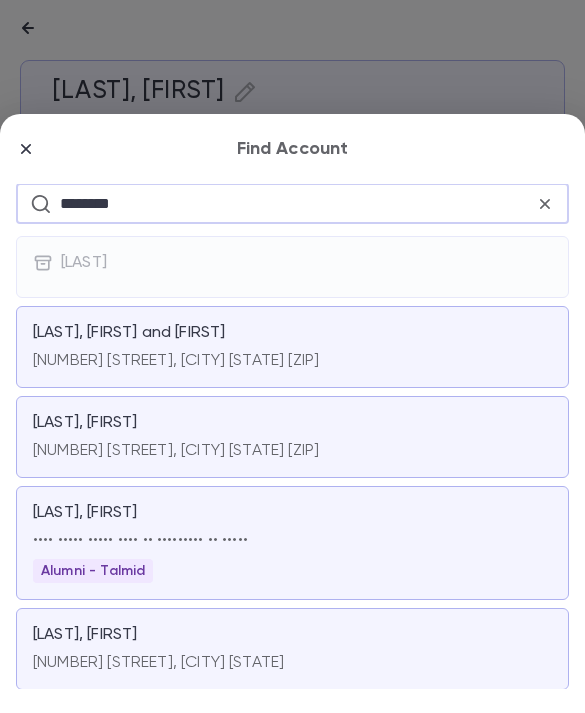 click on "******** ​" at bounding box center [292, 204] 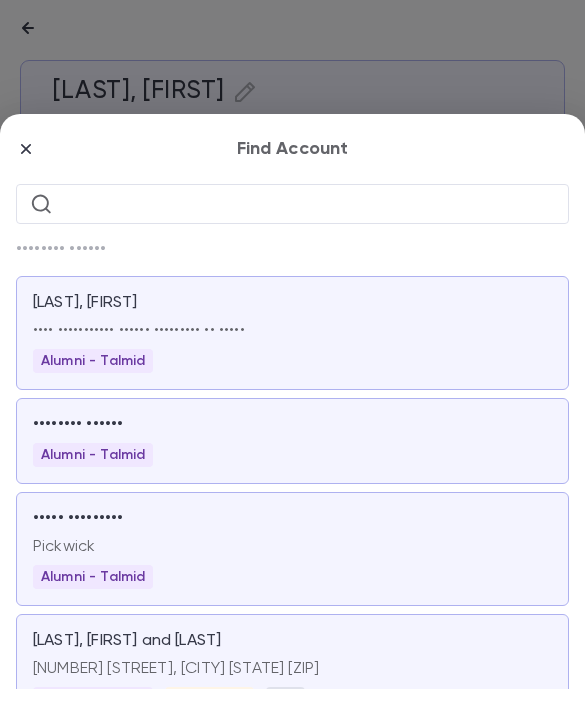 click at bounding box center (308, 203) 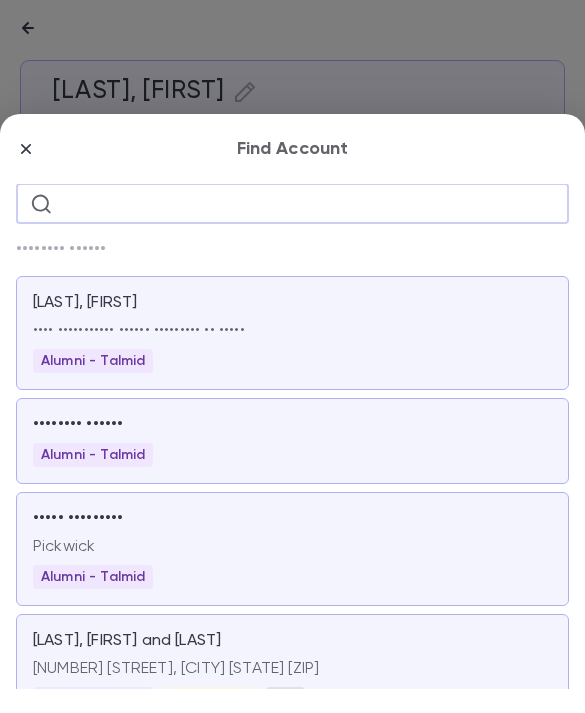 paste on "••••" 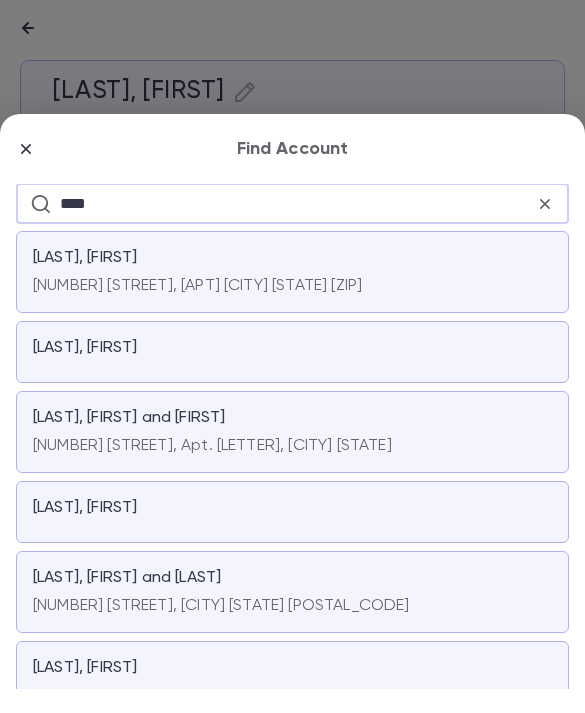click on "•••• •" at bounding box center [292, 204] 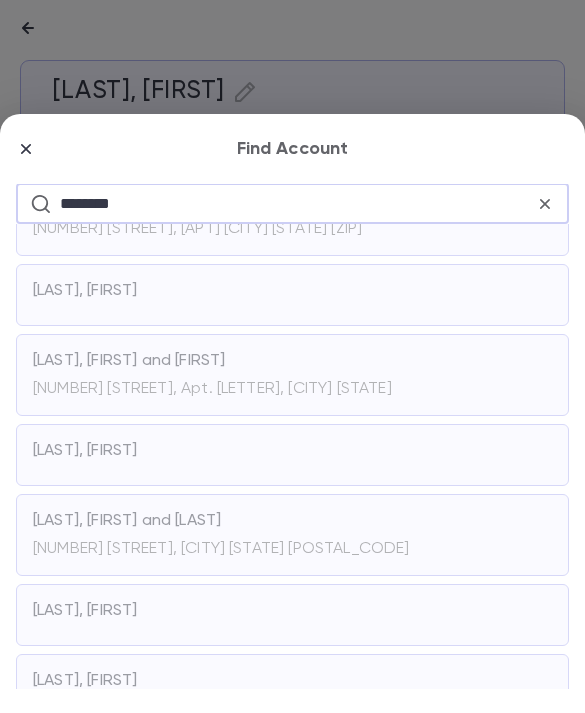scroll, scrollTop: 0, scrollLeft: 0, axis: both 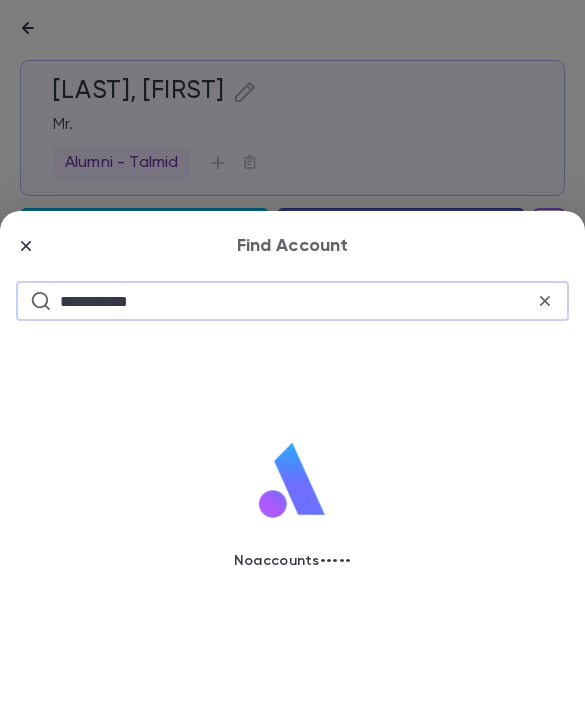 type on "**********" 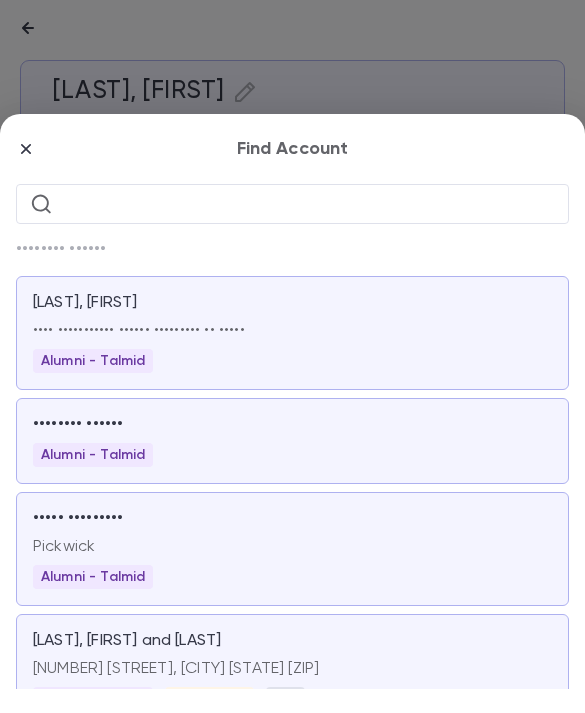 click at bounding box center (26, 149) 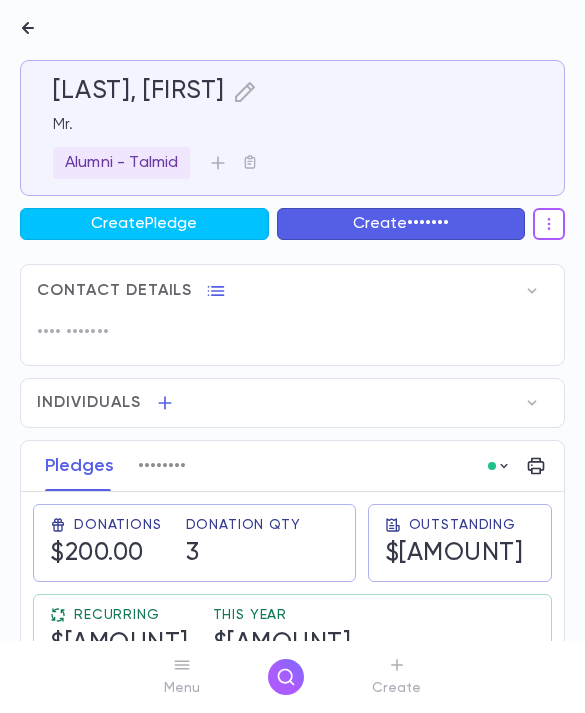 click at bounding box center [28, 28] 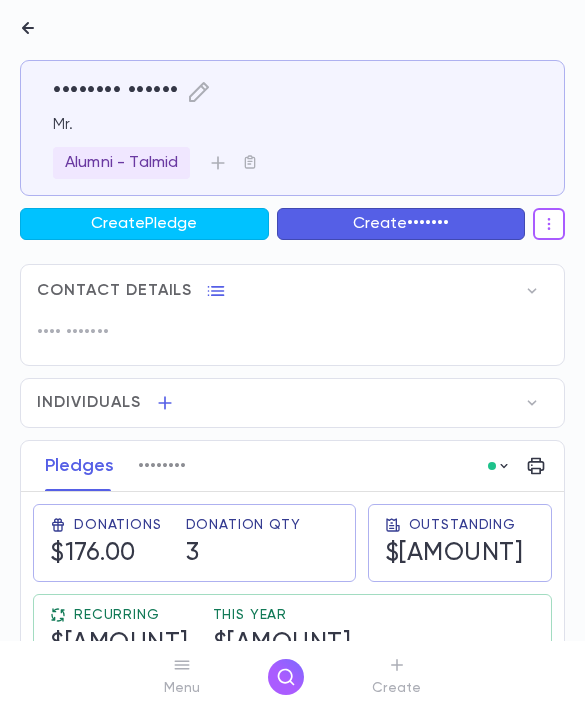 click at bounding box center [28, 28] 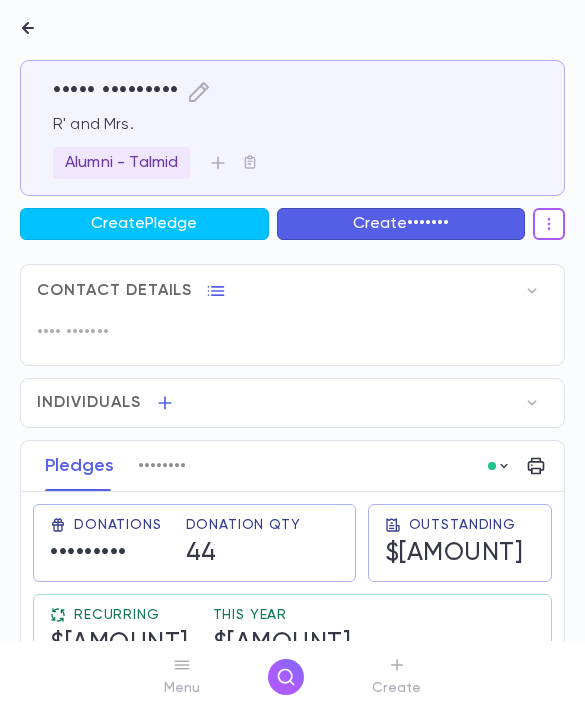 click on "Menu" at bounding box center (182, 688) 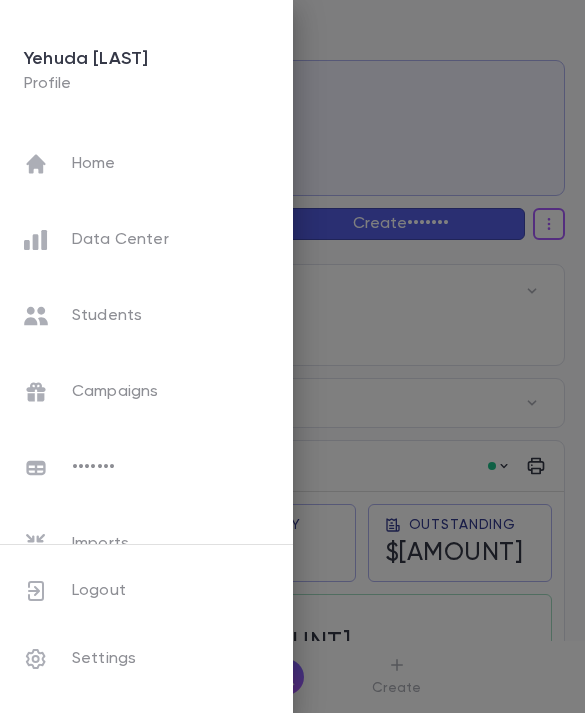 click on "Data Center" at bounding box center [170, 164] 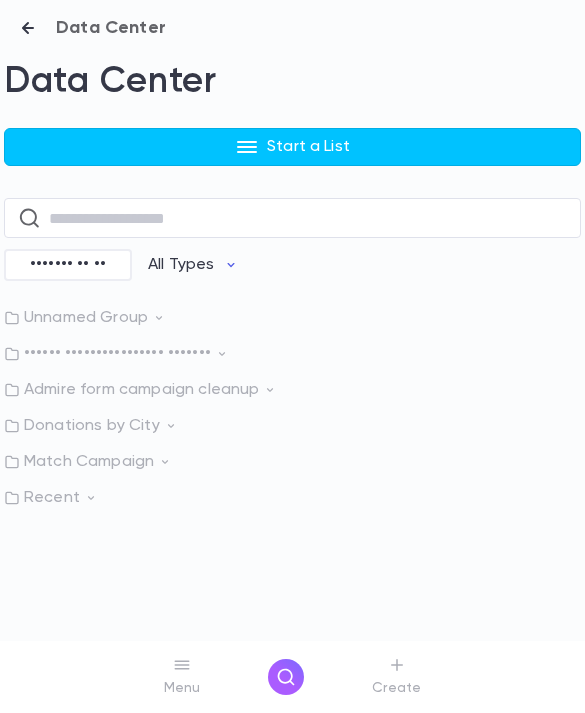 click on "Start a List" at bounding box center [308, 147] 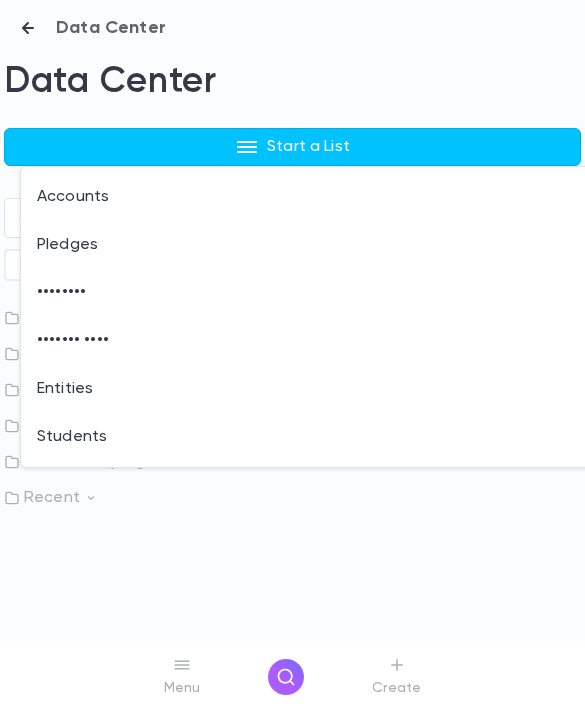 click on "Accounts" at bounding box center (309, 197) 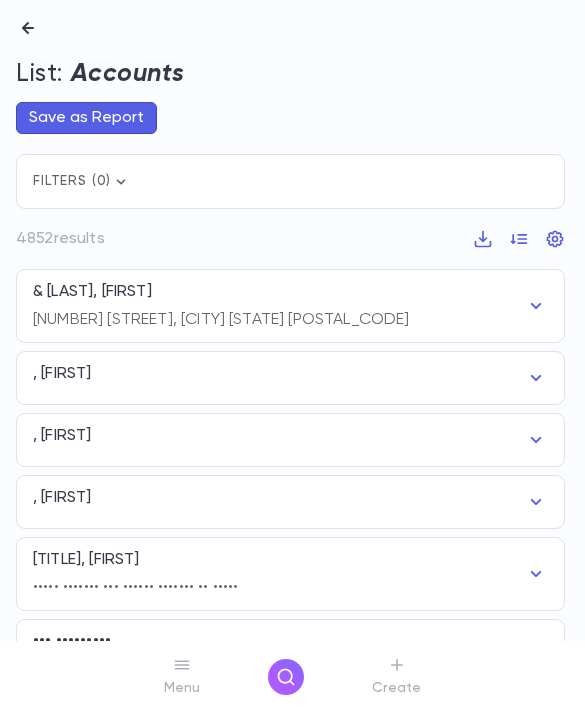 click on "Filters ( 0 )" at bounding box center [290, 181] 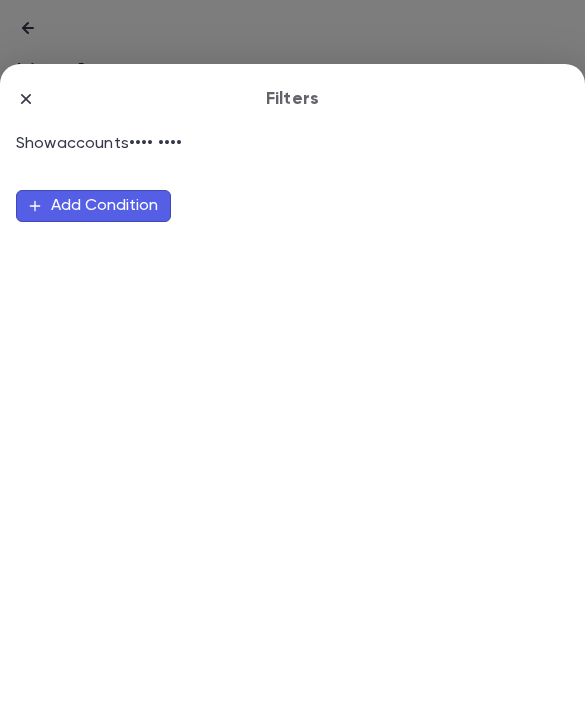 click on "Add Condition" at bounding box center (93, 206) 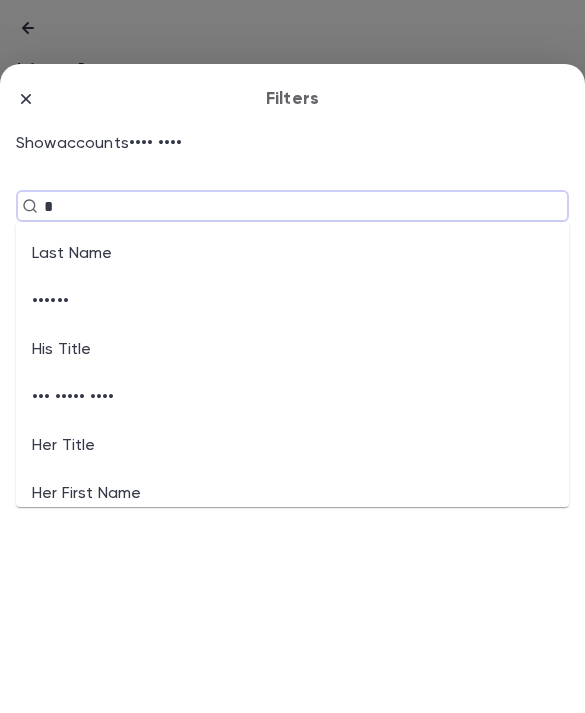 type on "**" 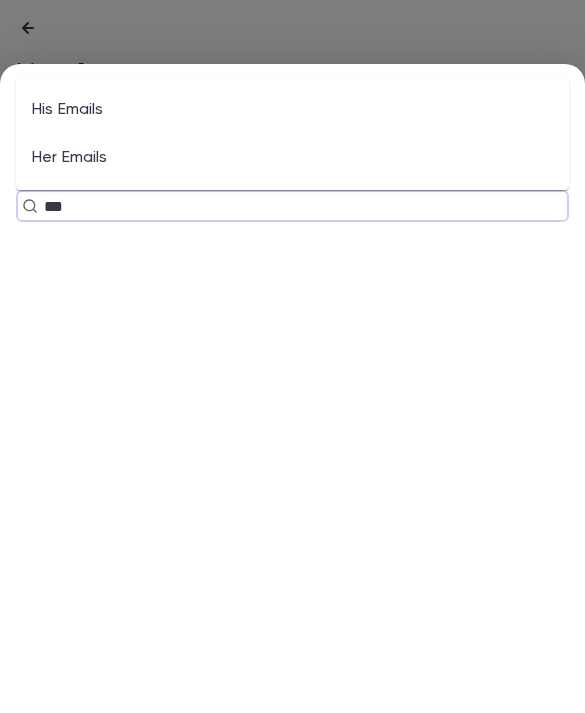 click on "His Emails" at bounding box center (292, 110) 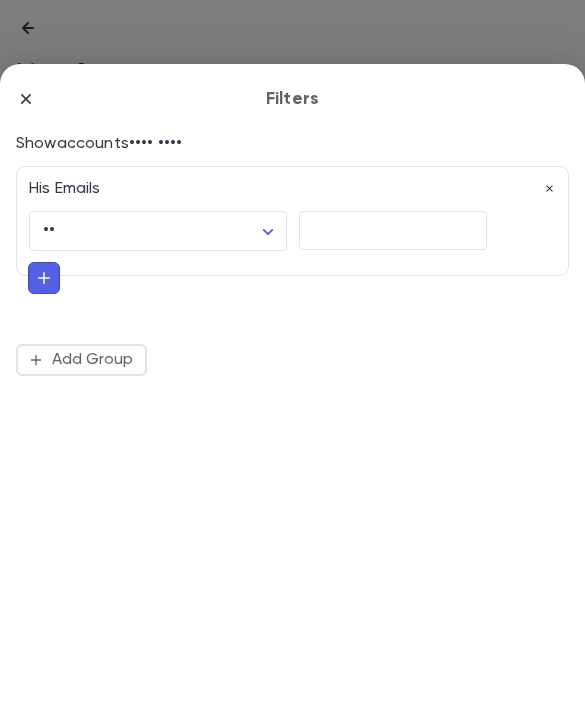 click at bounding box center [393, 230] 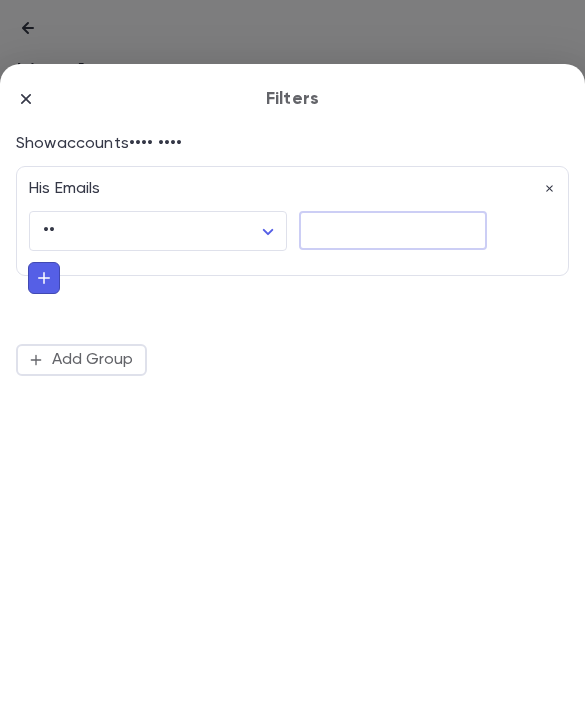 paste on "••••••••••••••••••" 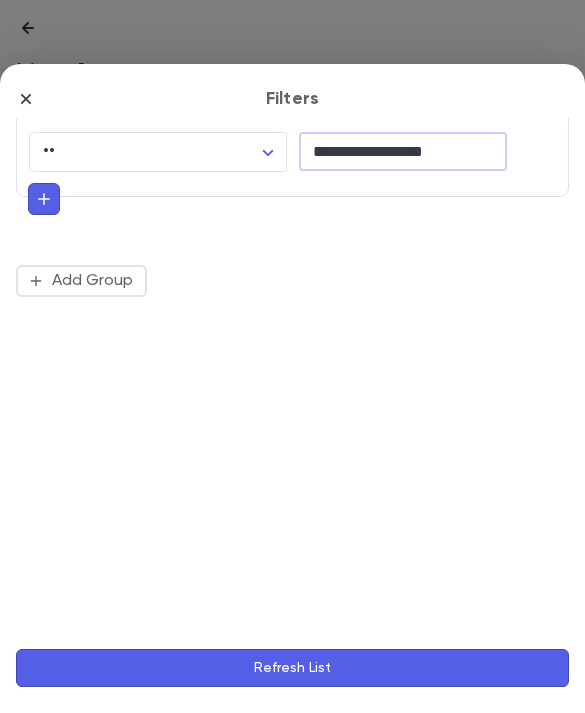scroll, scrollTop: 79, scrollLeft: 0, axis: vertical 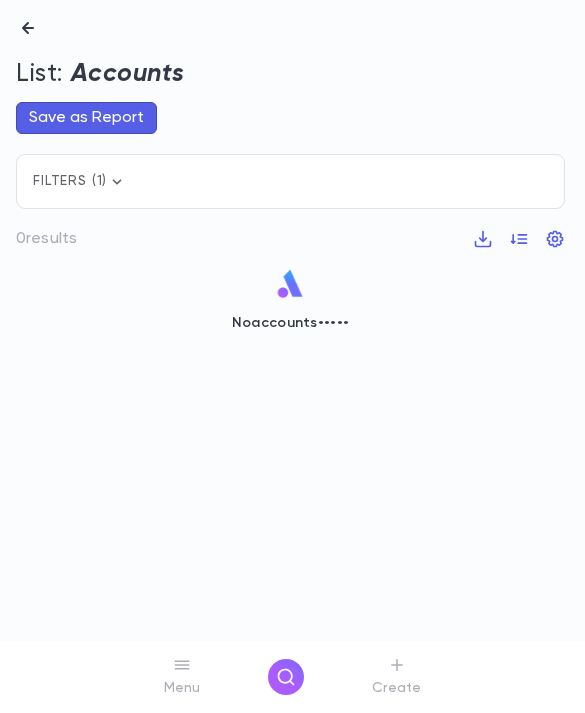 click on "Filters ( 1 )" at bounding box center [290, 181] 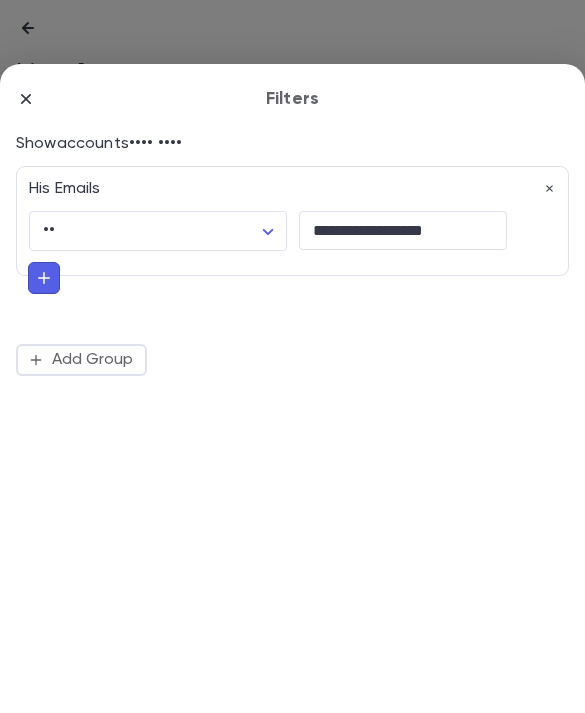 click on "•••  •••••• •• •••••• • •••••••••••••••••• • •" at bounding box center (292, 221) 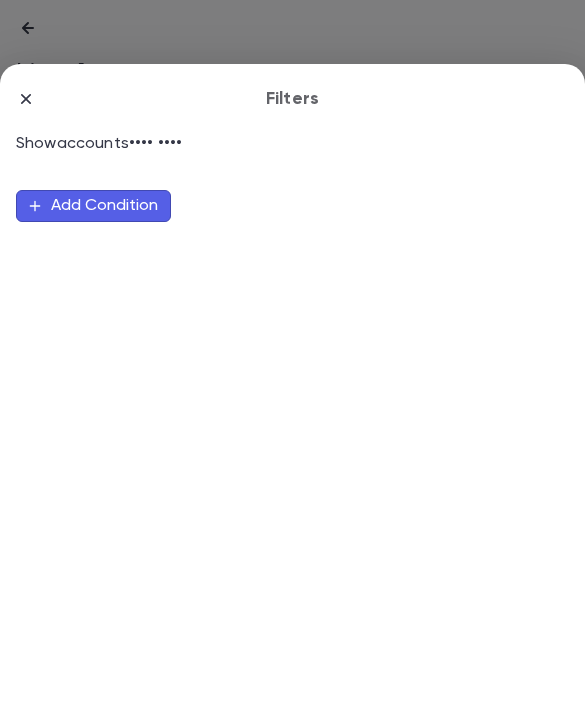 click on "Add Condition" at bounding box center (93, 206) 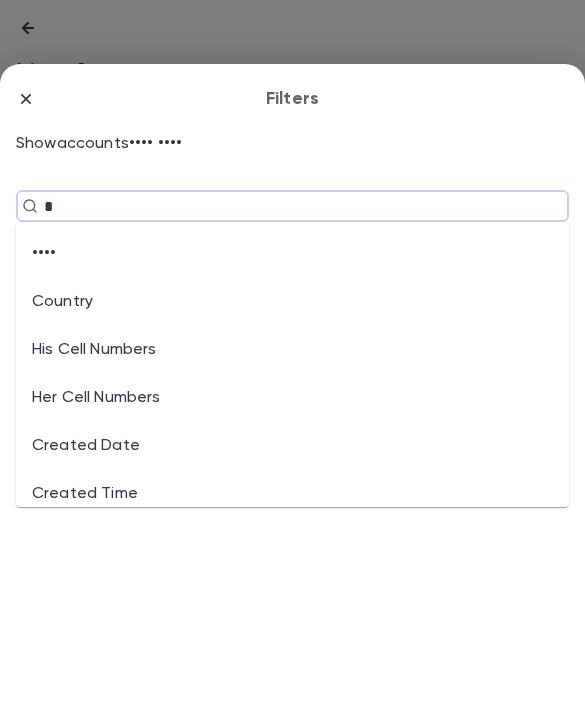 type on "**" 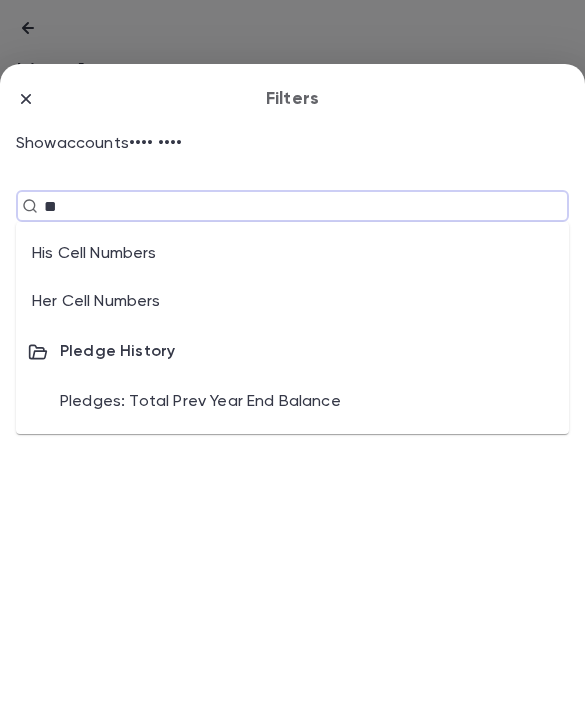 click on "His Cell Numbers" at bounding box center [292, 254] 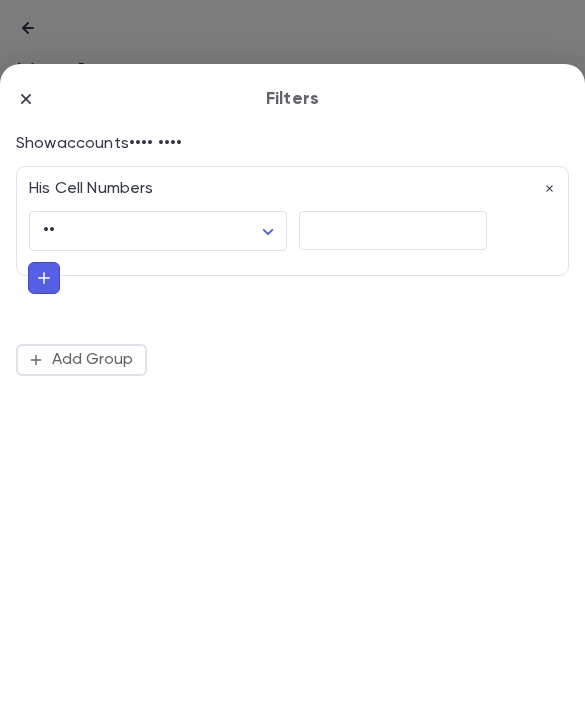 click at bounding box center (393, 230) 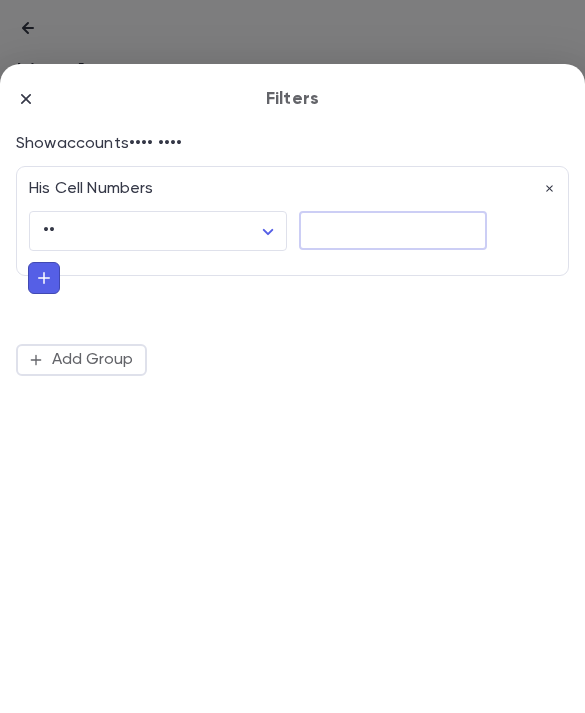 paste on "**********" 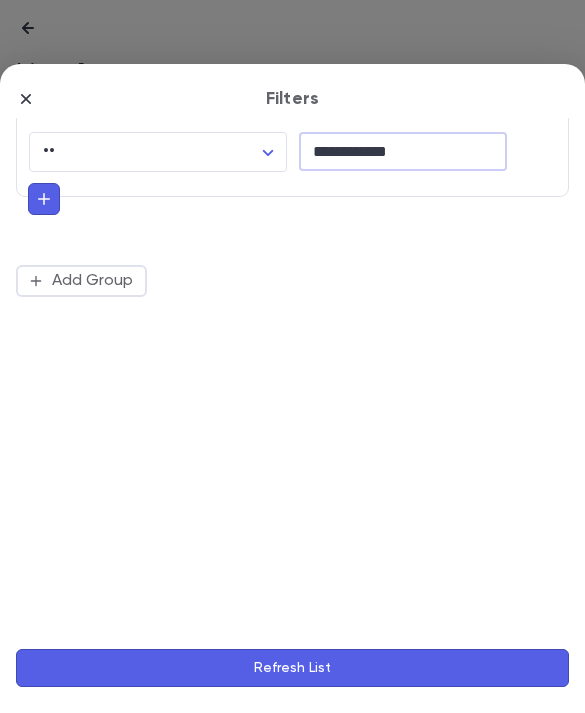 scroll, scrollTop: 79, scrollLeft: 0, axis: vertical 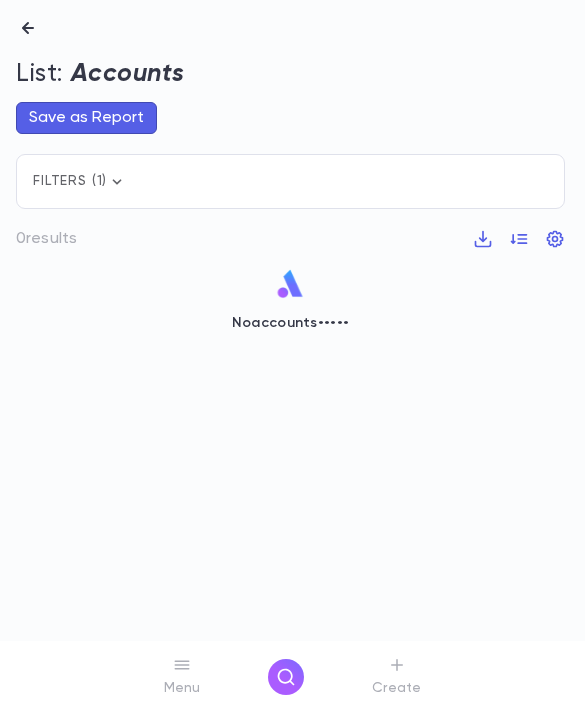 click at bounding box center [28, 28] 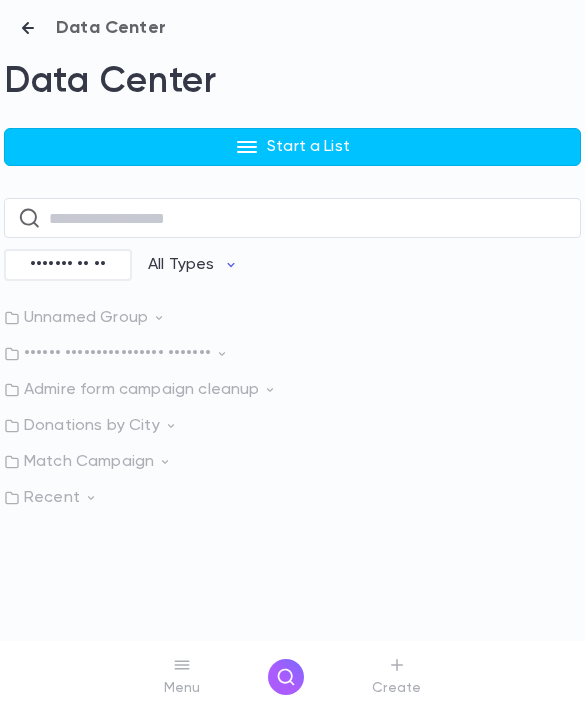 click on "Start a List" at bounding box center [308, 147] 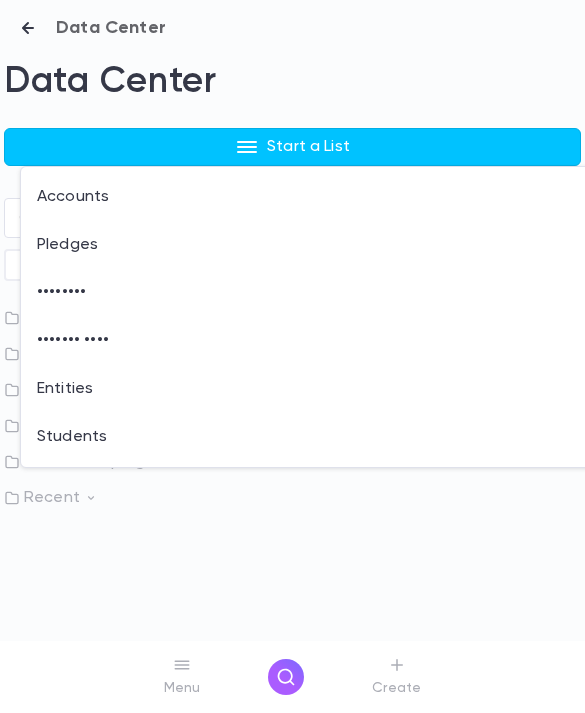 click at bounding box center [292, 356] 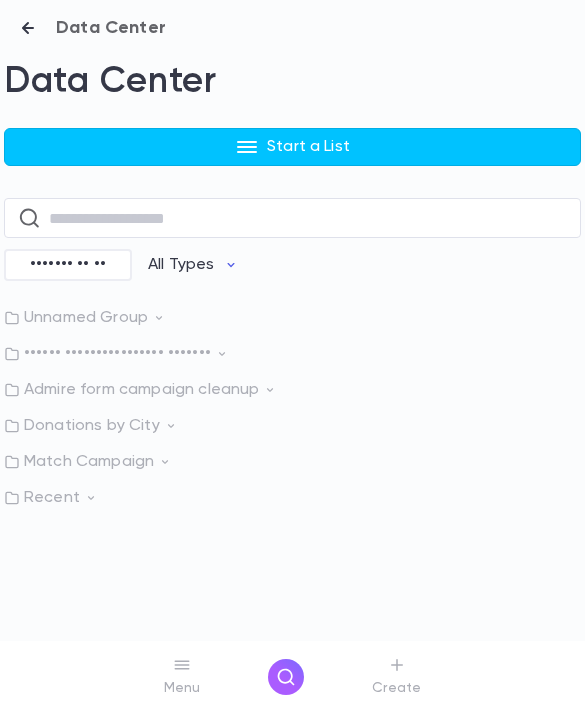 click at bounding box center (286, 677) 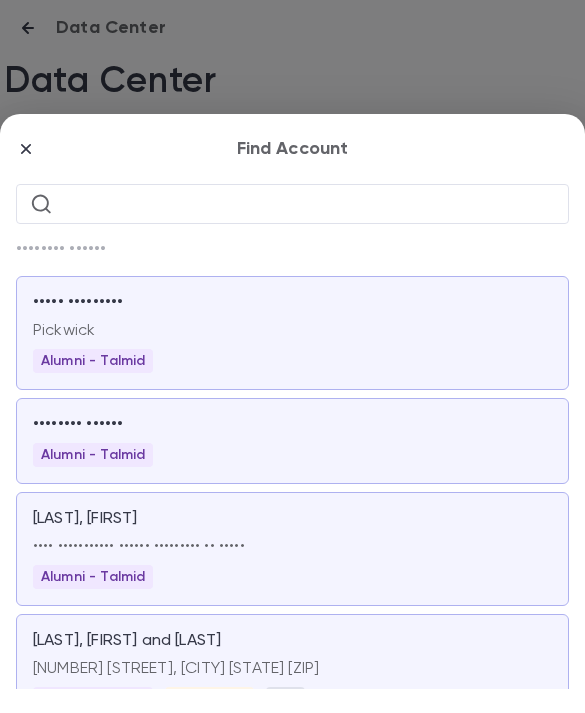 click at bounding box center [308, 203] 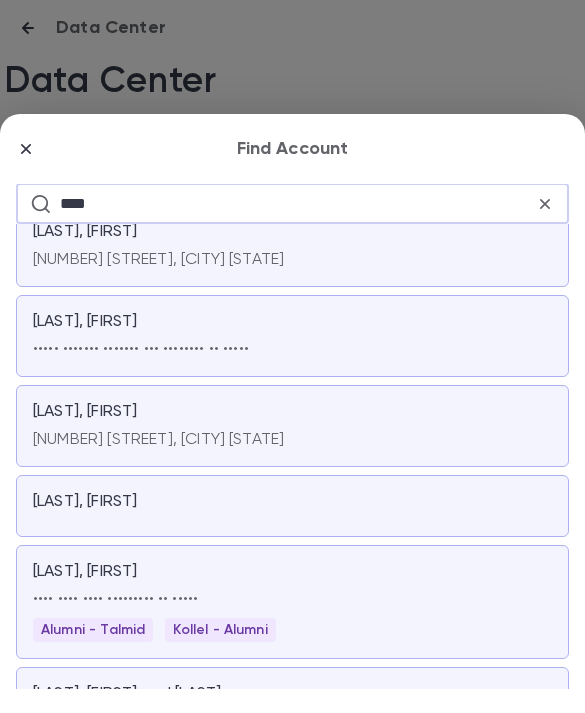scroll, scrollTop: 136, scrollLeft: 0, axis: vertical 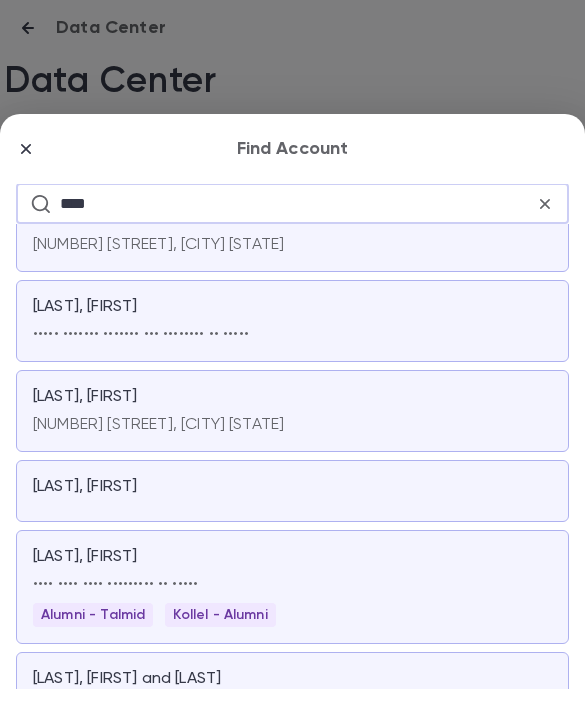click on "••••" at bounding box center [297, 203] 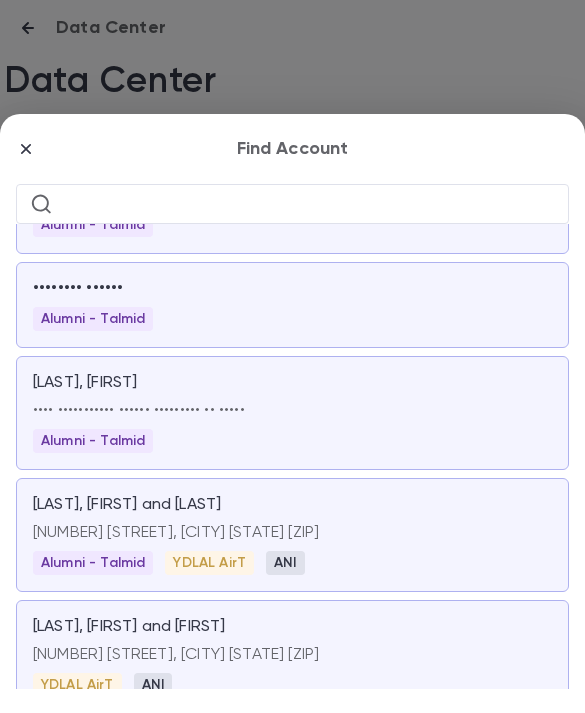 click at bounding box center (308, 203) 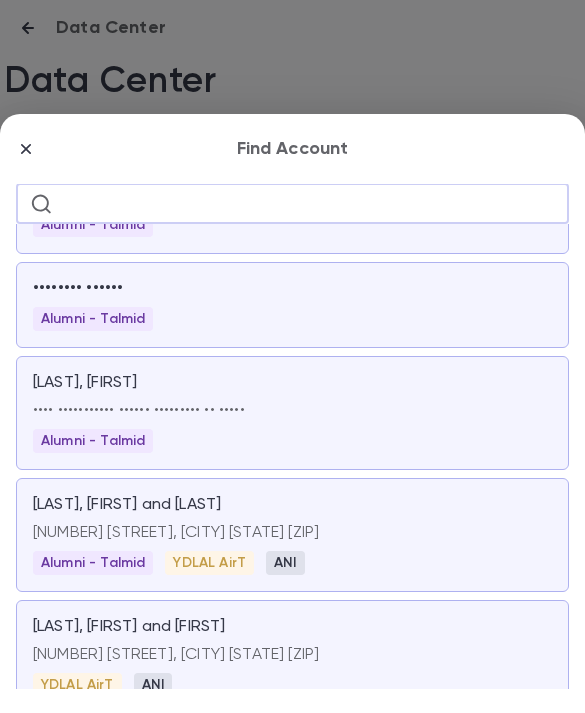 paste on "*****" 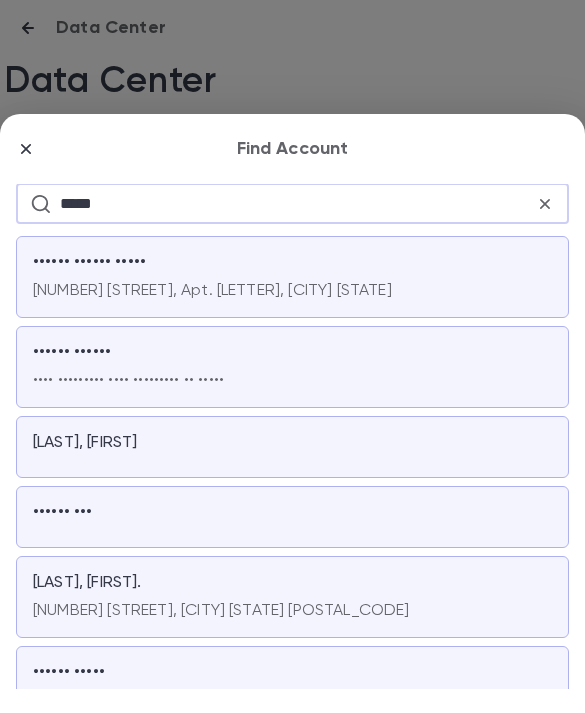 scroll, scrollTop: 0, scrollLeft: 0, axis: both 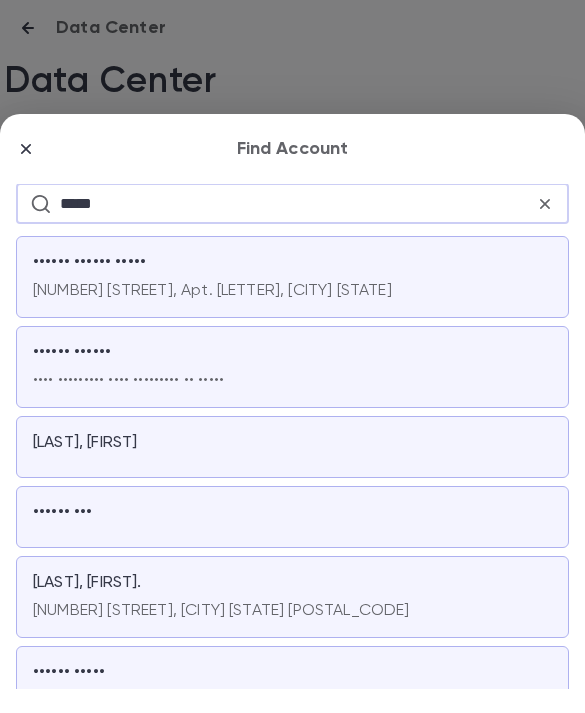 click on "•••• ••••••••• •••• ••••••••• •• •••••" at bounding box center [292, 287] 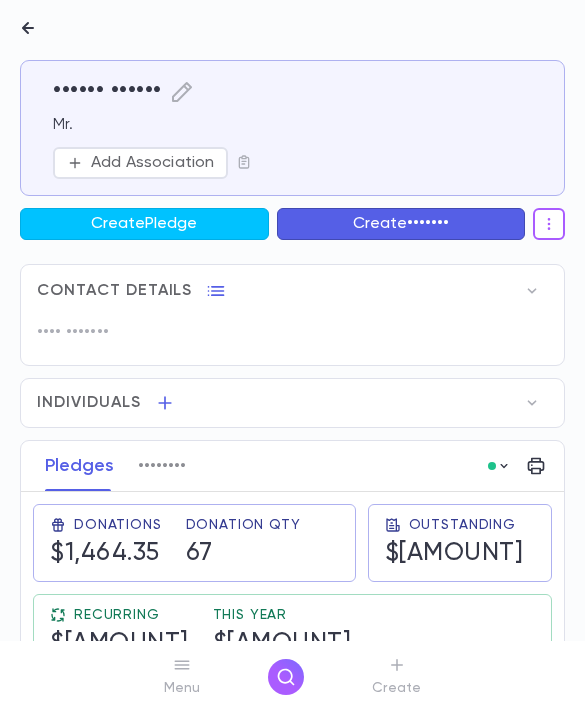 click on "Add Association" at bounding box center (152, 163) 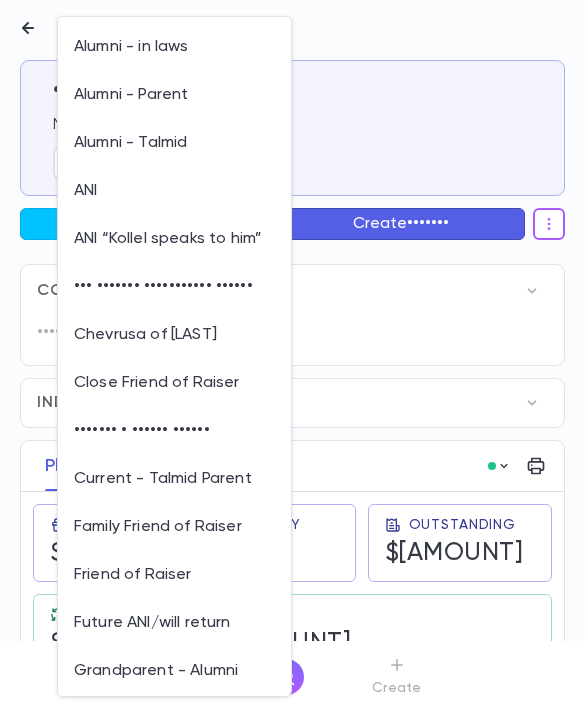 click on "Alumni - Talmid" at bounding box center (174, 143) 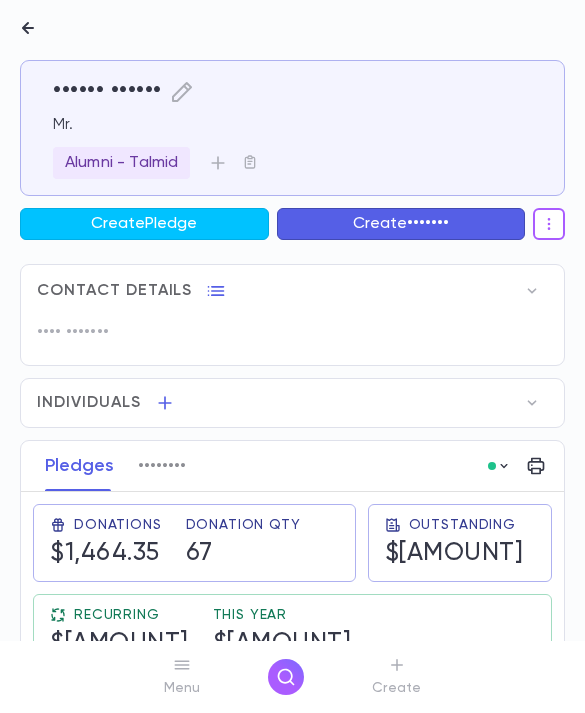click at bounding box center (286, 677) 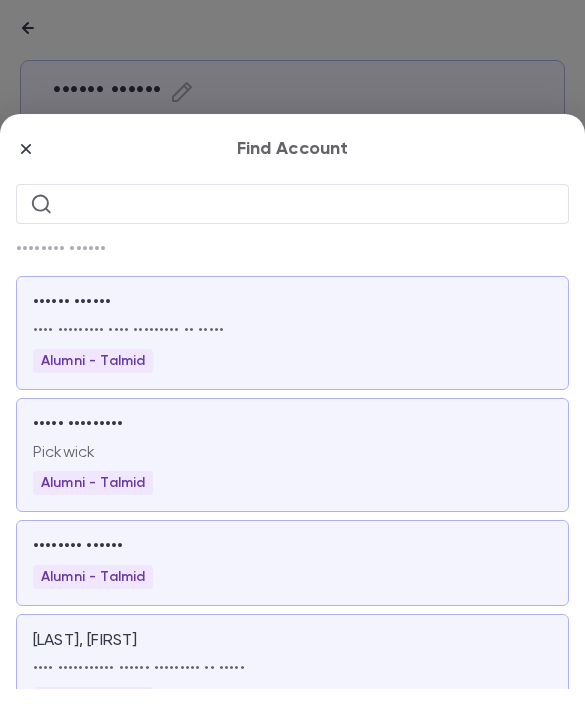 click at bounding box center (308, 203) 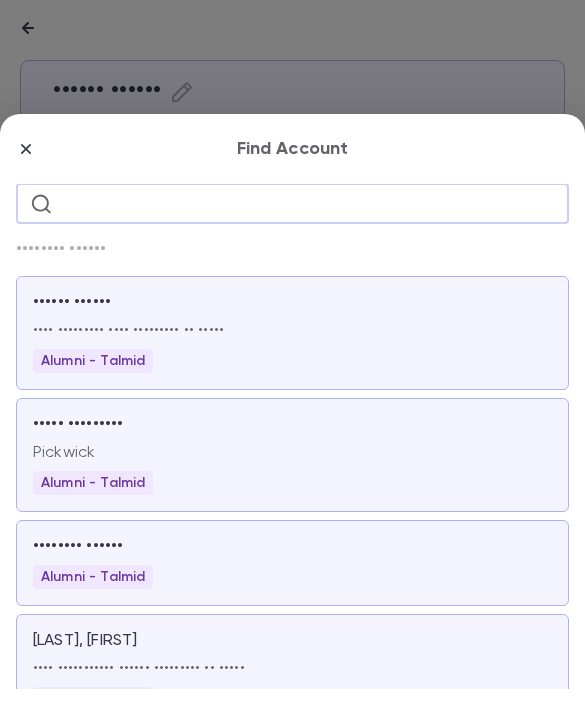 paste on "*****" 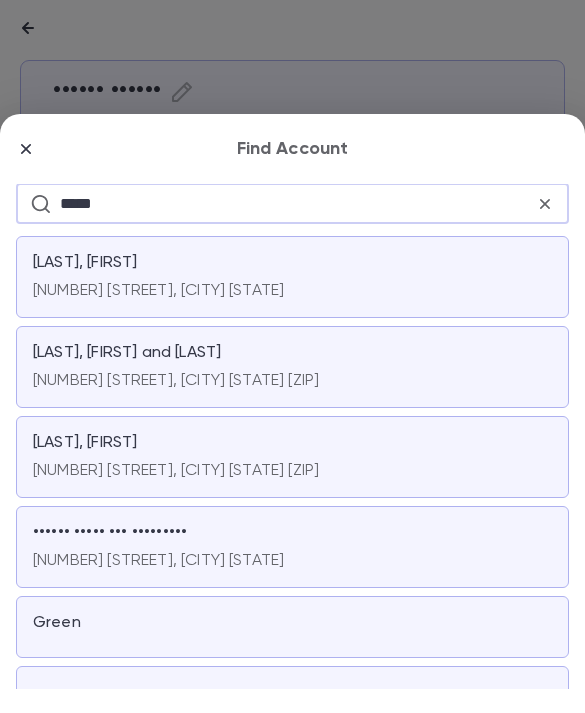 scroll, scrollTop: 0, scrollLeft: 0, axis: both 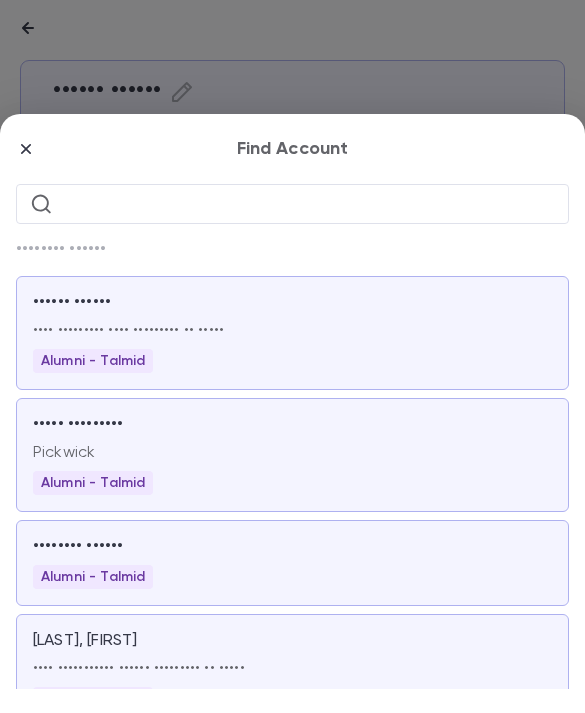 click at bounding box center (308, 203) 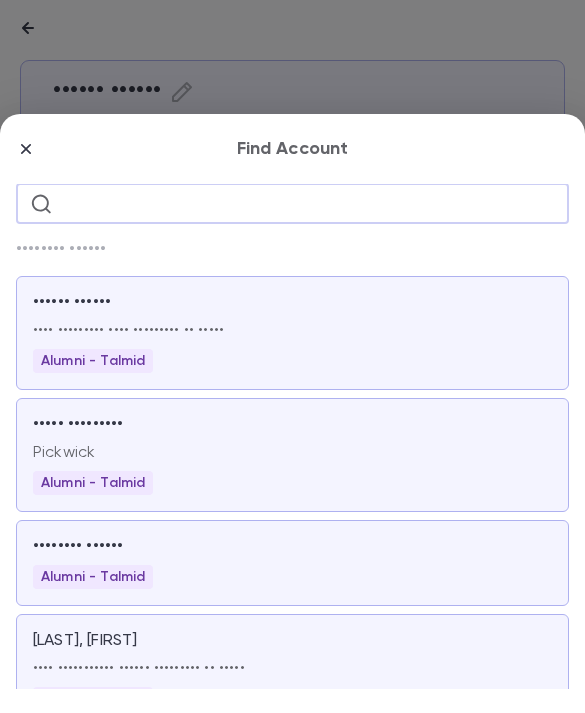 paste on "••••" 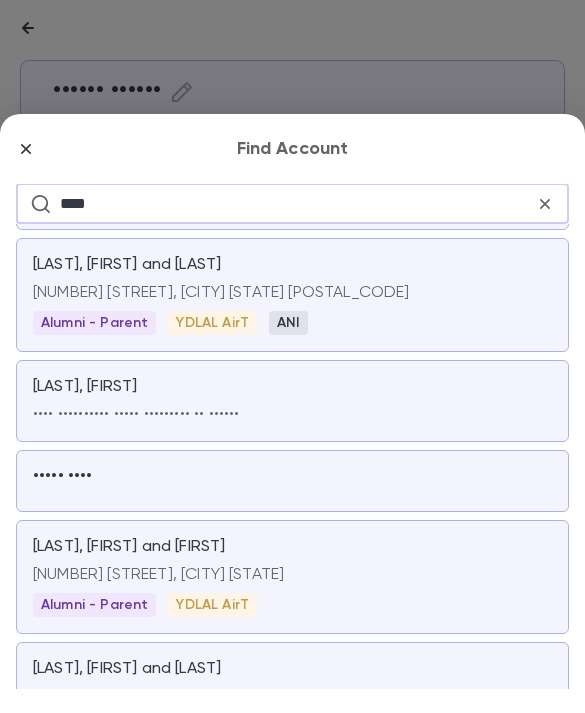 scroll, scrollTop: 71, scrollLeft: 0, axis: vertical 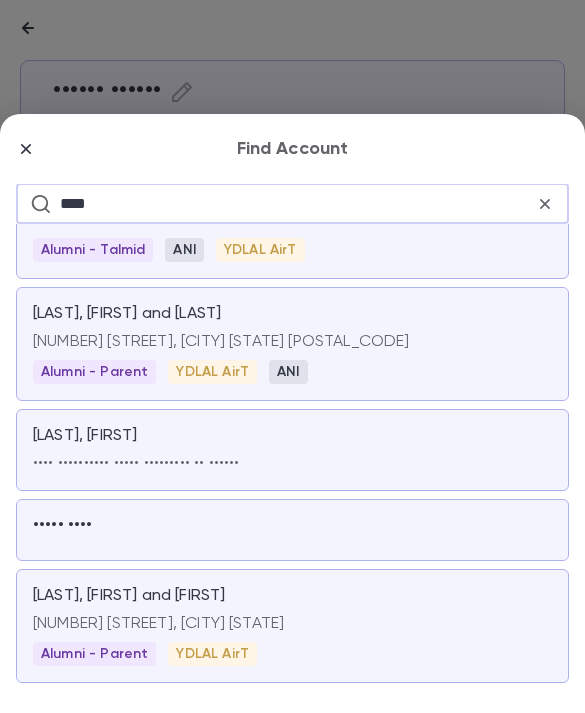 click on "••••• ••••" at bounding box center (292, 192) 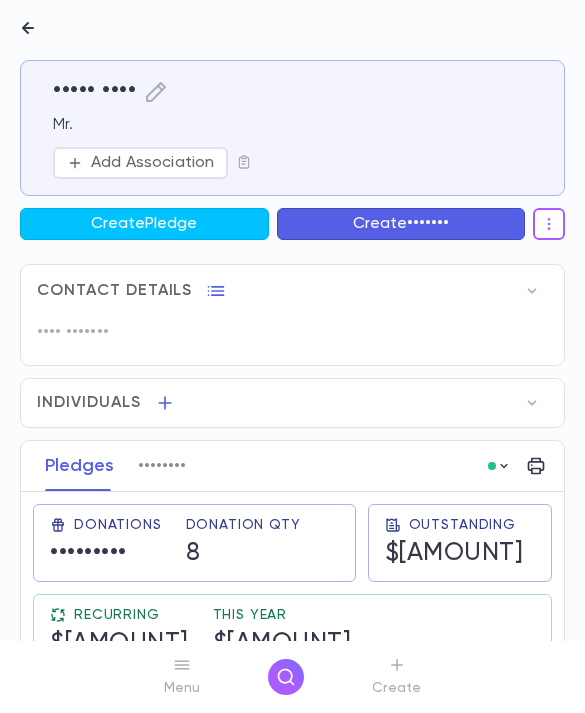 scroll, scrollTop: 0, scrollLeft: 0, axis: both 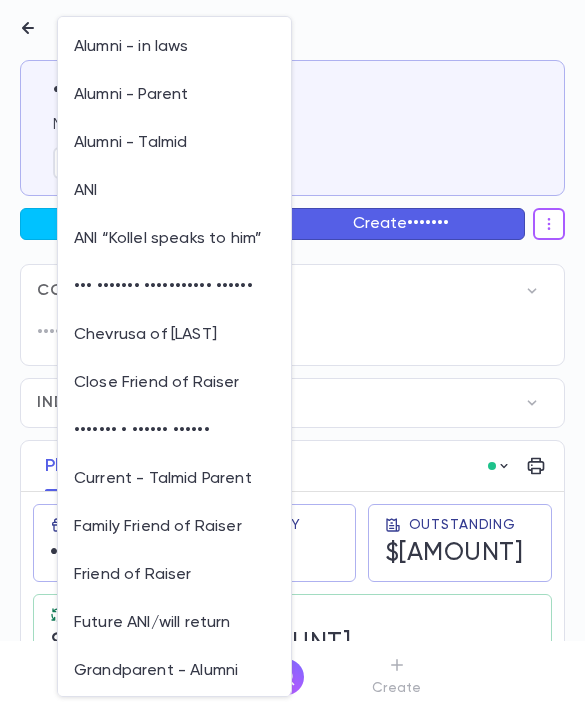 click on "Alumni - Talmid" at bounding box center [174, 143] 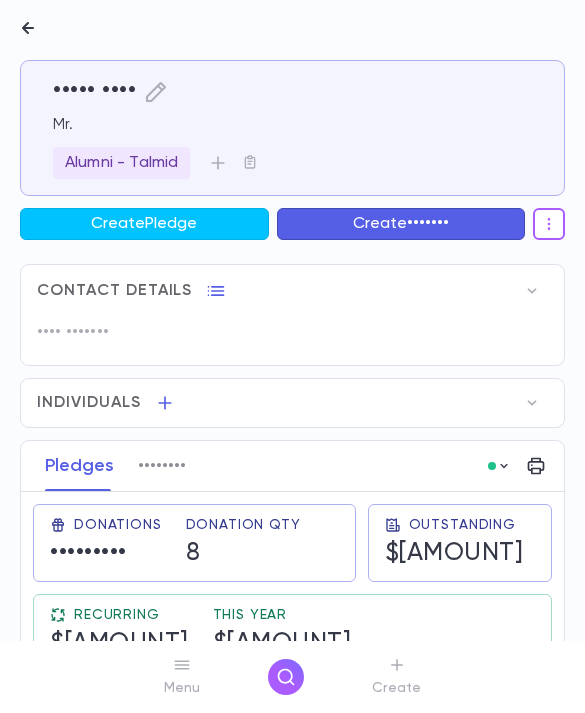 scroll, scrollTop: 0, scrollLeft: 0, axis: both 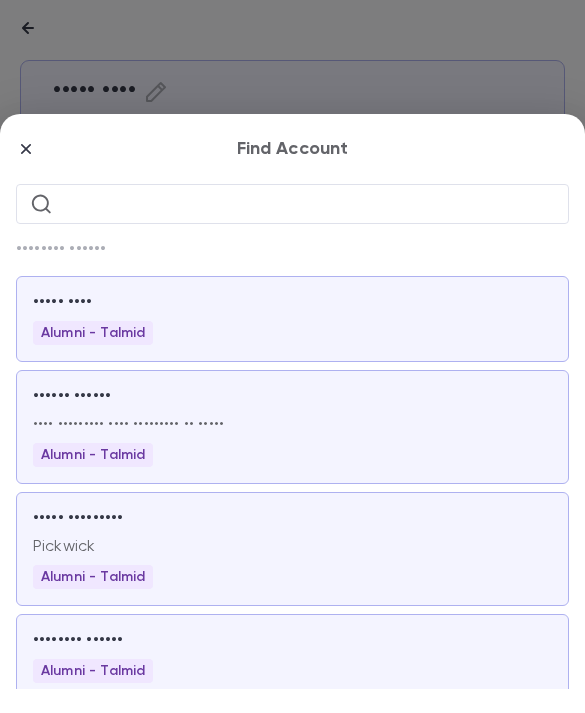 click at bounding box center (308, 203) 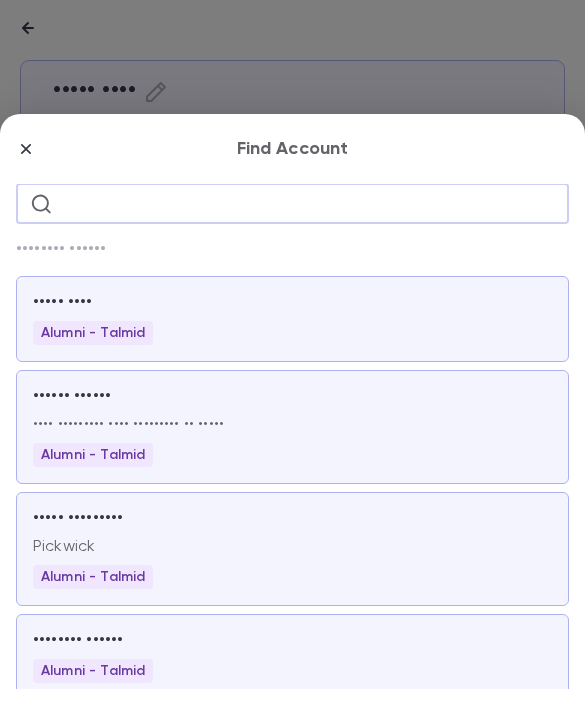 paste on "••••" 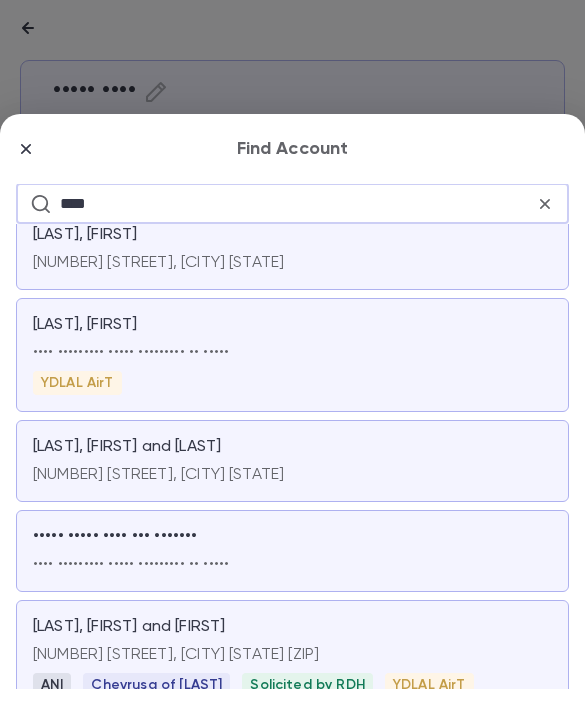 scroll, scrollTop: 294, scrollLeft: 0, axis: vertical 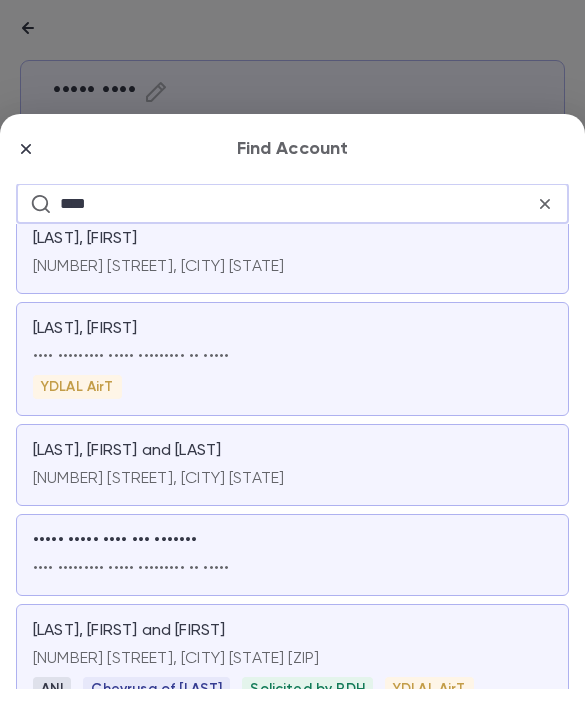 click on "YDLAL AirT" at bounding box center [292, 387] 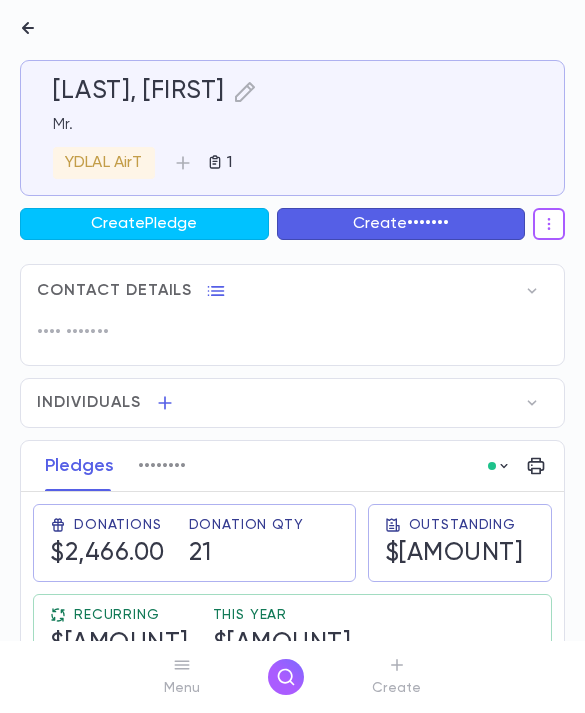 scroll, scrollTop: 0, scrollLeft: 0, axis: both 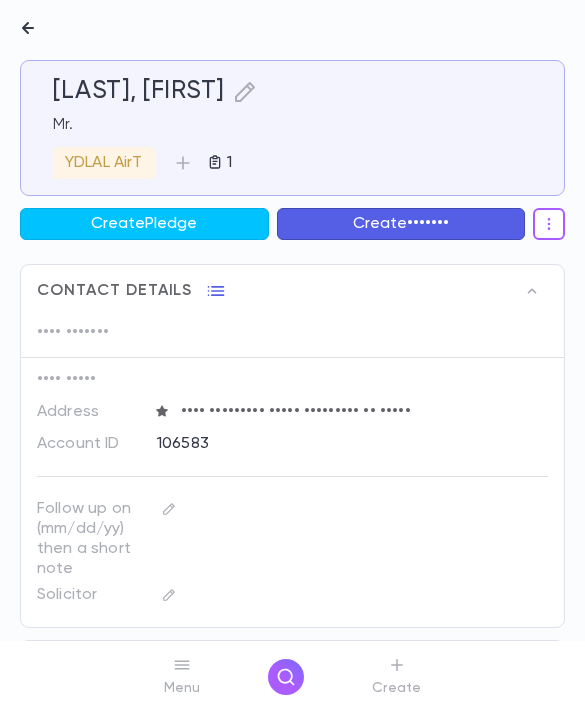 click at bounding box center [183, 163] 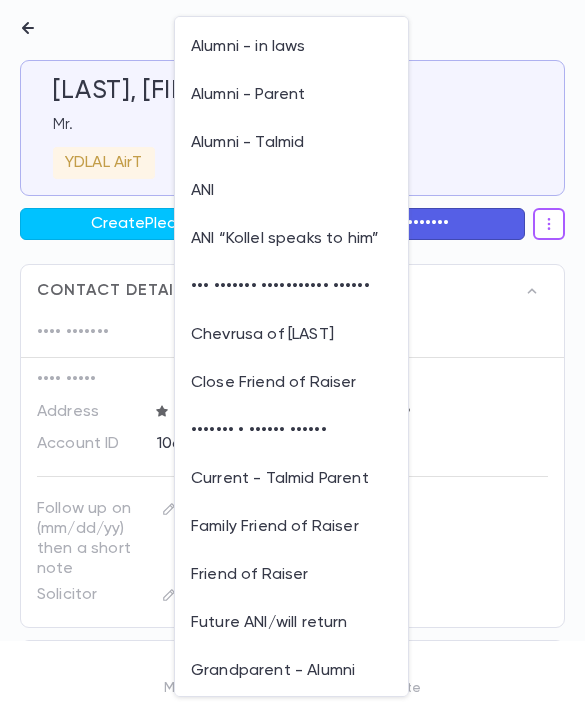 click on "Alumni - Talmid" at bounding box center (291, 143) 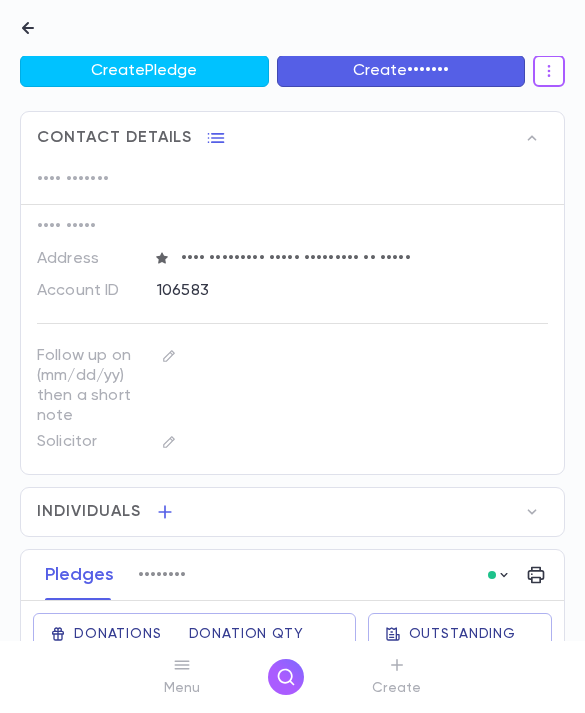 scroll, scrollTop: 152, scrollLeft: 0, axis: vertical 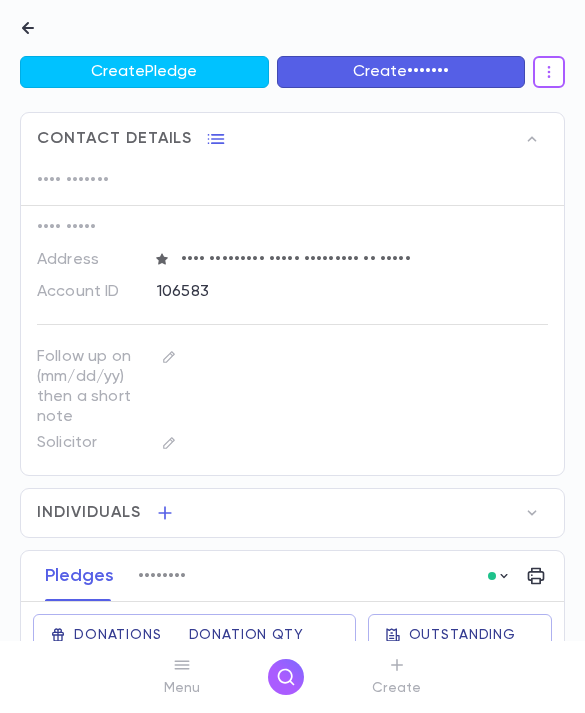 click at bounding box center [286, 677] 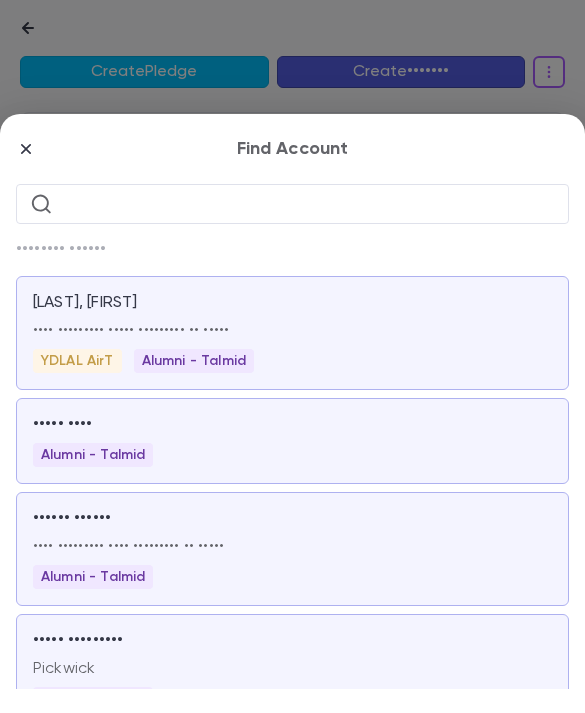 click at bounding box center [308, 203] 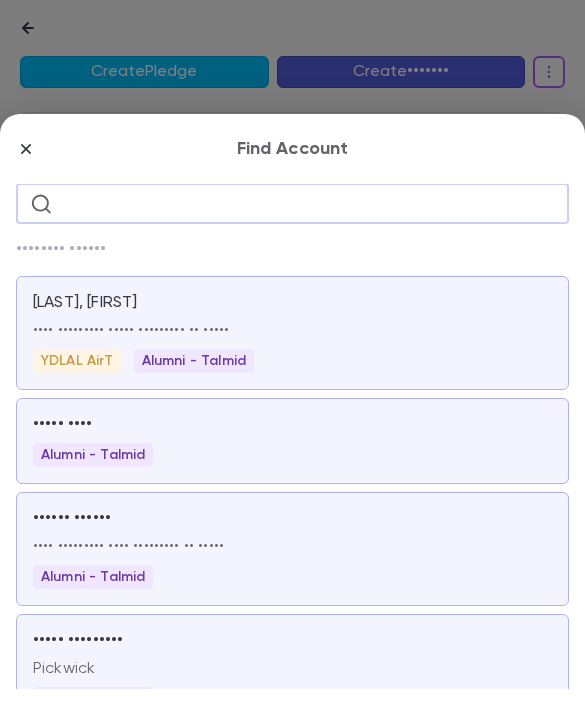 paste on "••••" 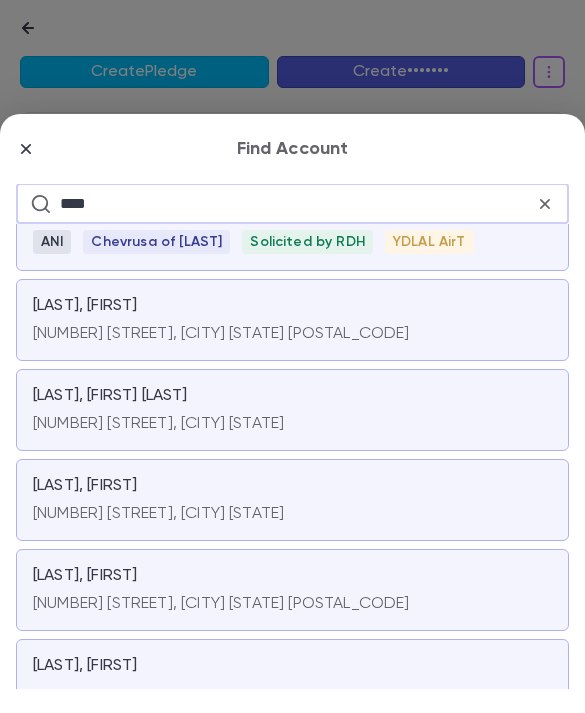 scroll, scrollTop: 620, scrollLeft: 0, axis: vertical 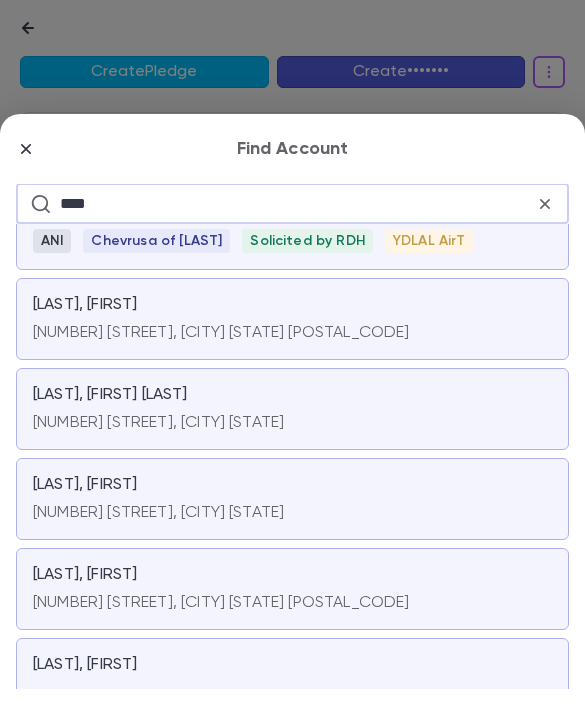 type on "••••" 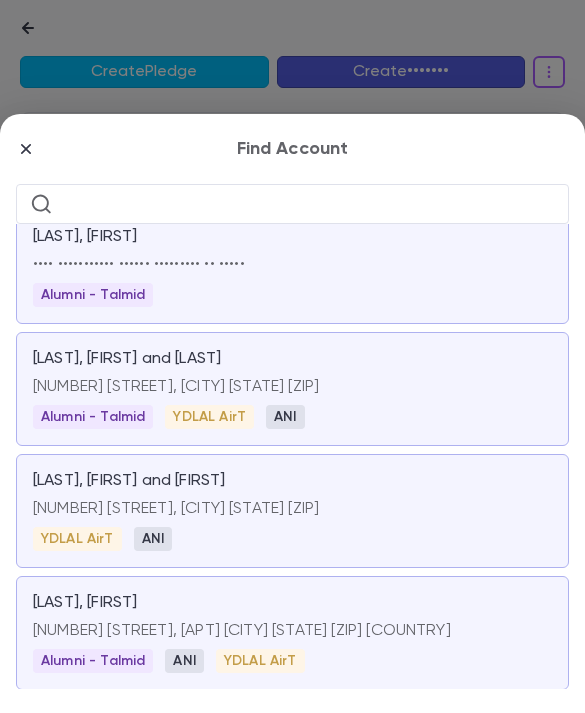click on "Find Account   ​ Recently viewed Katz, [FIRST] [NUMBER] [STREET], [CITY] [STATE] [ZIP] YDLAL AirT Alumni - Talmid Kahn, [FIRST] Alumni - Talmid Fuchs, [FIRST] [NUMBER] [STREET], [CITY] [STATE] [ZIP] Alumni - Talmid Rich, [FIRST] Pickwick Alumni - Talmid Bazelon, [FIRST] Alumni - Talmid Bienstock, [FIRST] [NUMBER] [STREET], [CITY] [STATE] [ZIP] Alumni - Talmid Shugarman, [FIRST] and [LAST] [NUMBER] [STREET], [CITY] [STATE] [ZIP] Alumni - Talmid YDLAL AirT ANI Weinberger, [FIRST]  and [LAST] [NUMBER] [STREET], [CITY] [STATE] [ZIP] YDLAL AirT ANI Sasson, [FIRST] [NUMBER] [STREET], [APT] [CITY] [STATE] United States Alumni - Talmid ANI YDLAL AirT Kranz, [FIRST] [NUMBER] [STREET], [CITY] [STATE] United States Alumni - Talmid YDLAL AirT ANI" at bounding box center (292, 356) 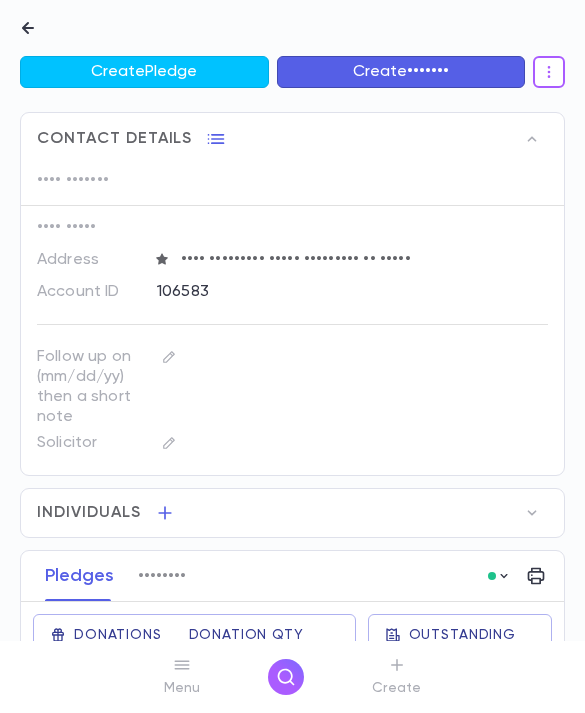 click at bounding box center [286, 677] 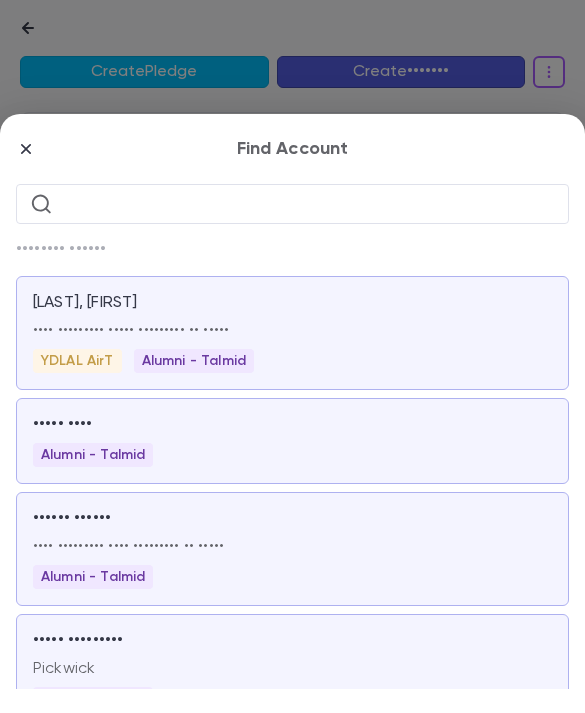 click on "Find Account" at bounding box center (292, 161) 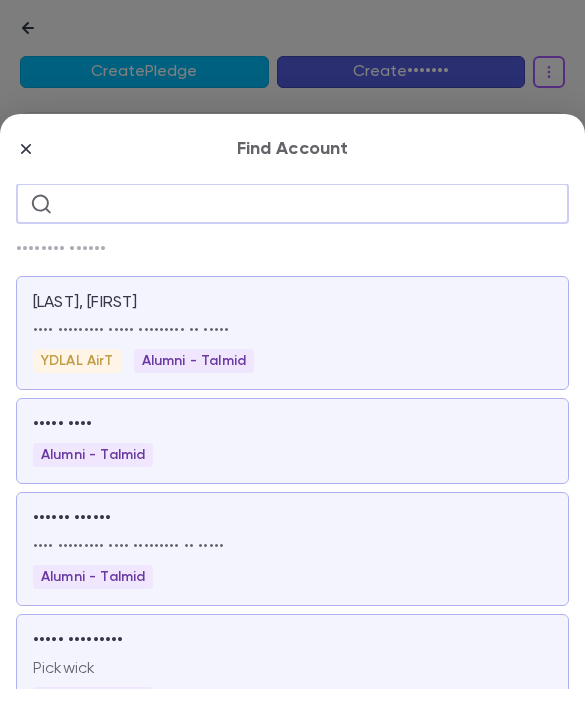 paste on "•••••••" 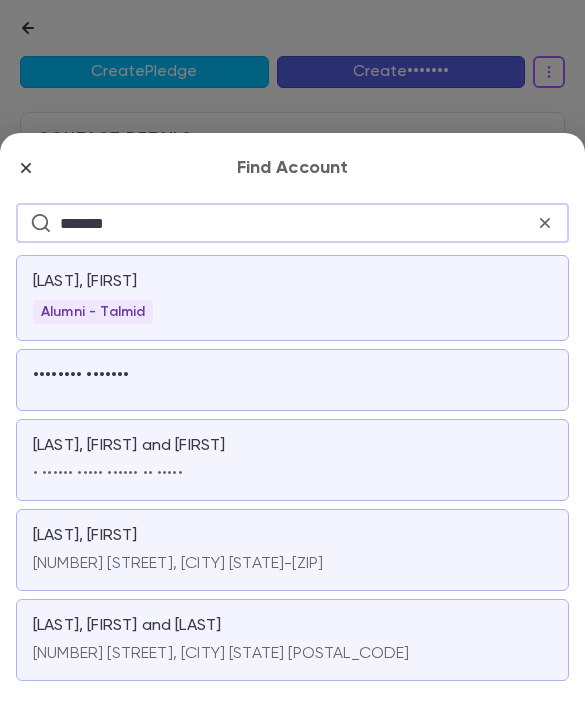 click on "•••••••" at bounding box center [297, 223] 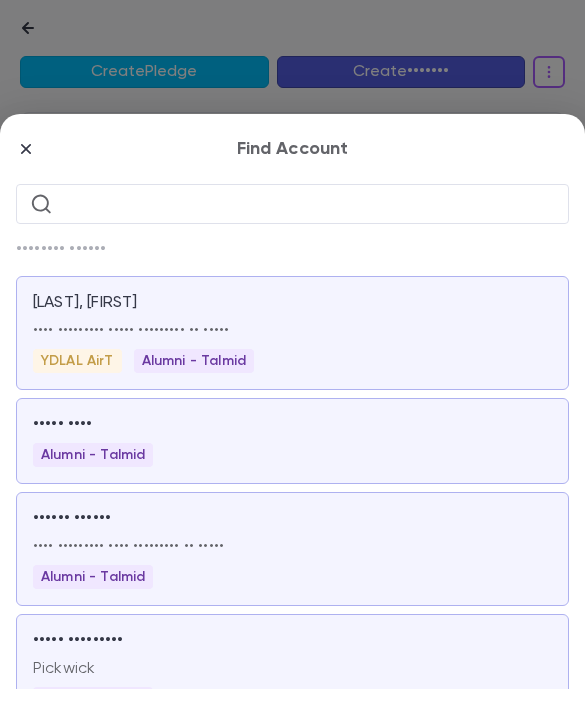 click at bounding box center [308, 203] 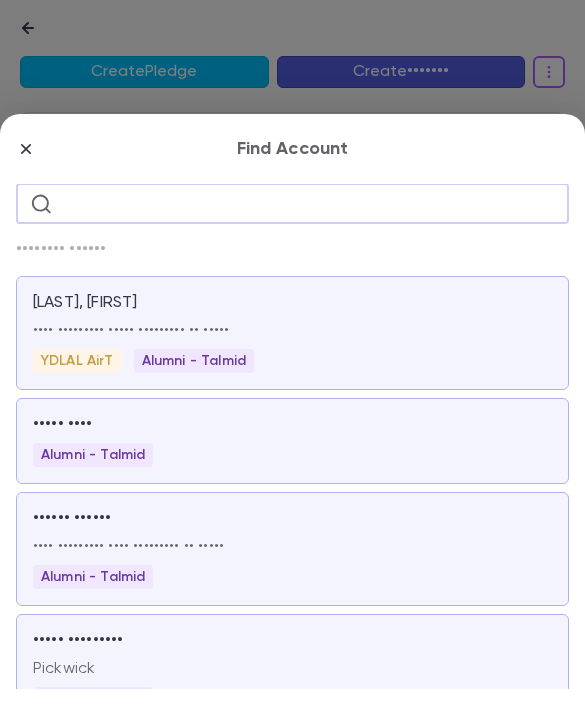 paste on "•••••••" 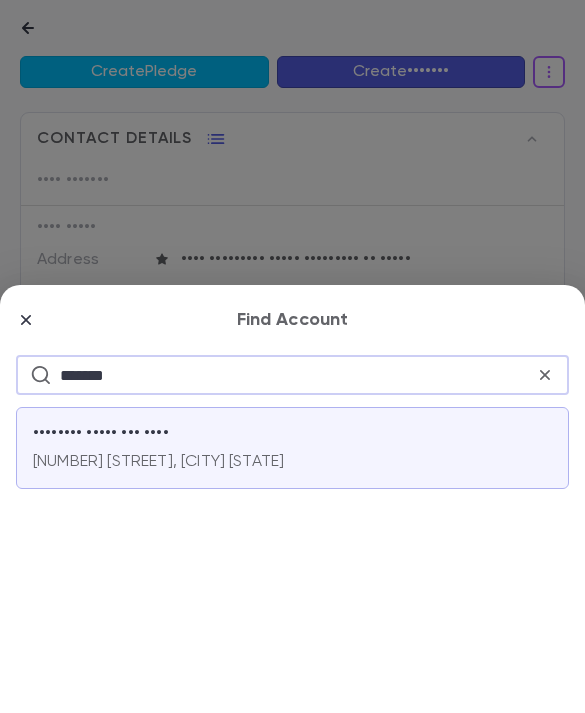 click on "•••••••" at bounding box center [297, 375] 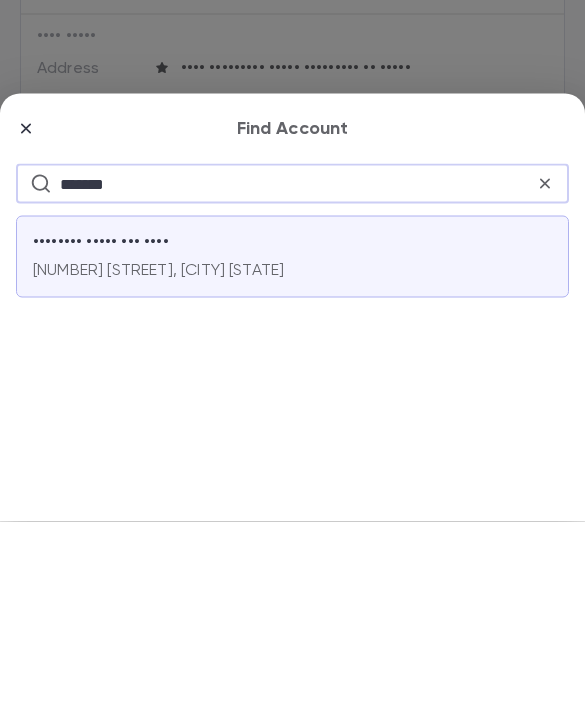 click at bounding box center [545, 375] 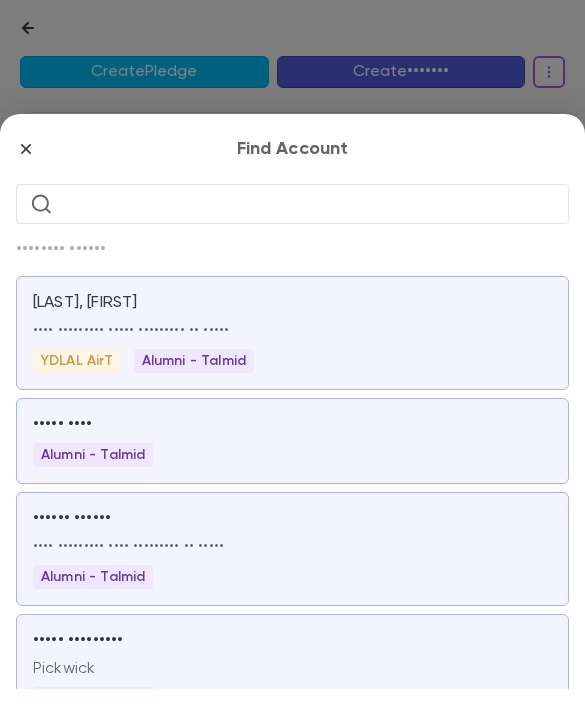 click at bounding box center [308, 203] 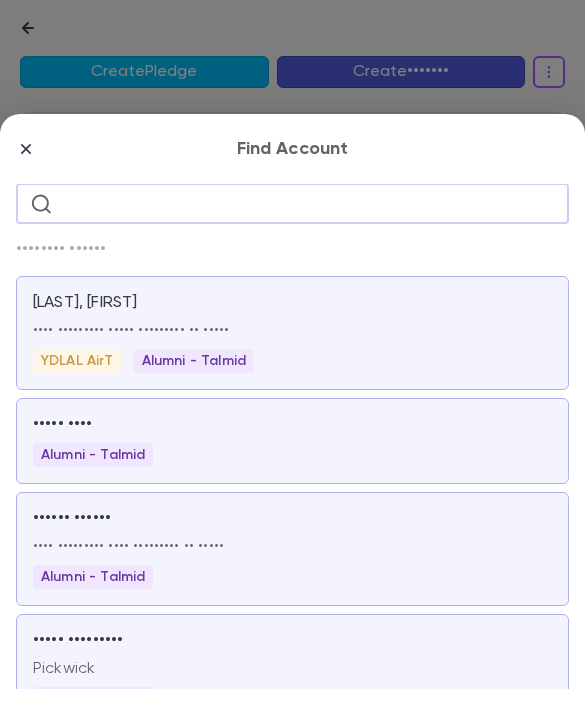paste on "••••" 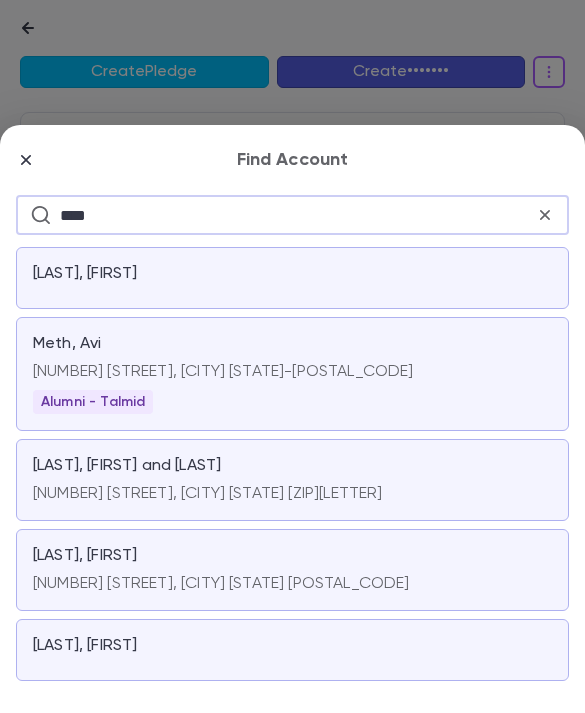 type on "••••" 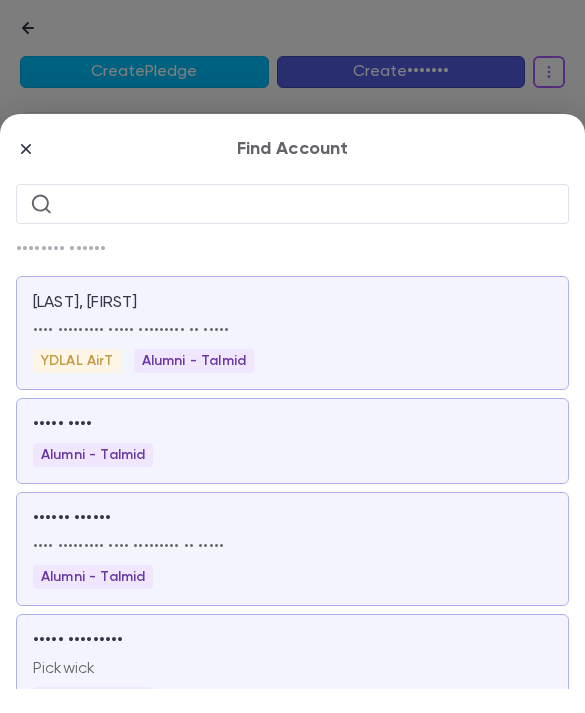click at bounding box center [308, 203] 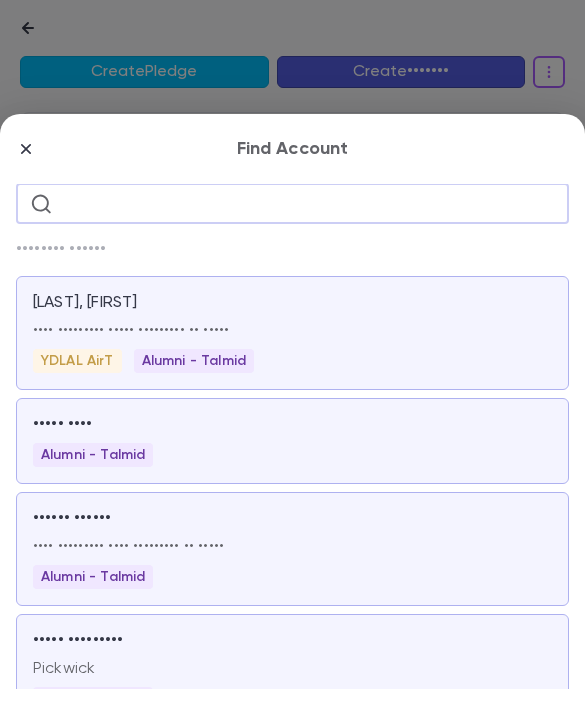 paste on "•••••••••" 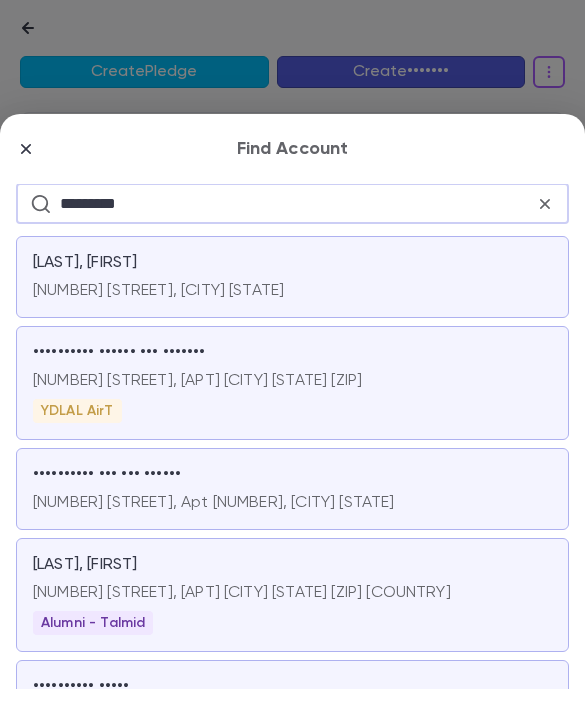 scroll, scrollTop: 0, scrollLeft: 0, axis: both 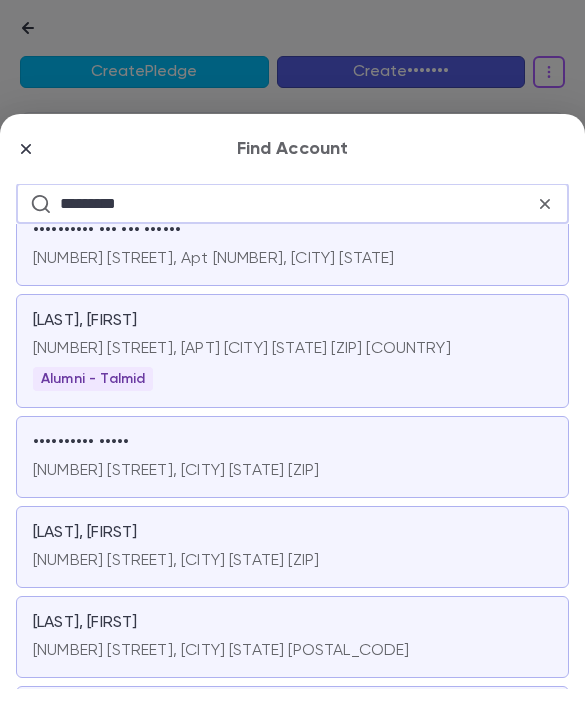 click on "[NUMBER] [STREET], [APT] [CITY] [STATE] [ZIP] [COUNTRY]" at bounding box center [292, 137] 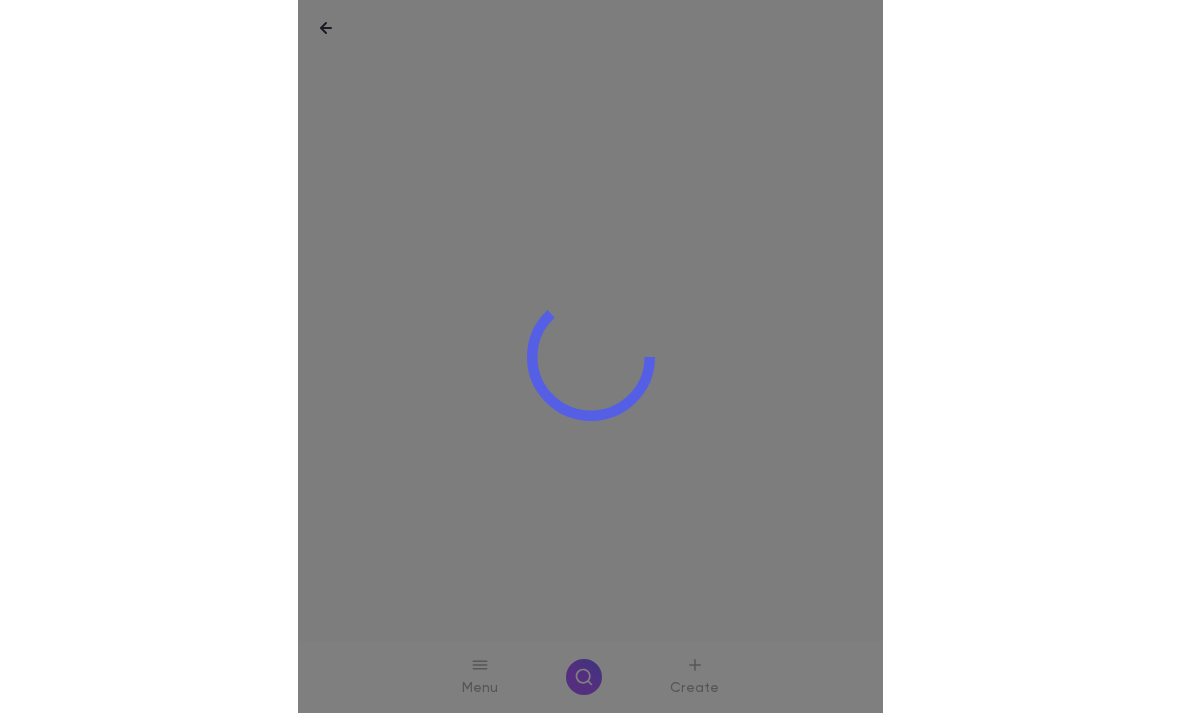 scroll, scrollTop: 0, scrollLeft: 0, axis: both 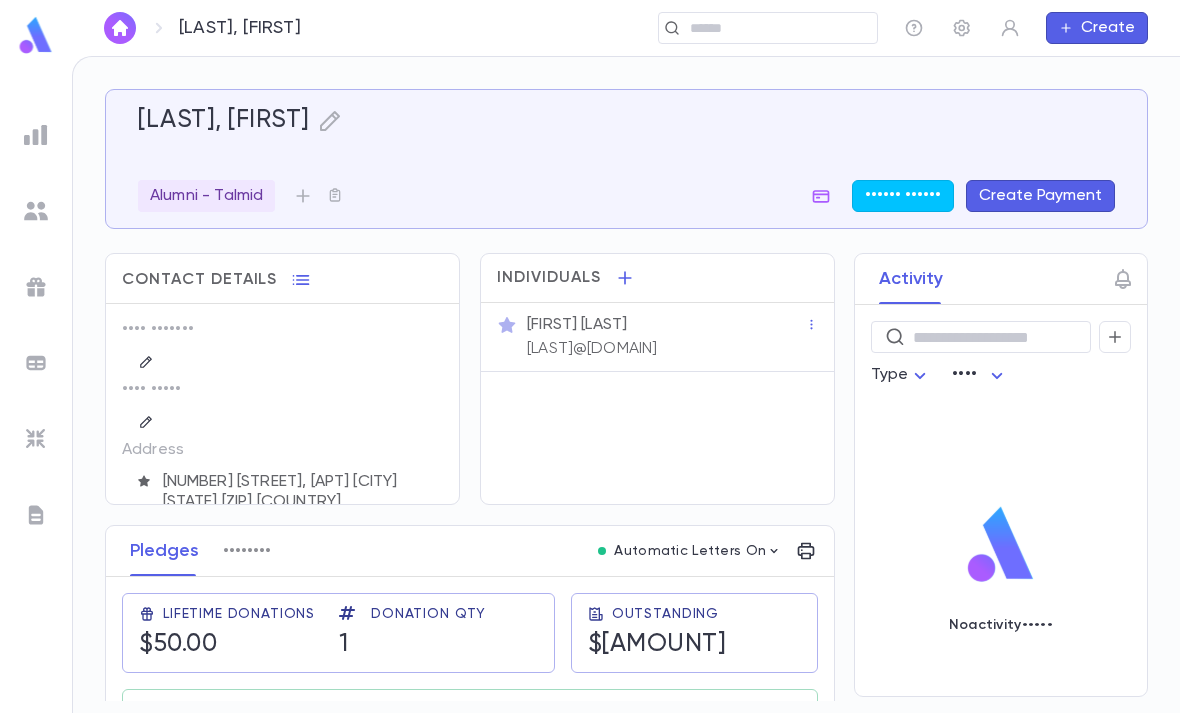 click at bounding box center (776, 28) 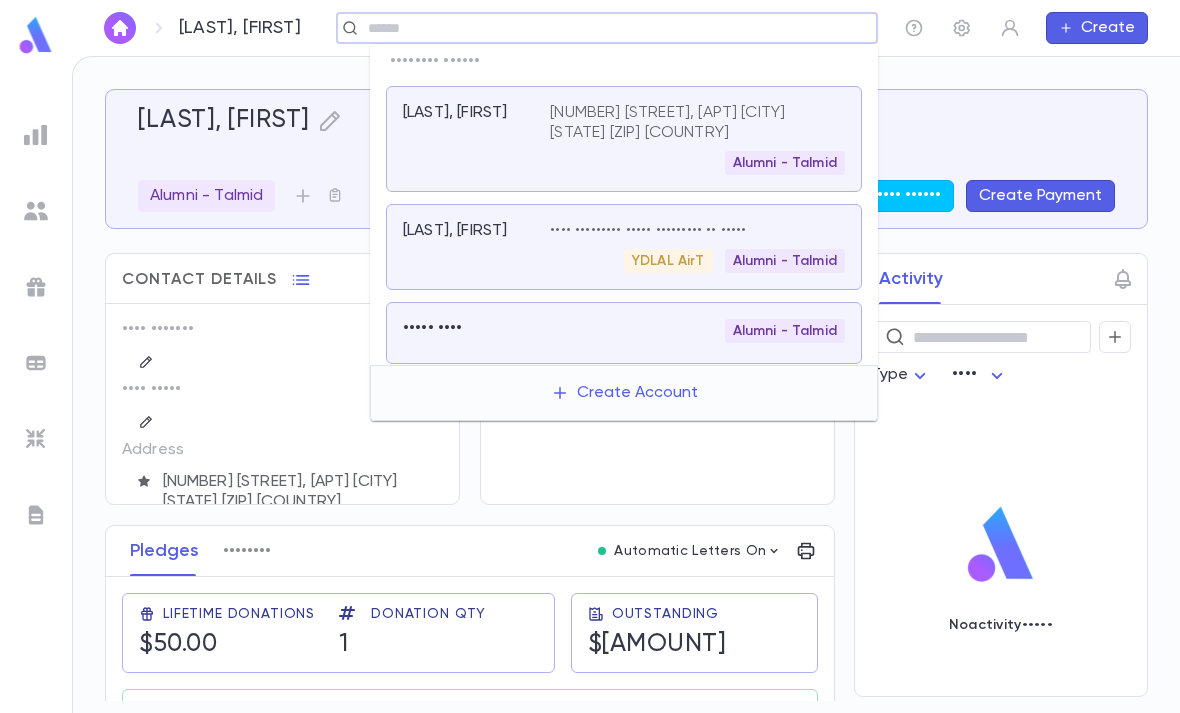paste on "•••••••••" 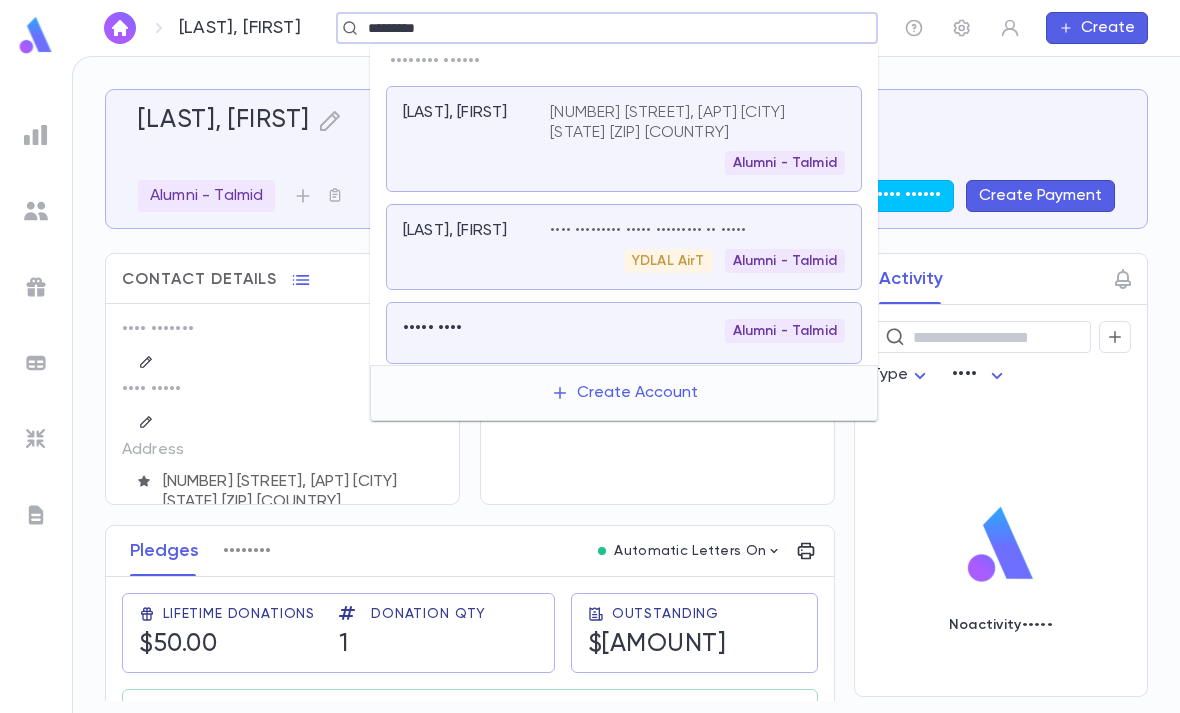 type on "•••••••••" 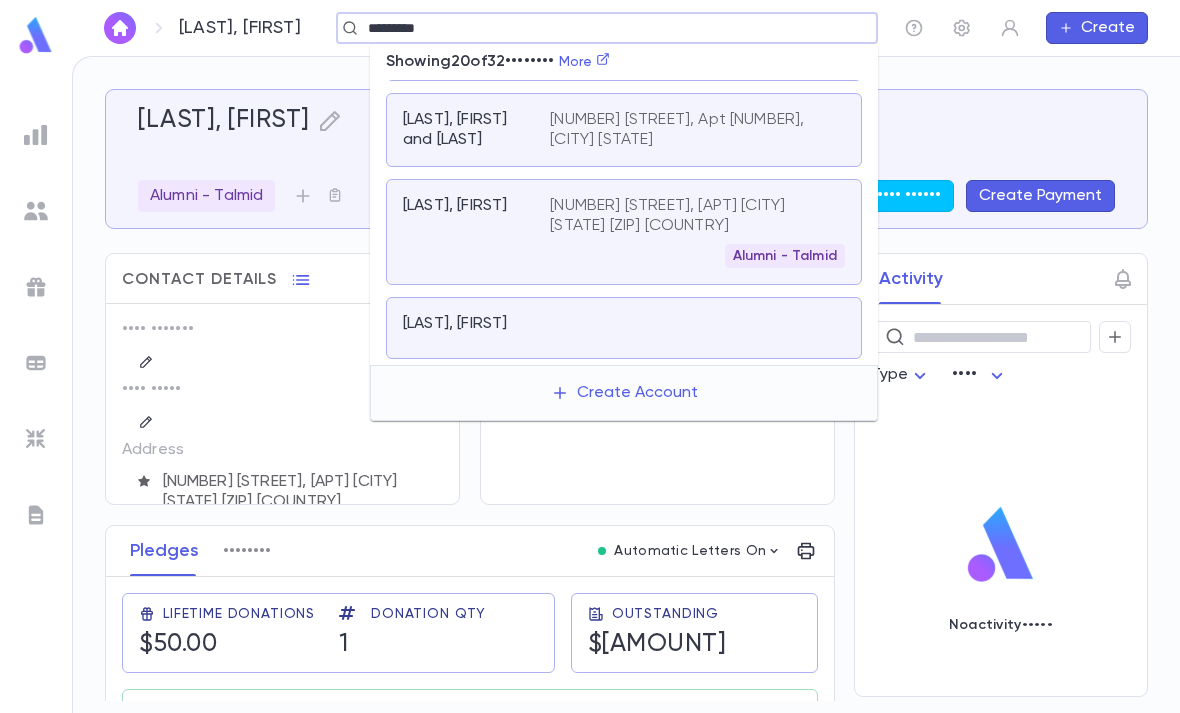 scroll, scrollTop: 1577, scrollLeft: 0, axis: vertical 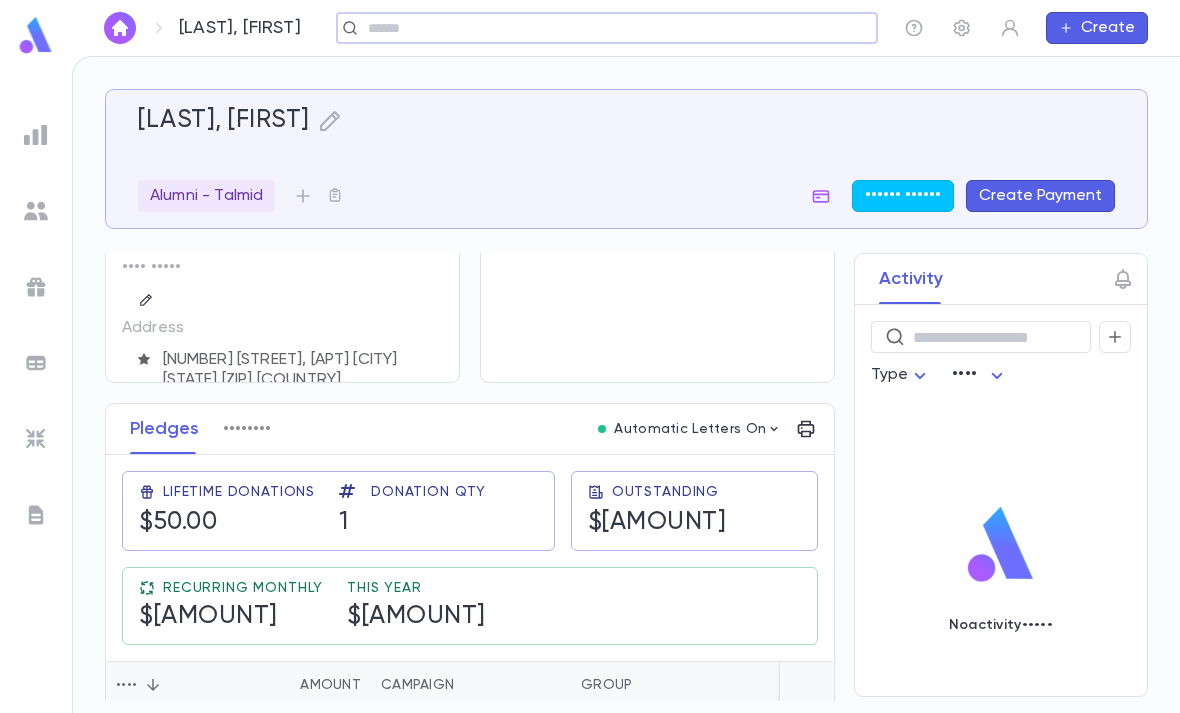 click at bounding box center (330, 121) 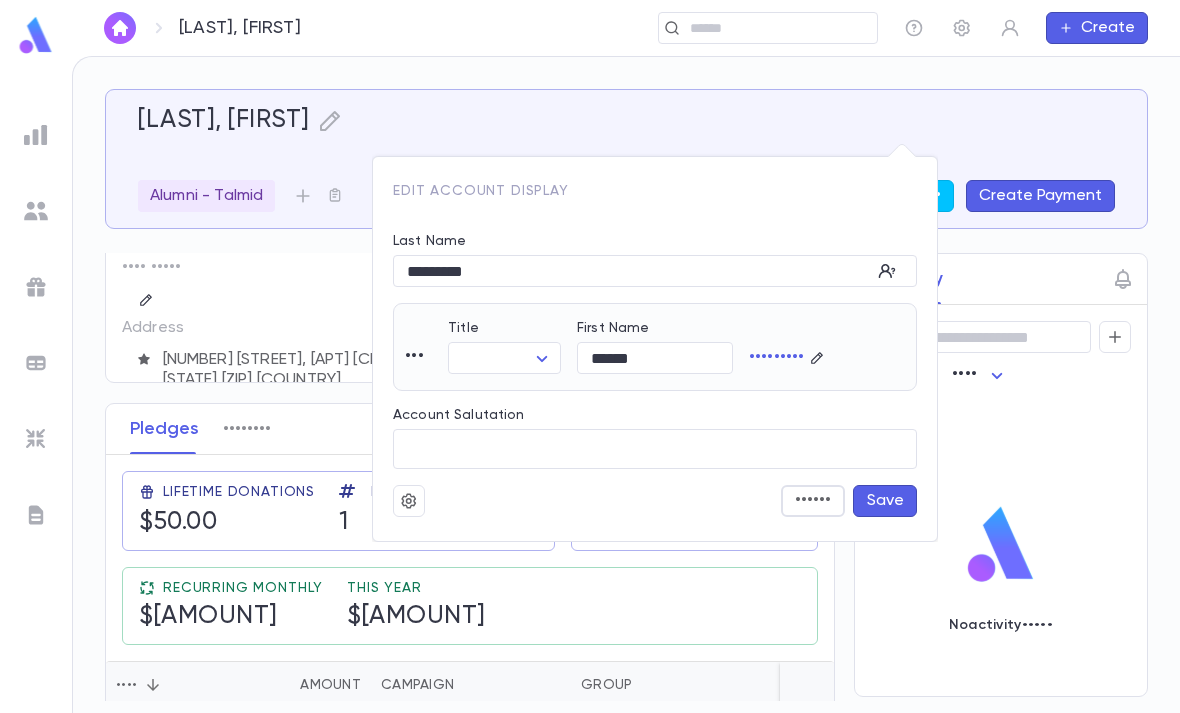 click at bounding box center [409, 501] 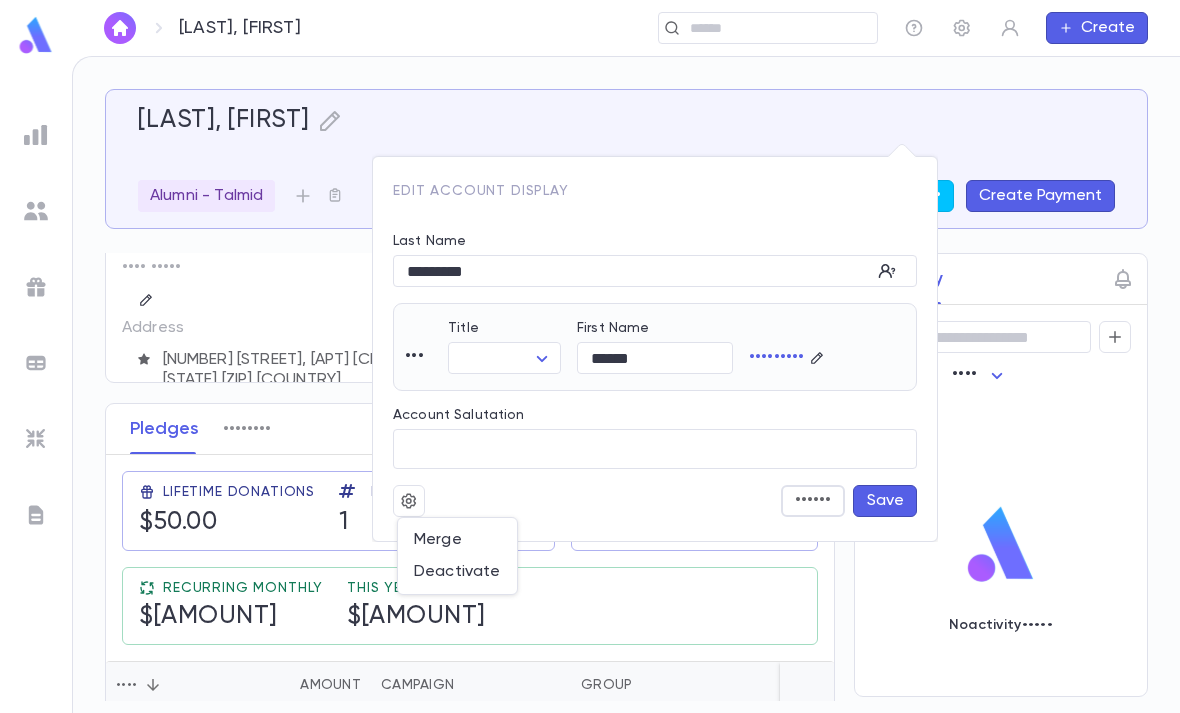click on "Merge" at bounding box center [457, 540] 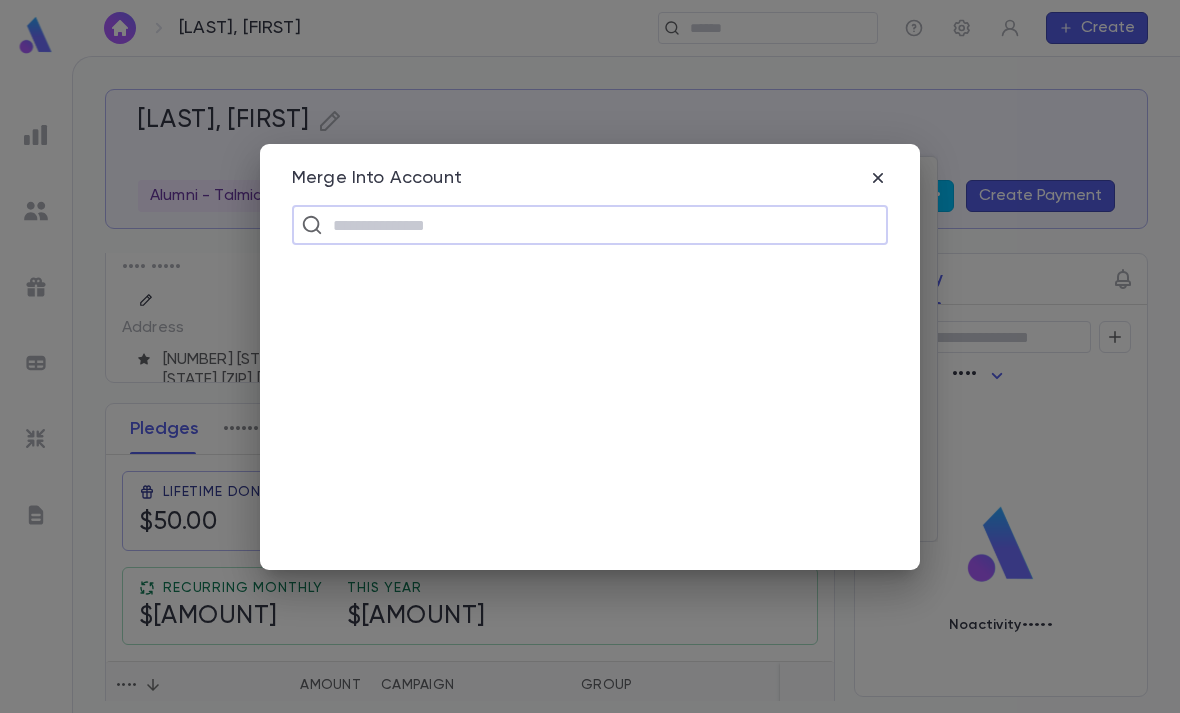 click at bounding box center [603, 225] 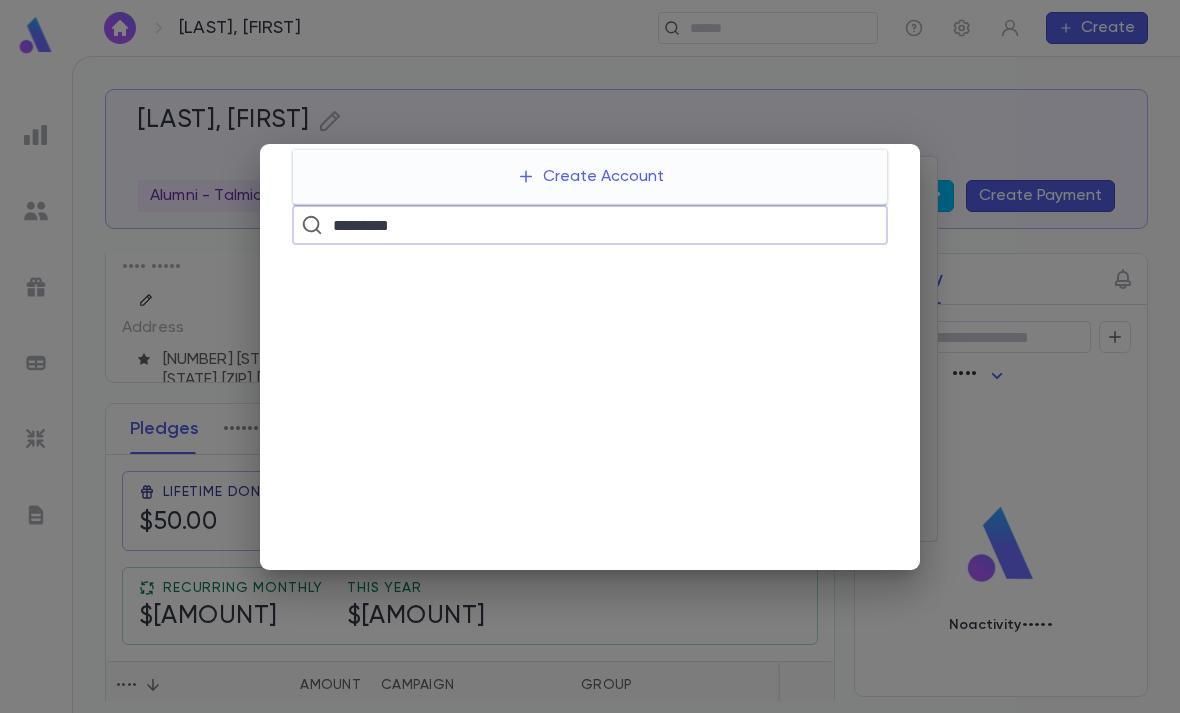 click on "•••••••••" at bounding box center (588, 225) 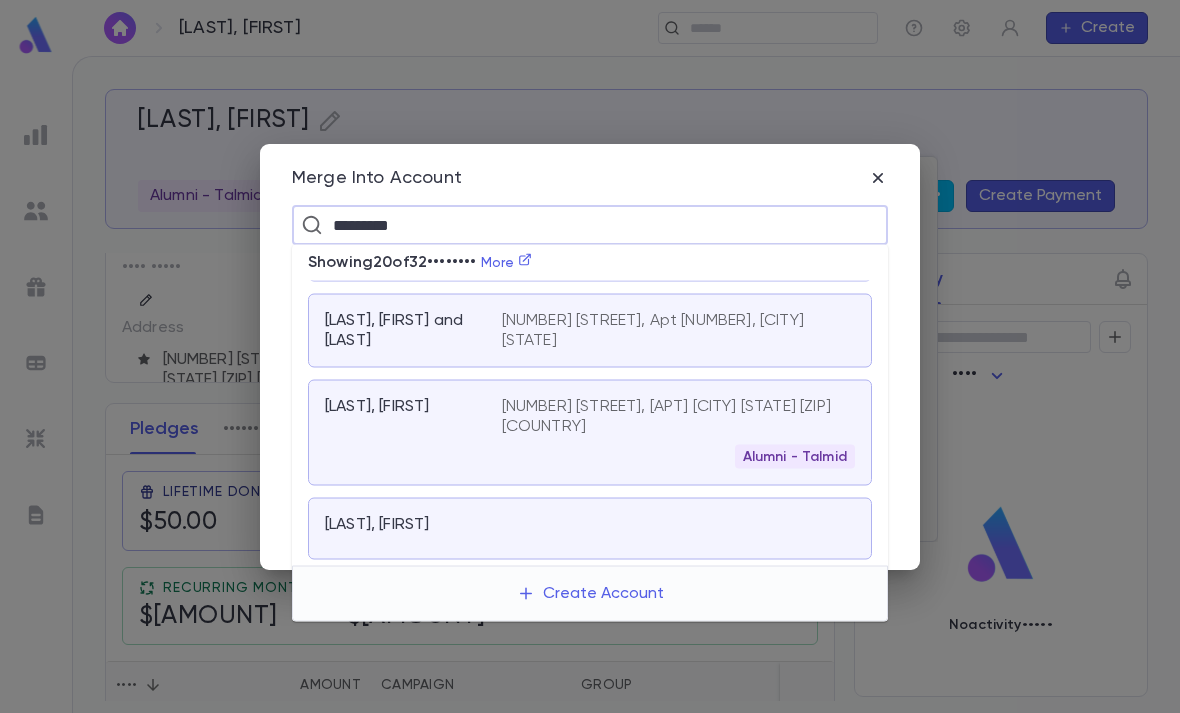 scroll, scrollTop: 1377, scrollLeft: 0, axis: vertical 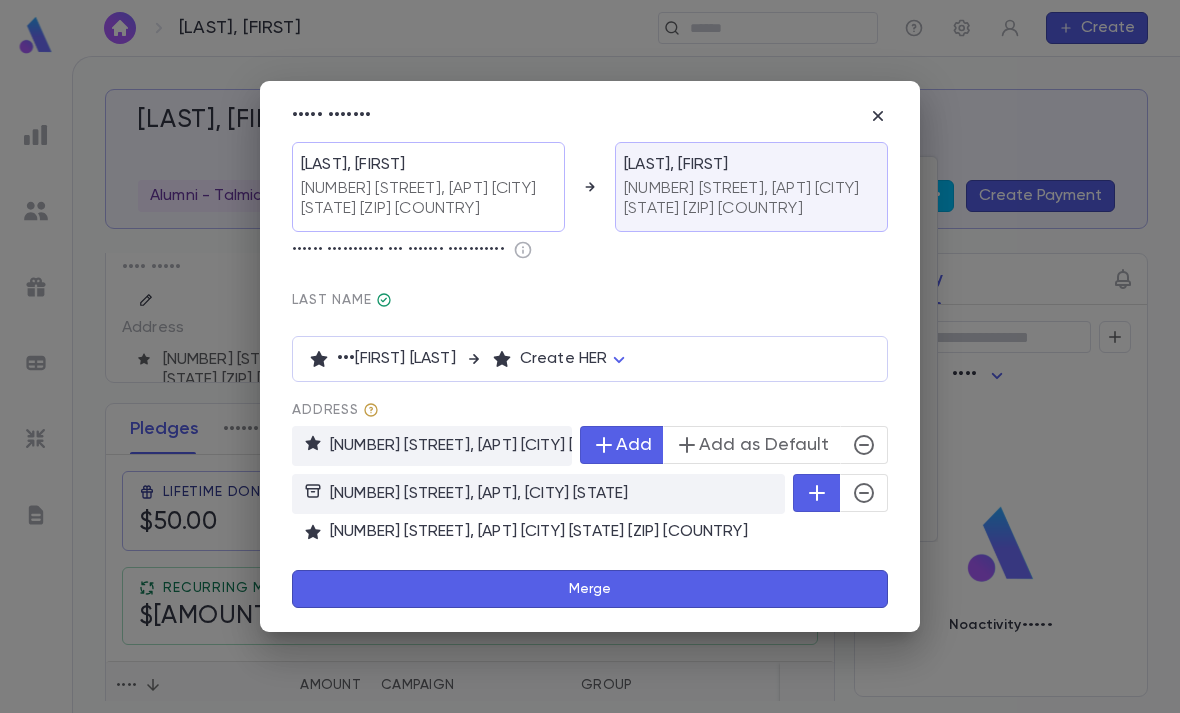 click on "Merge" at bounding box center [590, 589] 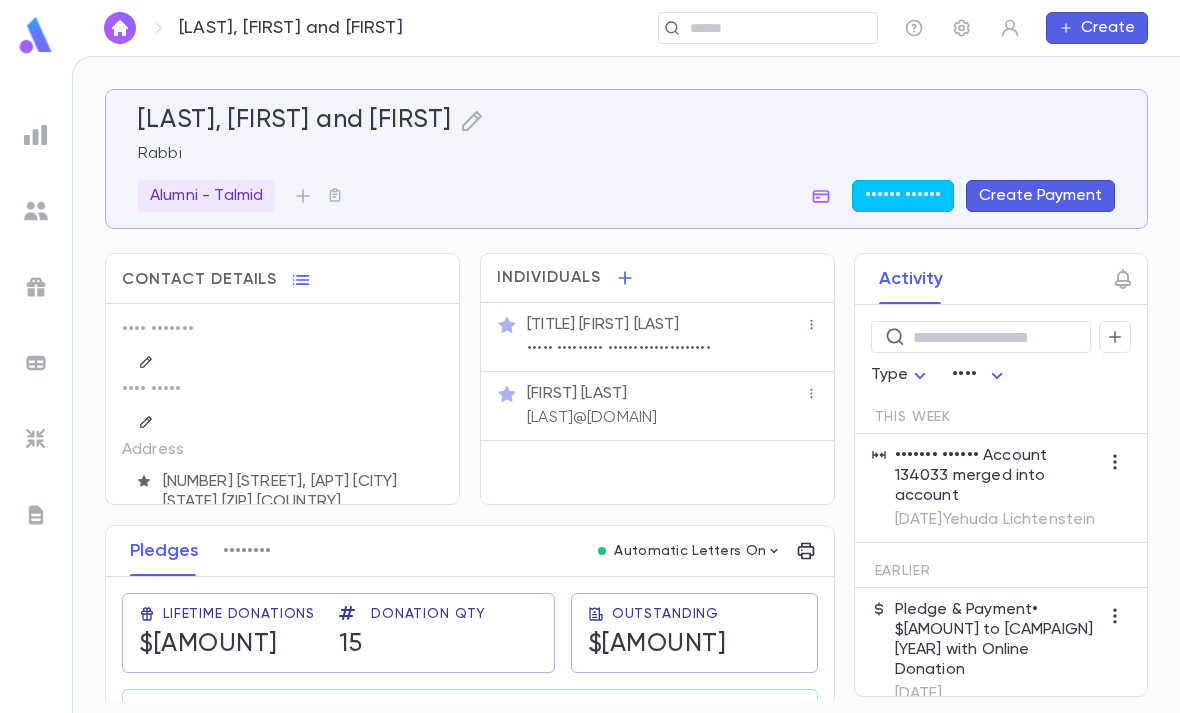 click at bounding box center [812, 325] 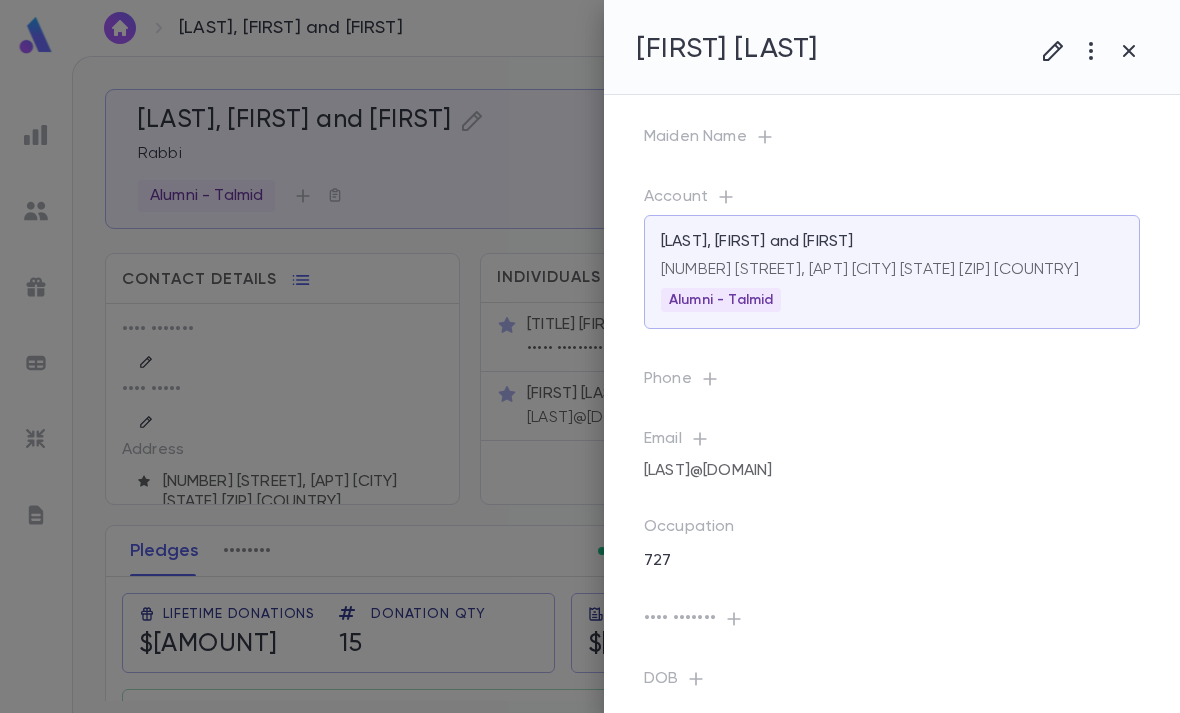 click at bounding box center (1053, 51) 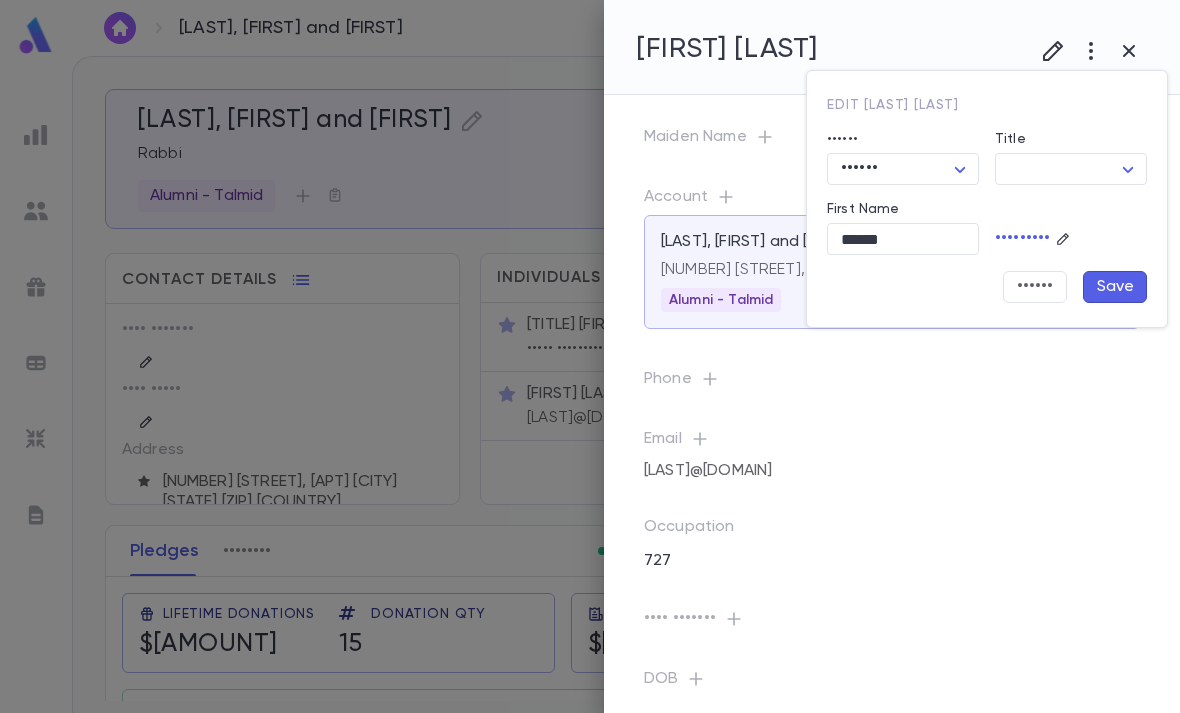 click on "•••••••••• •••••• ••• •••••• •  ••••••   •••••••••• •••••• ••• •••••• ••••• •••••• • •••••• •••••• •••••• •••••• ••••••• ••••••• ••••••• •••• ••••••• •••• ••••• ••••••• •••• ••••••••• ••••• ••• •• ••••••••• •• ••••• •••••• •••••• •••• ••••••••• ••••• ••• •• ••••••••• •• ••••• •••••• •••••• •••• ••••••••• ••••• ••• •• ••••••••• •• ••••• ••••••• •• •••••• •••••• •• •• •••••••••• •••• • ••••• •••• ••••••••• ••••••••••• ••••• •••••• ••••••••• ••••• ••••••••• •••••••••••••••••••• •••••• ••••••••• •••••••••••••••••••••••••••• ••••••• ••••••••  ••••••••• ••••••• •• •••••••• ••••••••• ••••••• •••••••• ••• •• ••••••••••• ••••• ••••••••• ••••••• ••••• •••• •••• ••••• •••• •••••• •••••••• ••••• •••• ••••••••••• •••••••••••• ••••• •••••••• •••••• •••••• •••••••• ••••••••• ••••••• •••••••• •••• ••••• • ••••••••• ••••••• ••••• •••••••• •••• ••••••• •••••••• •••• ••••• • •••••••• •••••• ••• ••• •• ••••• •••••••••••• •••• ••••• • •••••••• •••••• ••••••••• ••••• •••••••••••• •••• ••••• • •••••••• •••••• ••••••••• ••••• ••••" at bounding box center (590, 384) 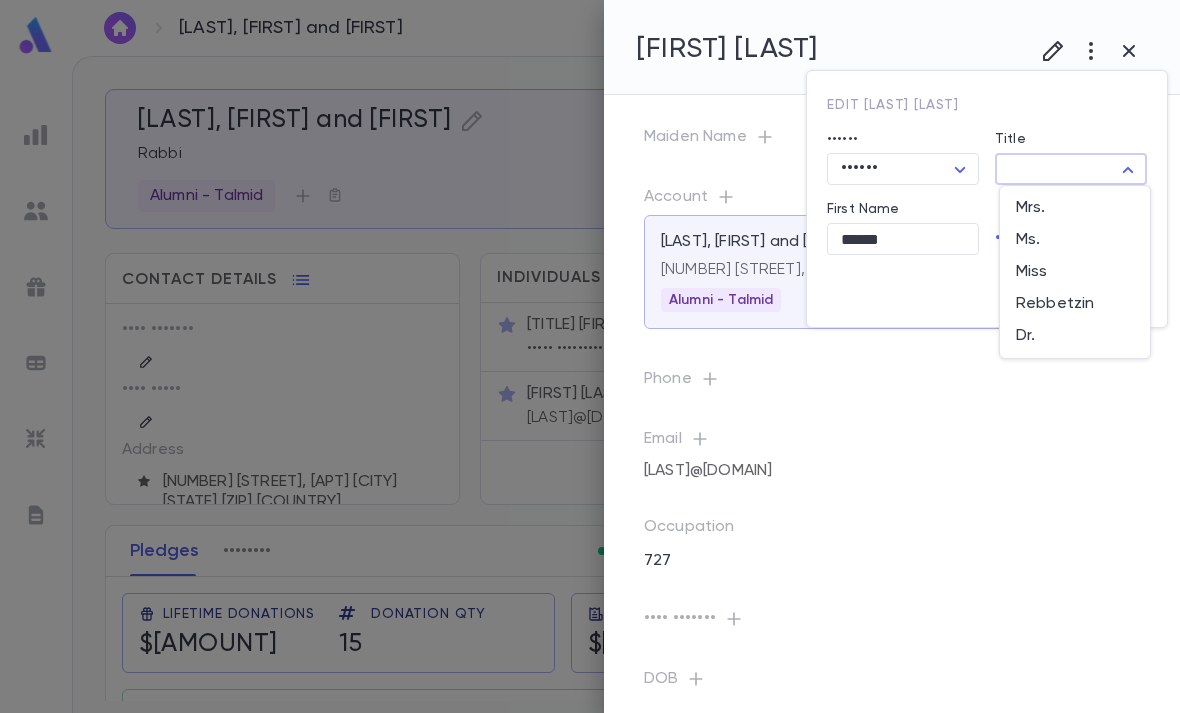 click on "Mrs." at bounding box center [1075, 208] 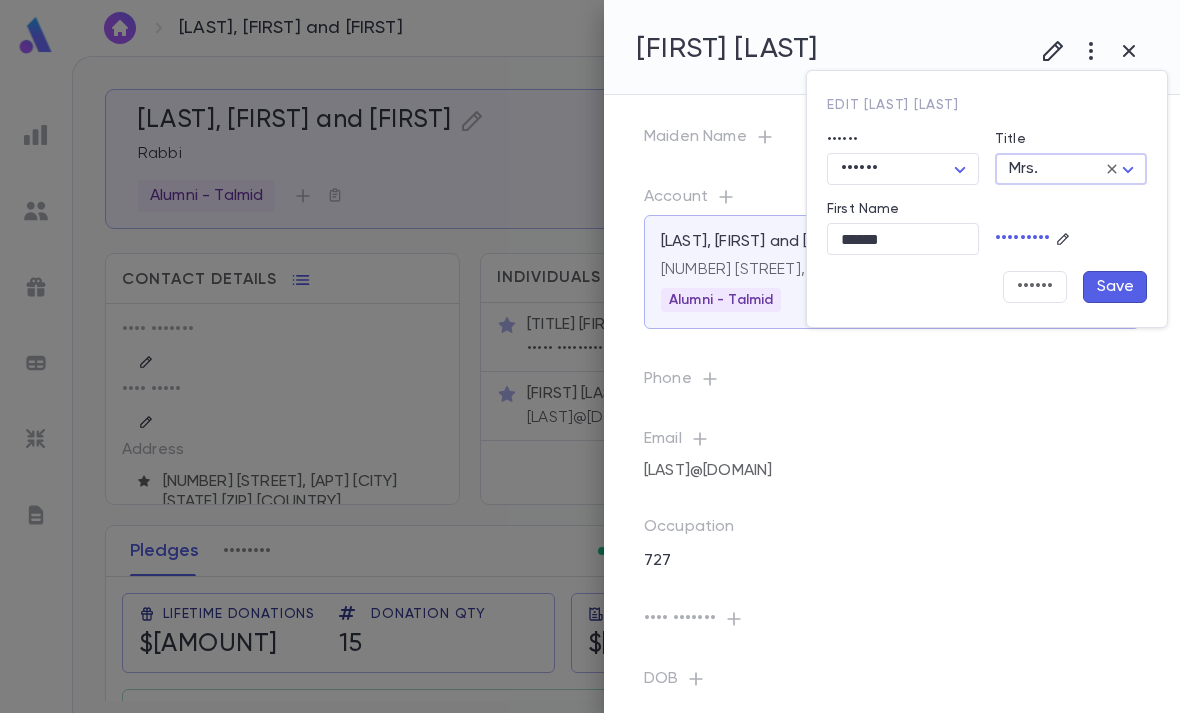 click on "Save" at bounding box center (1115, 287) 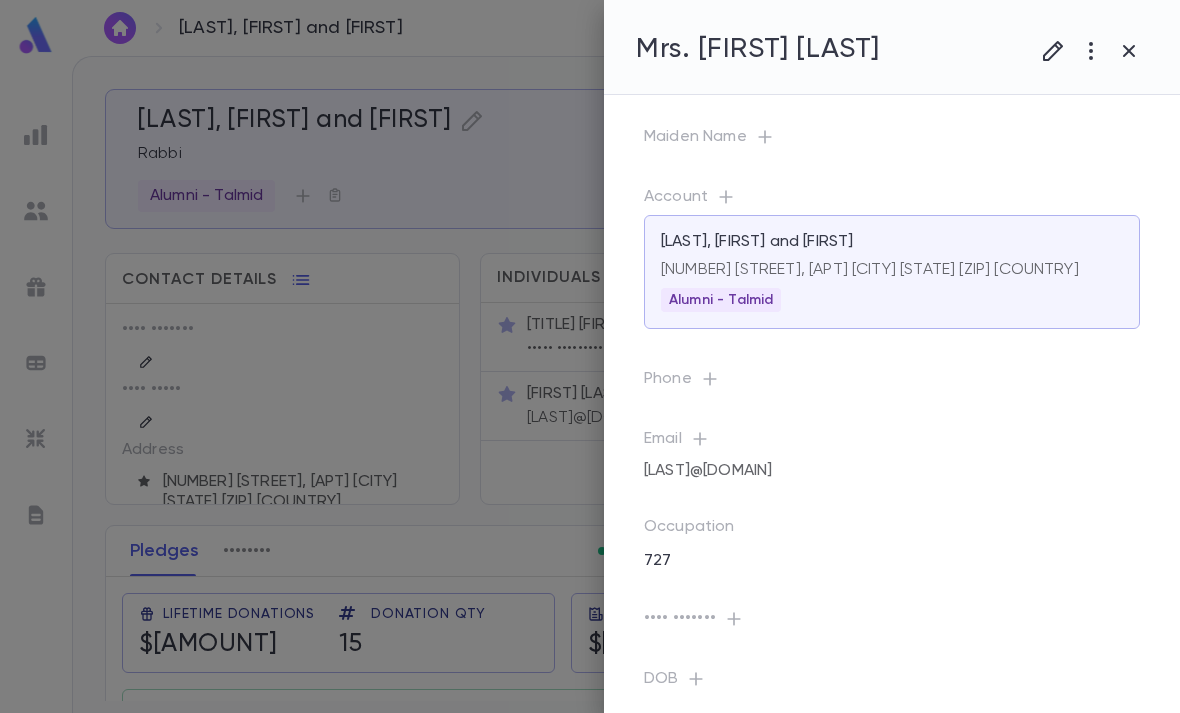 click at bounding box center [1053, 51] 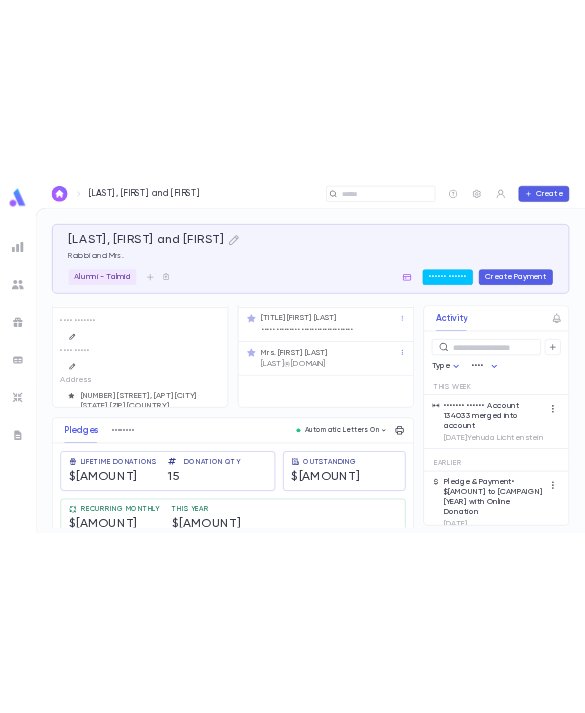scroll, scrollTop: 47, scrollLeft: 0, axis: vertical 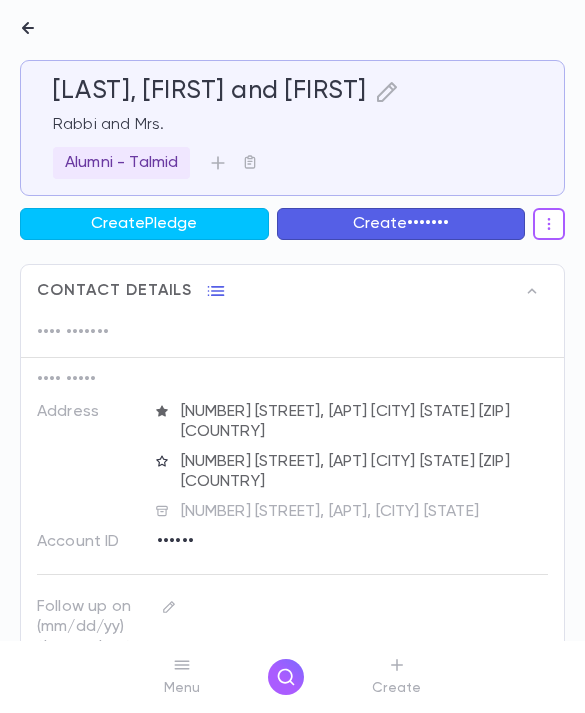 click at bounding box center (286, 677) 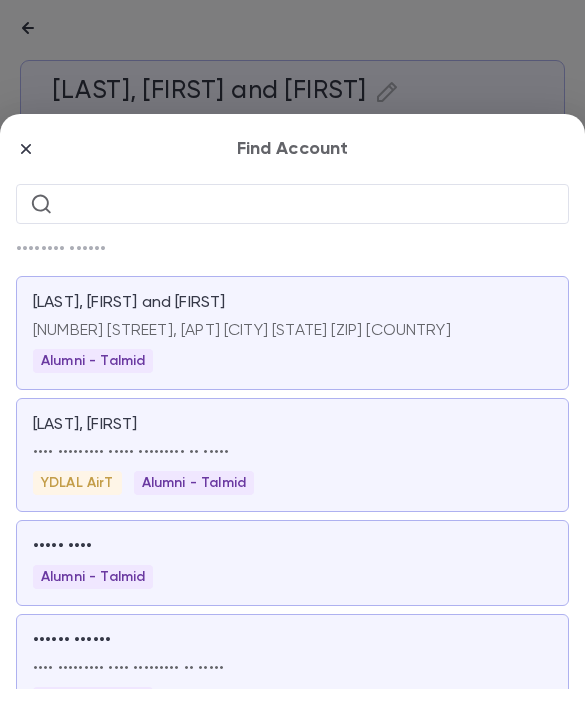 click at bounding box center (308, 203) 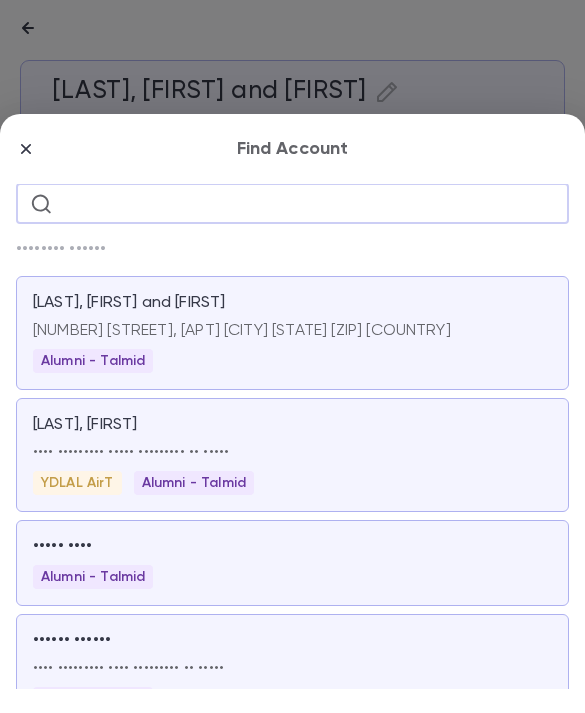 paste on "********" 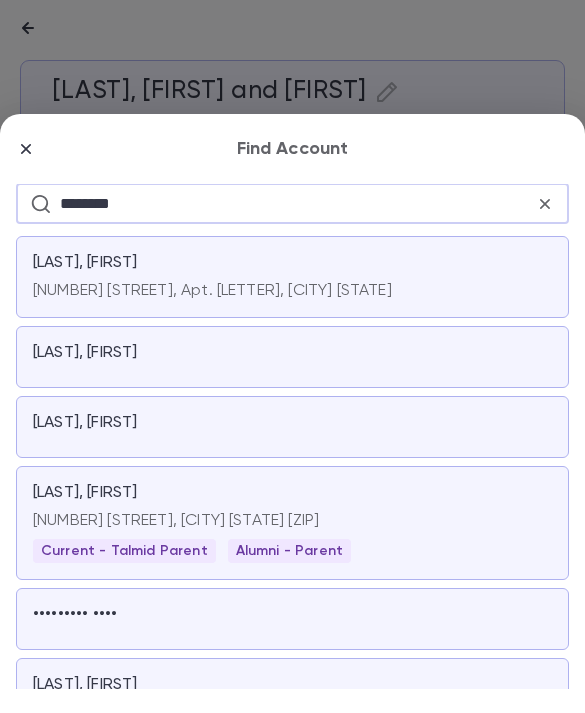 scroll, scrollTop: 0, scrollLeft: 0, axis: both 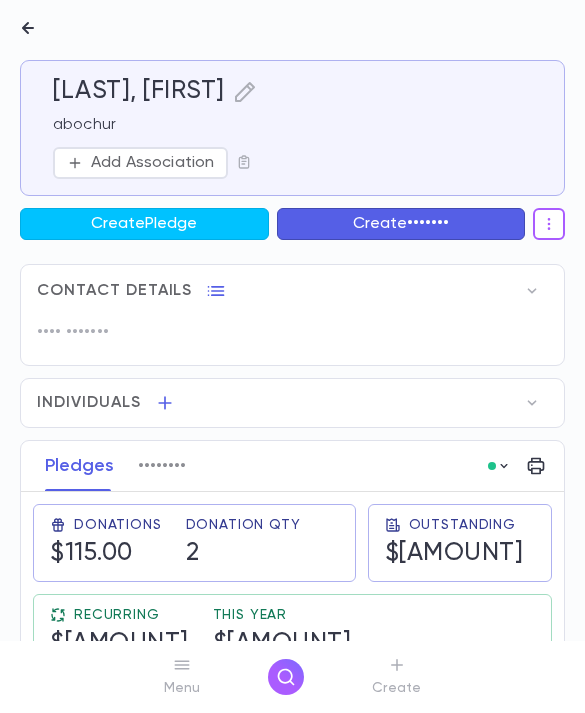 click on "Add Association" at bounding box center (152, 163) 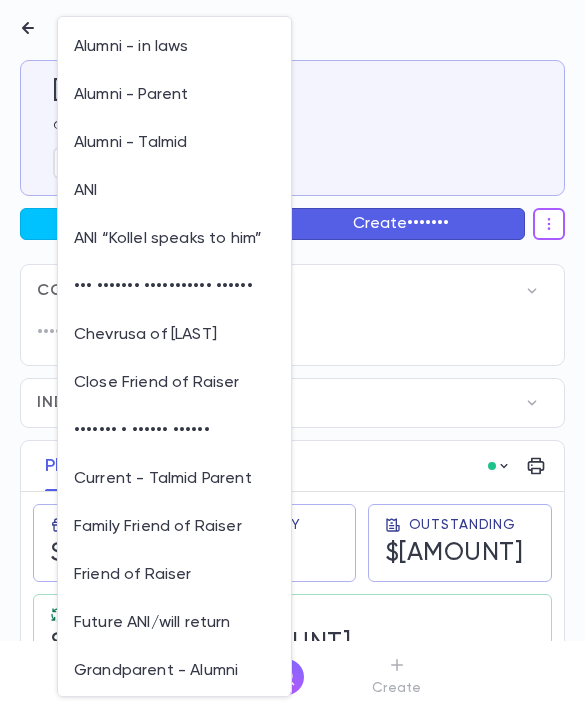 click at bounding box center [292, 356] 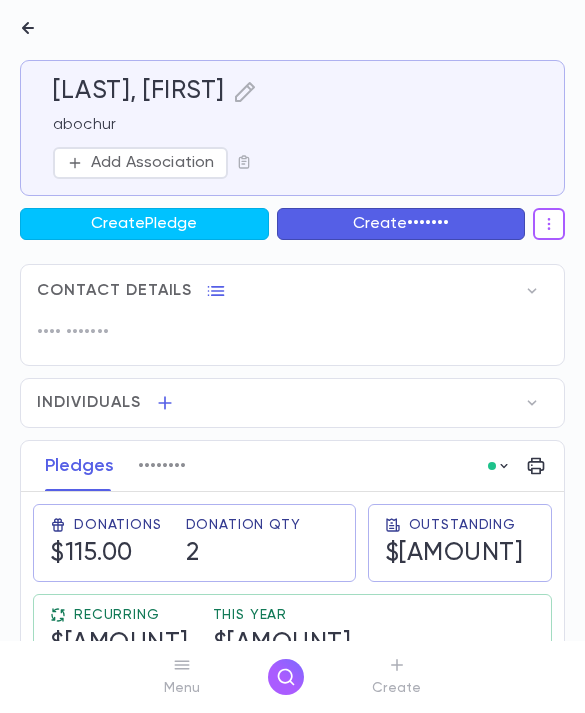 click on "Add Association" at bounding box center [152, 163] 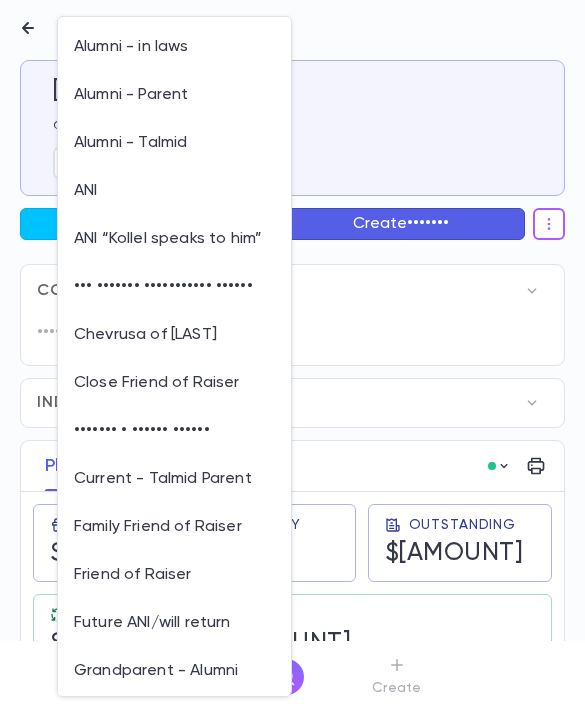 click on "Alumni - Talmid" at bounding box center [174, 143] 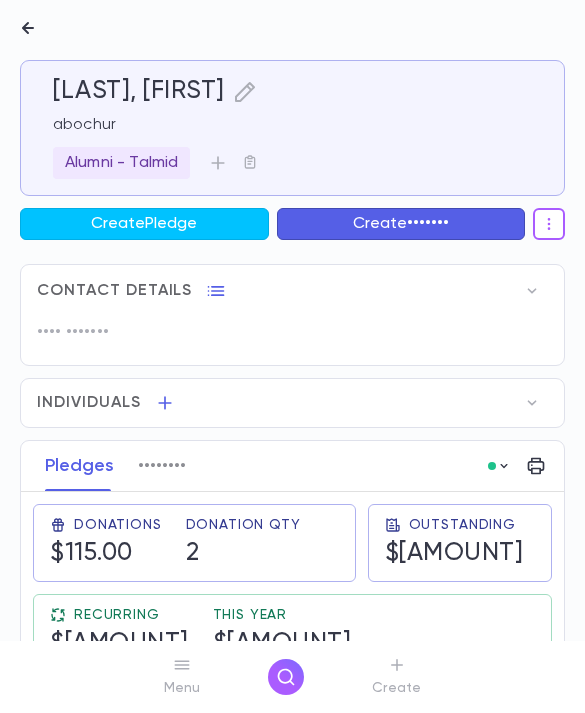 click at bounding box center (245, 92) 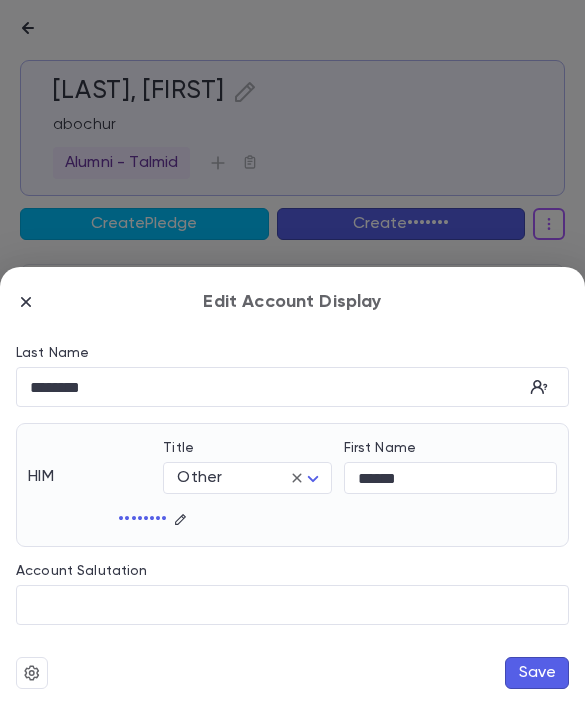click on "•••• ••••••   ••••••••• •••••• ••••••• •••••• • •••••• ••••••   •••••• ••••••   ••••••• ••••••• ••••••• •••• ••••••• •••• ••••• ••••••• ••••••• •• •••••• •••••• •• •• •••••••••• •••• • ••••• •••• ••••••••• ••••••••••• ••••••• •••••• •••••••• ••••• ••••••••• •••••••••••••••••••••••• ••••••• •••••••• ••••••••• ••••••• •••••••• ••• • ••••••••••• ••••• ••••••••• ••••• •••• •••• ••••• •••••• •••••••• ••••••••• ••  ••••••••• •••••• ••••• ••••••••••• ••••• ••••••• •••••••• ••  ••••••••• •••••• ••••••• ••••••••••• ••••• ••••••• •••••• ••••••• ••••••   •••••••••••• ••••••• •••••• •••••••• •••••• • •• •••• •••••• • •••••• •••••• • •••••• ••• ••• ••••••• •••••• •• •••• ••• ••••••• ••••••••••• •••••• •••••••• •• •••••• ••••• •••••• •• •••••• ••••••• • •••••• •••••• ••••••• • •••••• •••••• •••••• •••••• •• •••••• •••••• •• •••••• •••••• •••••••• •••••• ••••••••••• • •••••• ••••••••••• • ••••••• •••••••  • •••••• •••••• •••••••  • •••••• ••••••• •••• ••••••••• •••••• • •••••• •••••• • ••••••• ••••••• • •••••• ••••••" at bounding box center (292, 348) 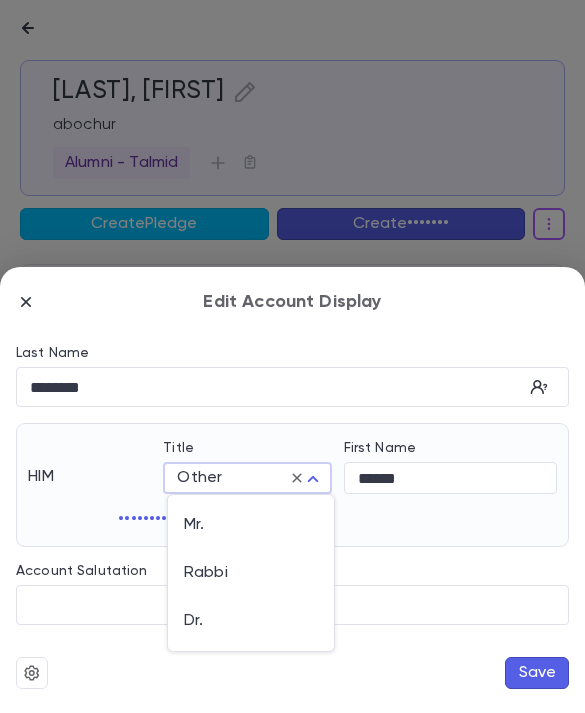 click at bounding box center [292, 356] 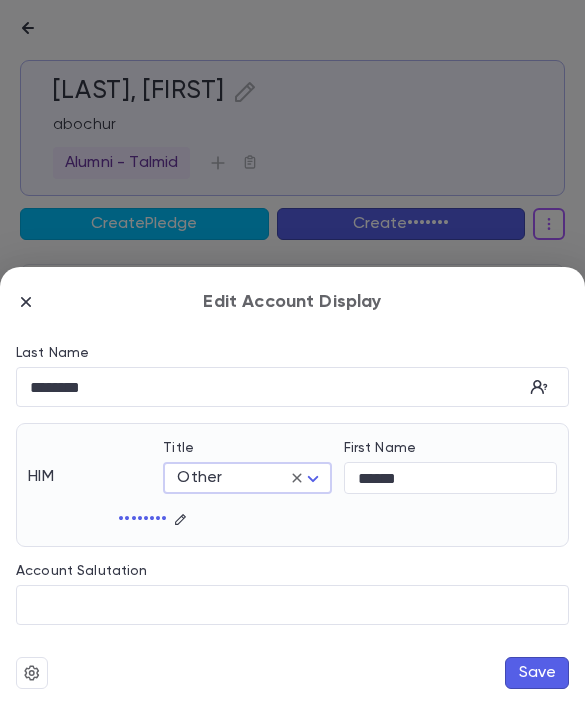 click at bounding box center (26, 302) 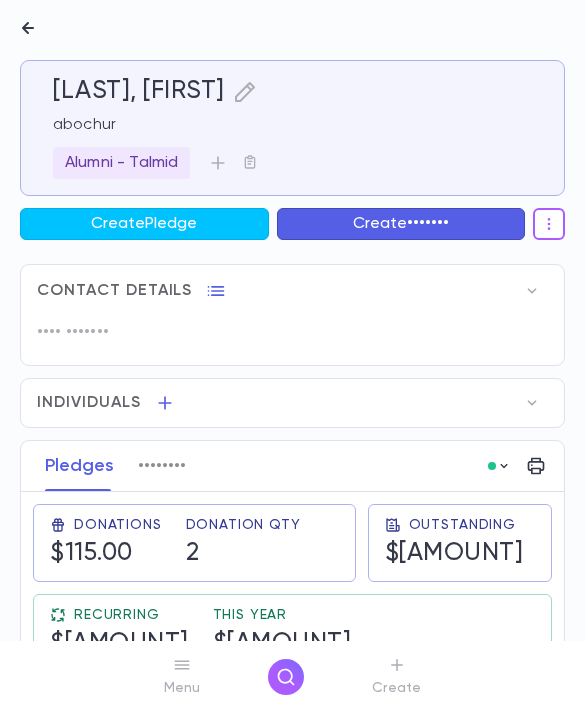 click at bounding box center (286, 677) 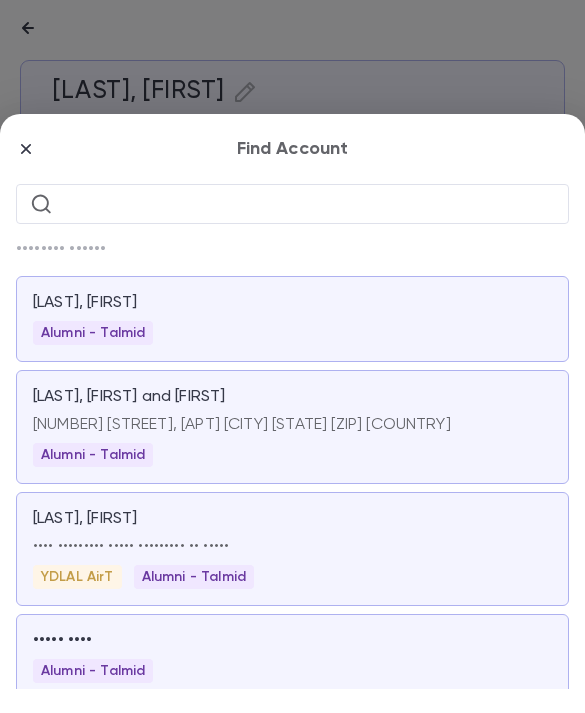 click at bounding box center [308, 203] 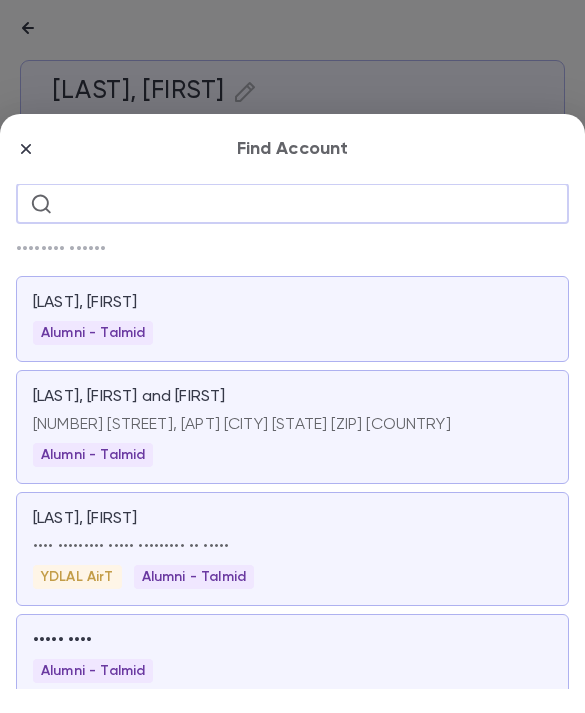 paste on "*****" 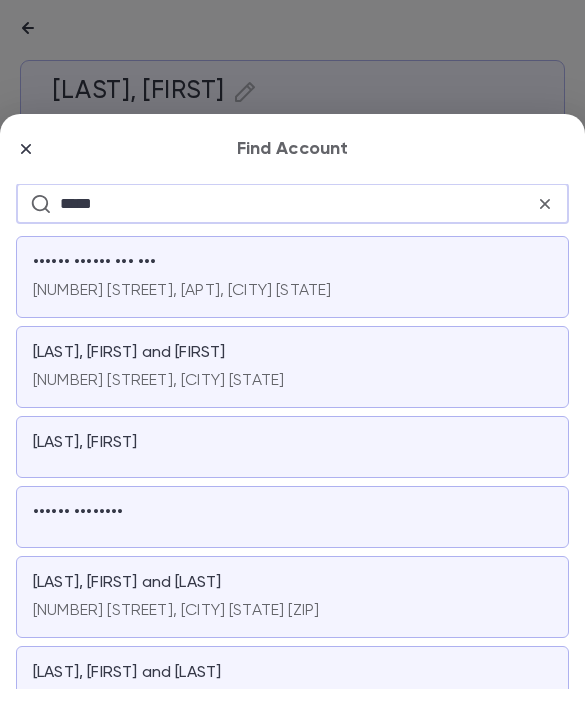 type on "*****" 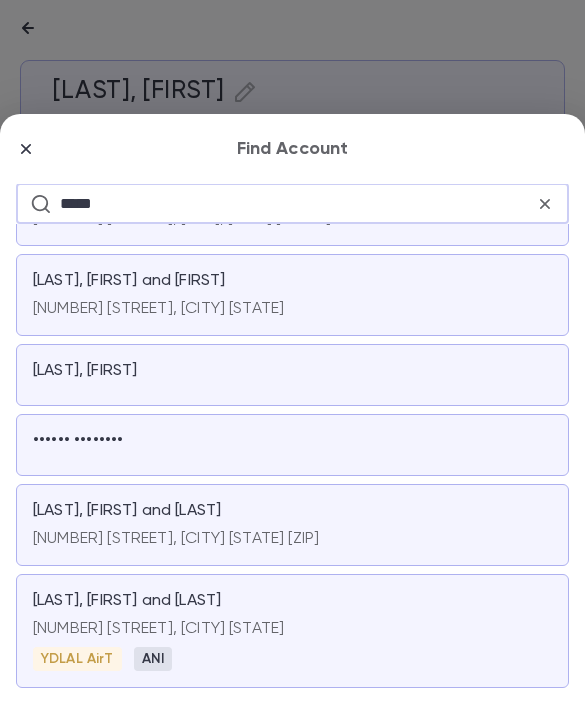 scroll, scrollTop: 76, scrollLeft: 0, axis: vertical 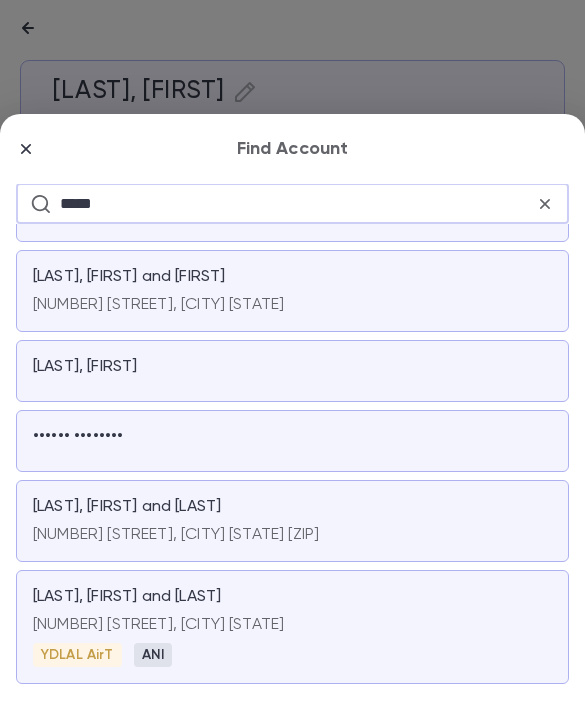 click on "[NUMBER] [STREET], [CITY] [STATE] [ZIP]" at bounding box center [292, 211] 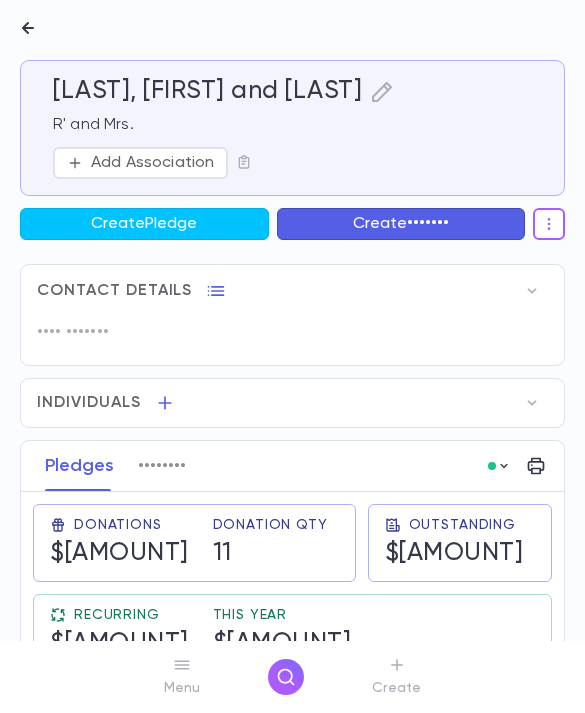 click on "Add Association" at bounding box center (152, 163) 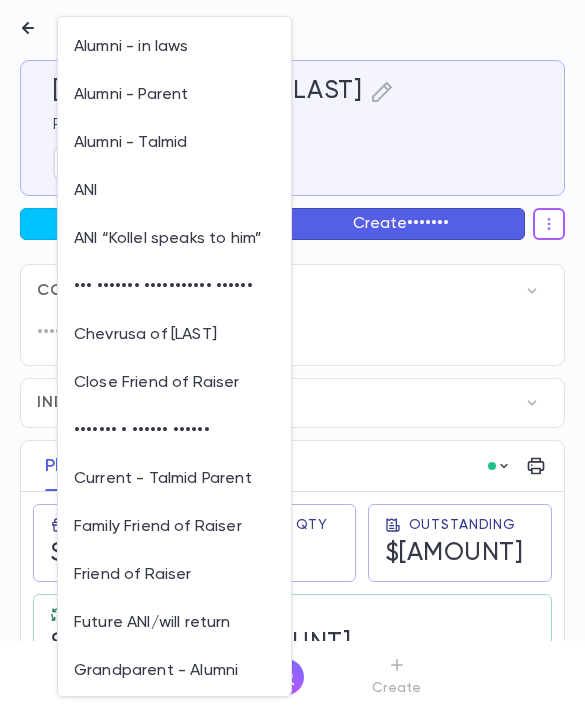 click on "Alumni - Talmid" at bounding box center [174, 143] 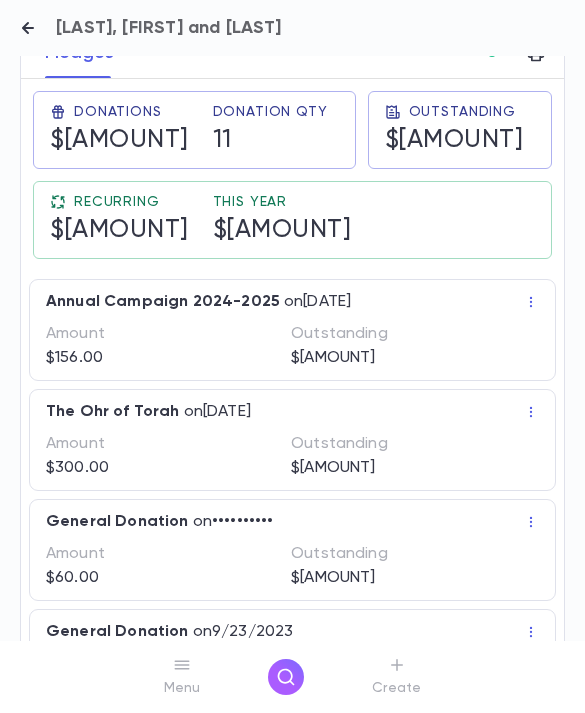 scroll, scrollTop: 419, scrollLeft: 0, axis: vertical 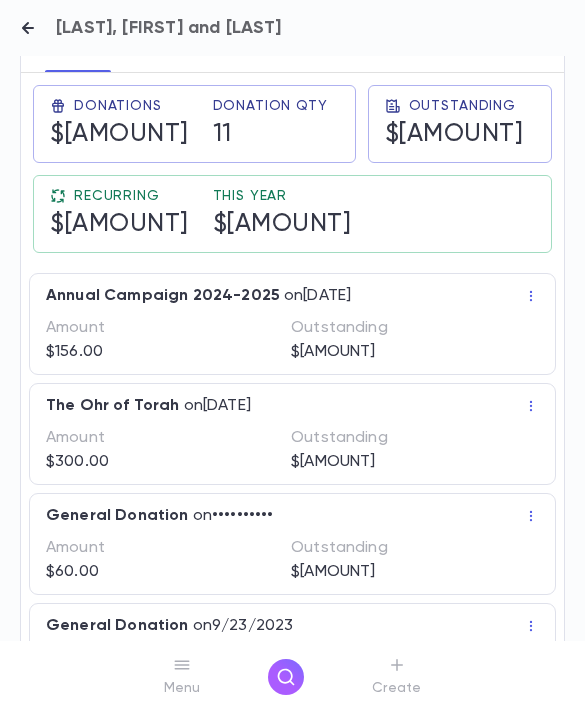 click at bounding box center (286, 677) 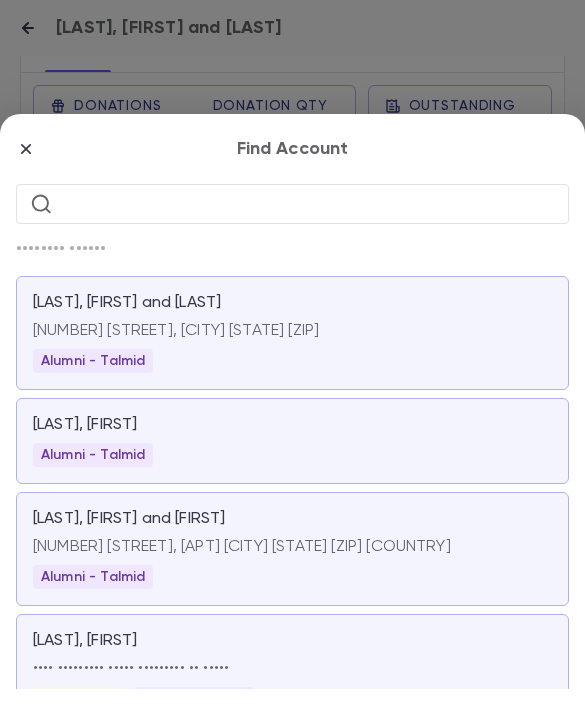 click at bounding box center [308, 203] 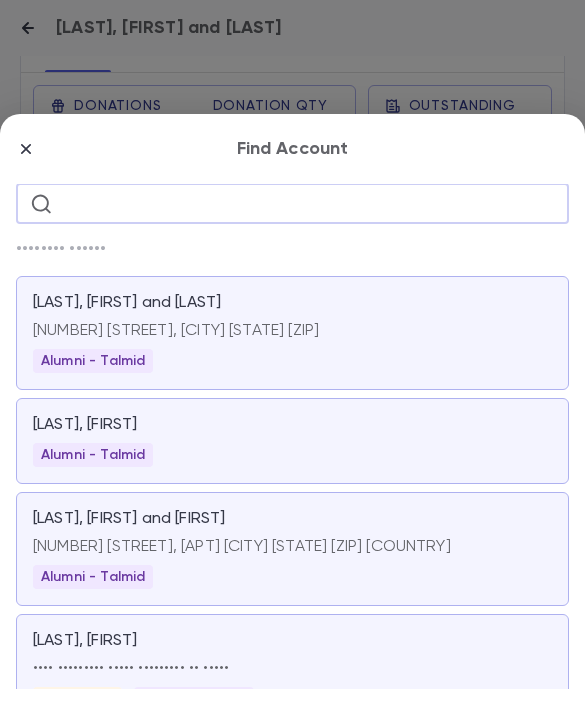 paste on "•••••••••" 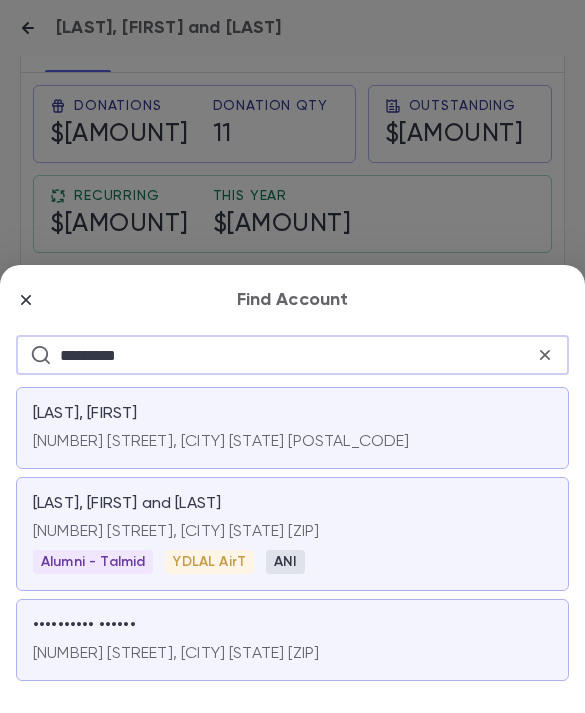 click at bounding box center [26, 300] 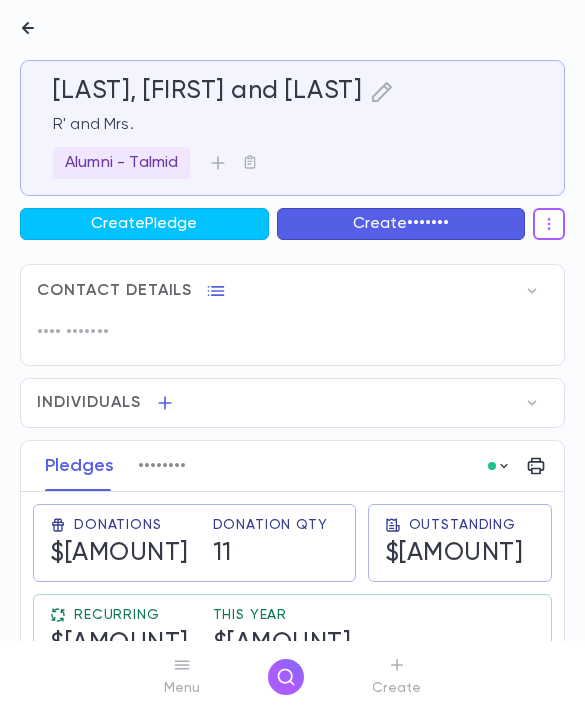 scroll, scrollTop: 0, scrollLeft: 0, axis: both 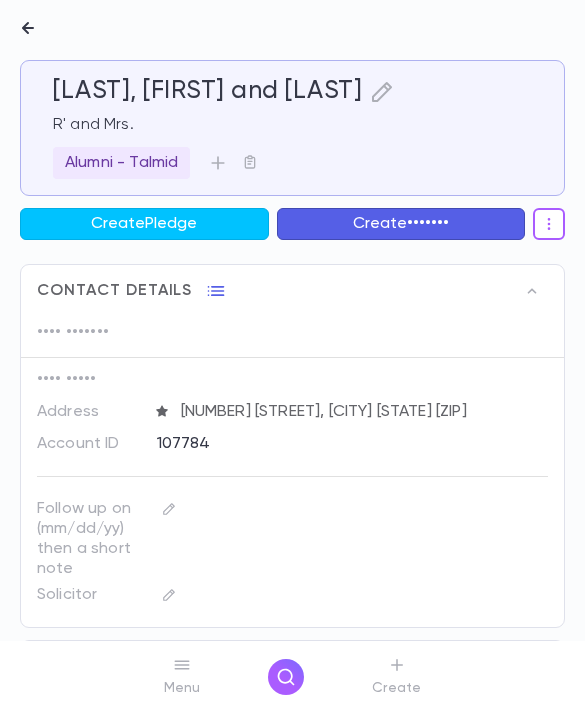 click at bounding box center [286, 677] 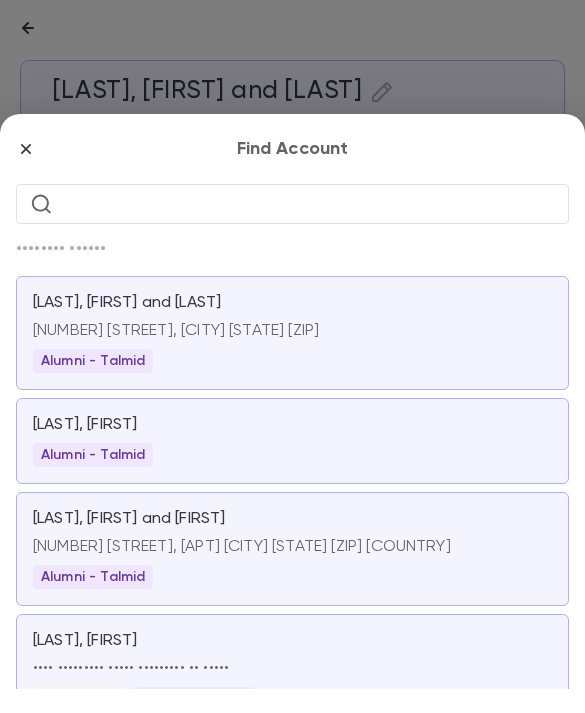 click at bounding box center (308, 203) 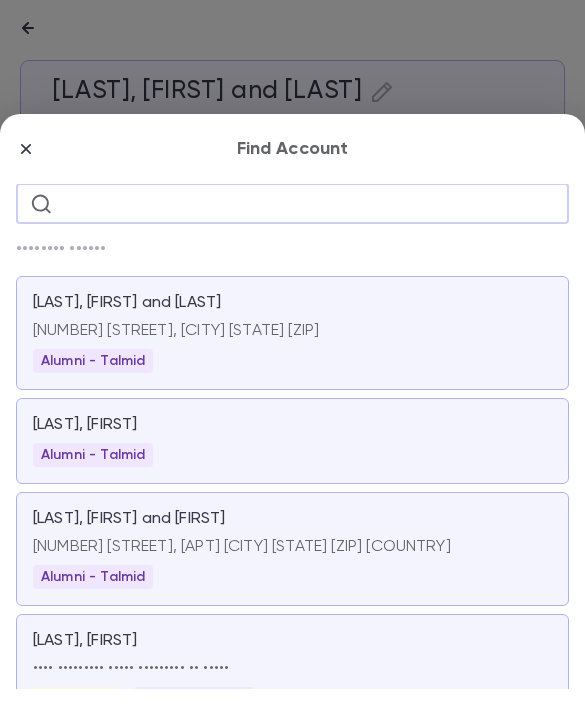 paste on "*****" 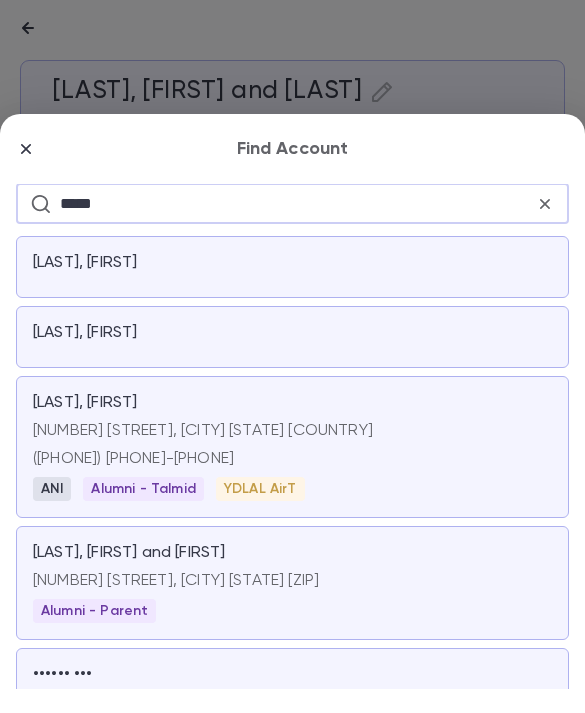 click at bounding box center (545, 204) 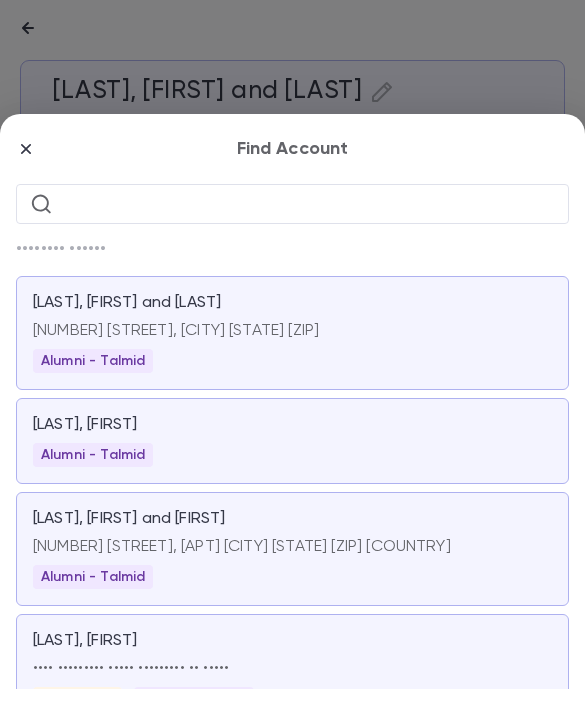 click at bounding box center [308, 203] 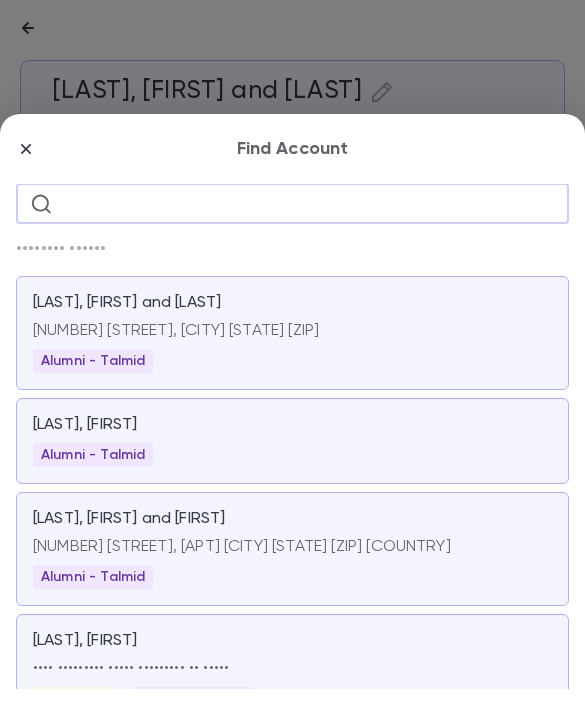 paste on "**********" 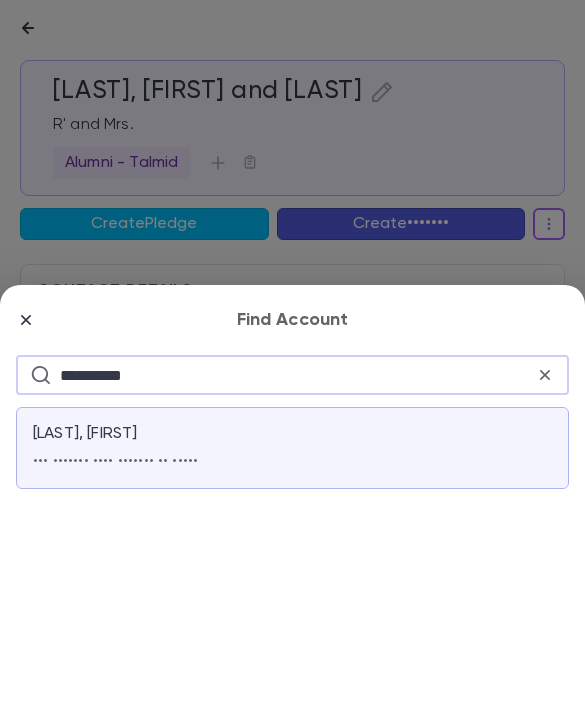 click on "**********" at bounding box center (297, 375) 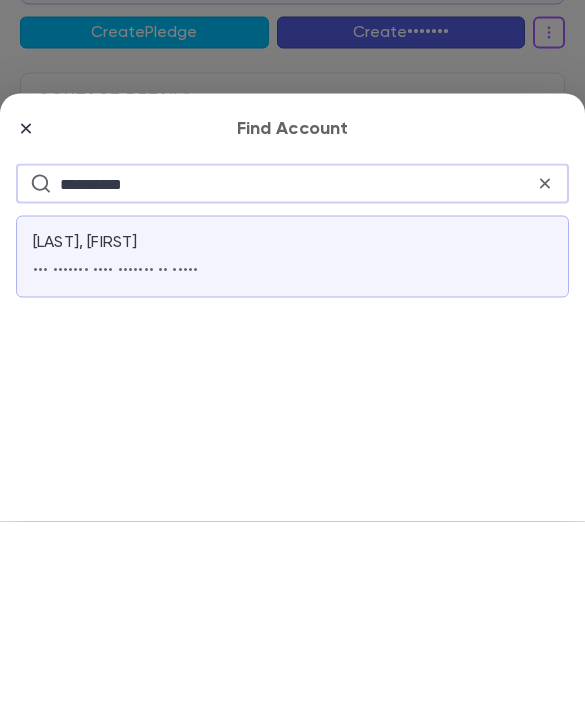 type on "•••••••••" 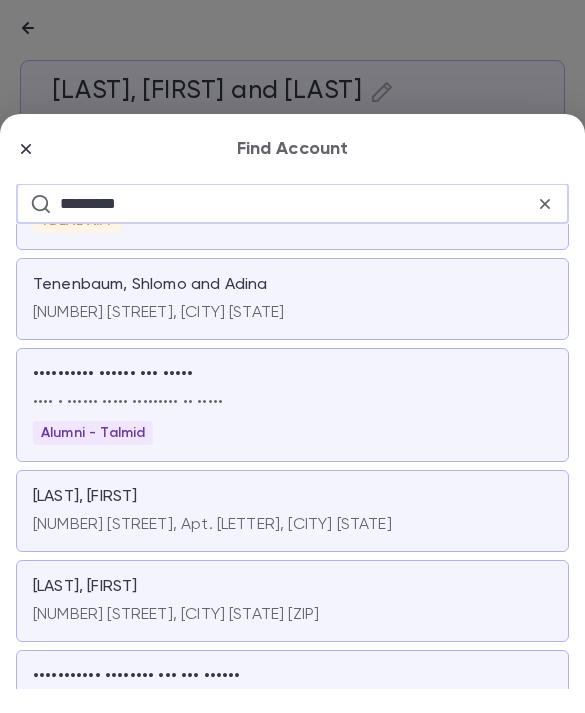 scroll, scrollTop: 99, scrollLeft: 0, axis: vertical 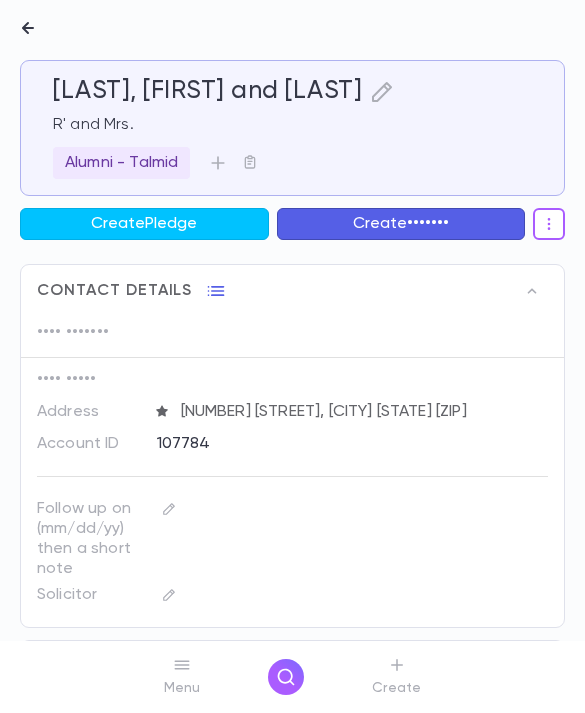 click at bounding box center (286, 677) 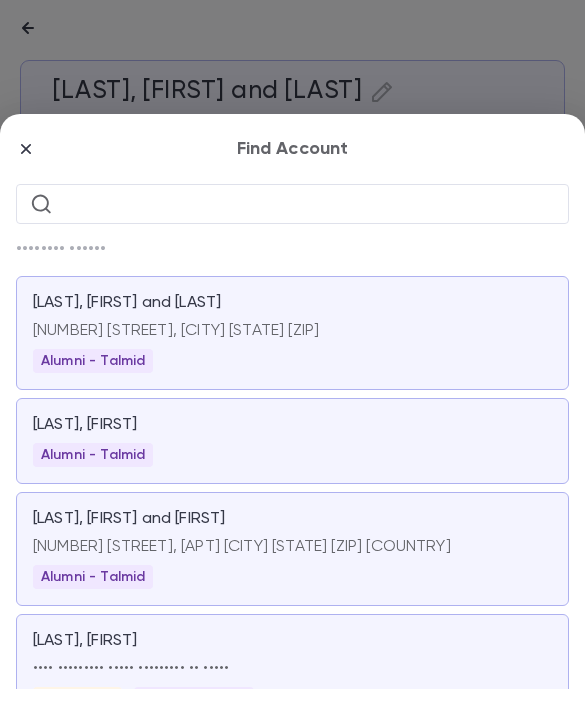 click at bounding box center [308, 203] 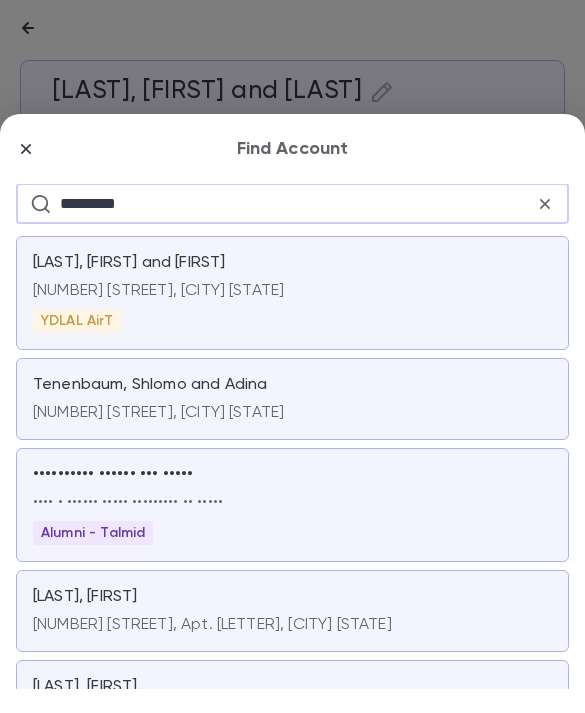 click on "•••••••••" at bounding box center (297, 203) 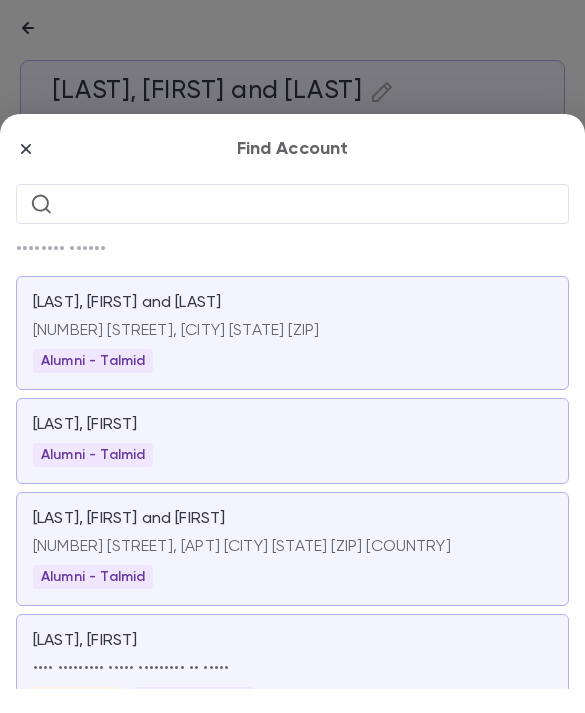 click at bounding box center [308, 203] 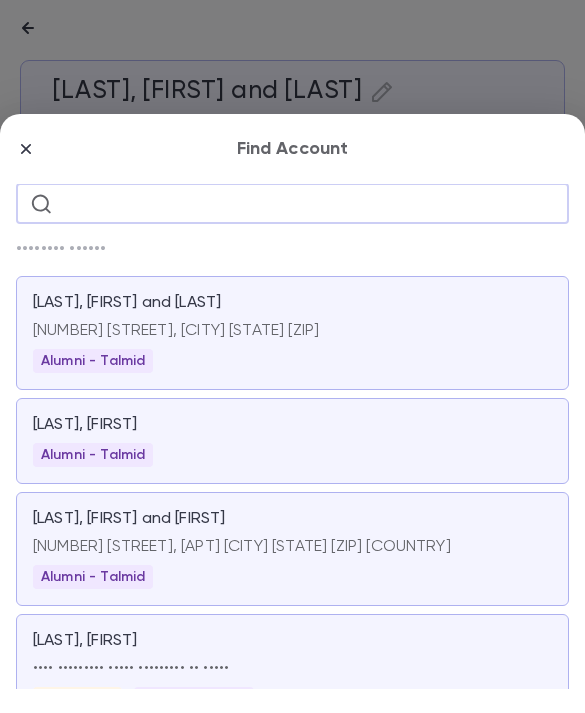 paste on "••••" 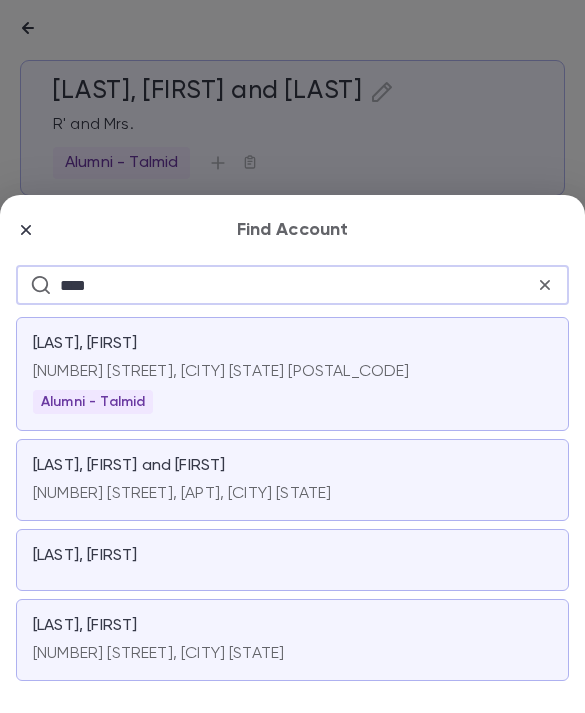 click on "••••" at bounding box center (297, 285) 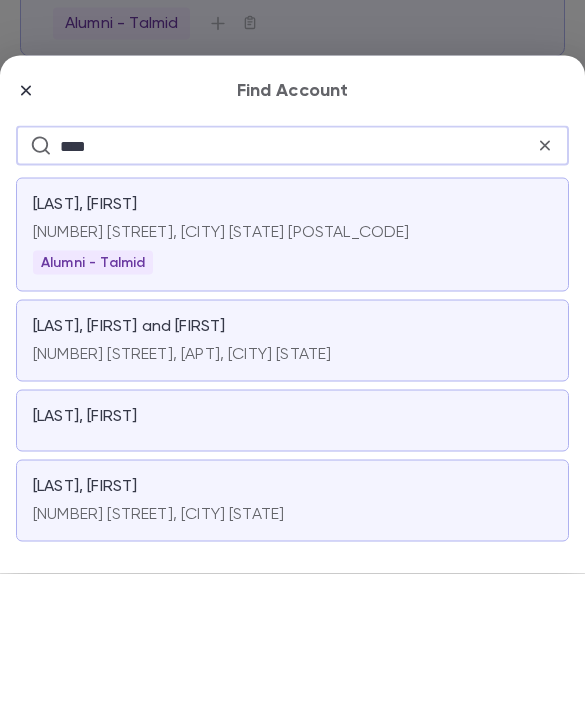 click at bounding box center (545, 285) 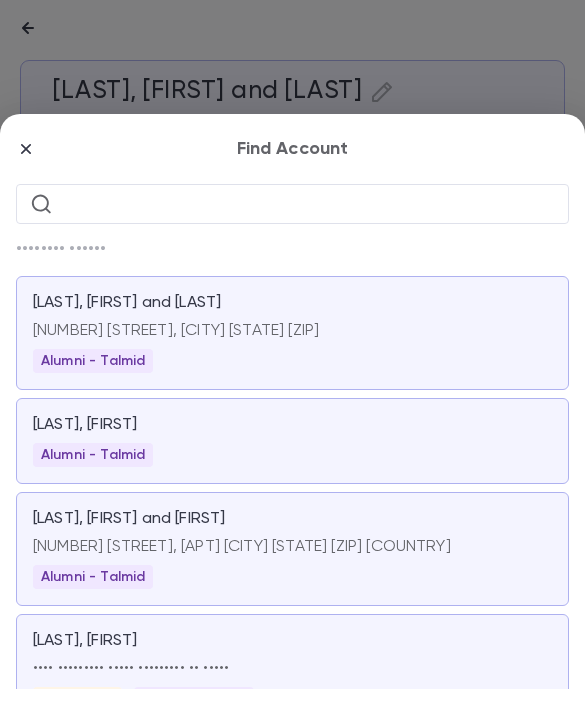 click at bounding box center (308, 203) 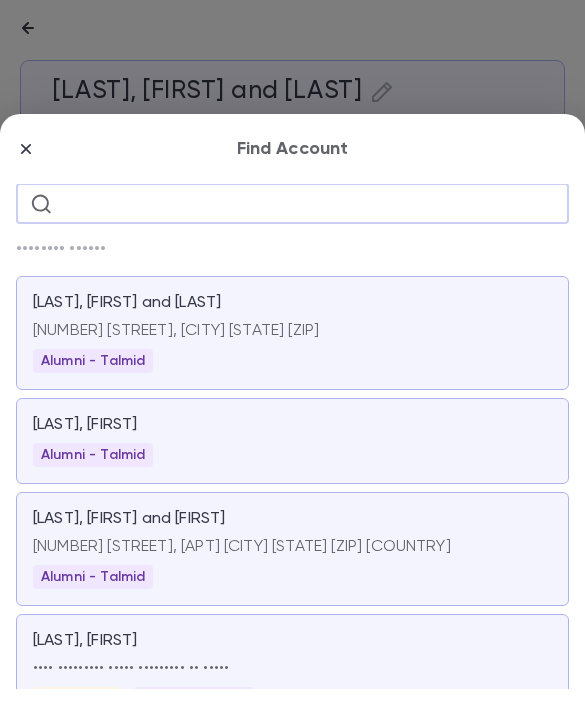 paste on "•••••••••" 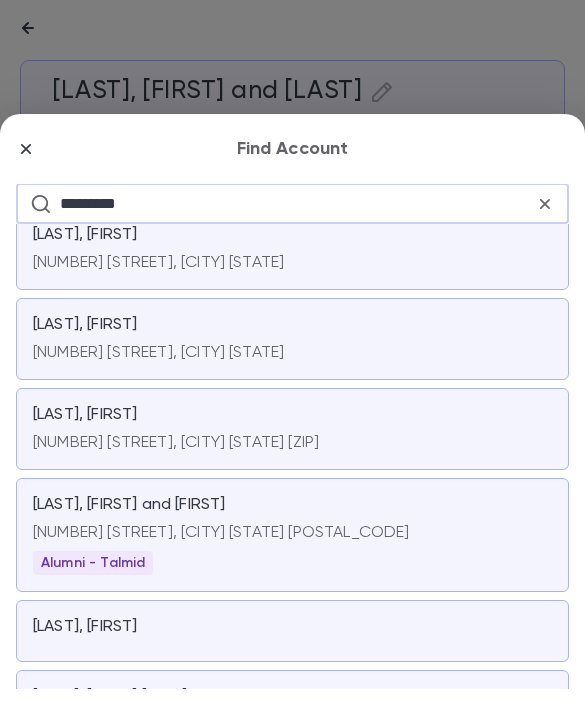 scroll, scrollTop: 1009, scrollLeft: 0, axis: vertical 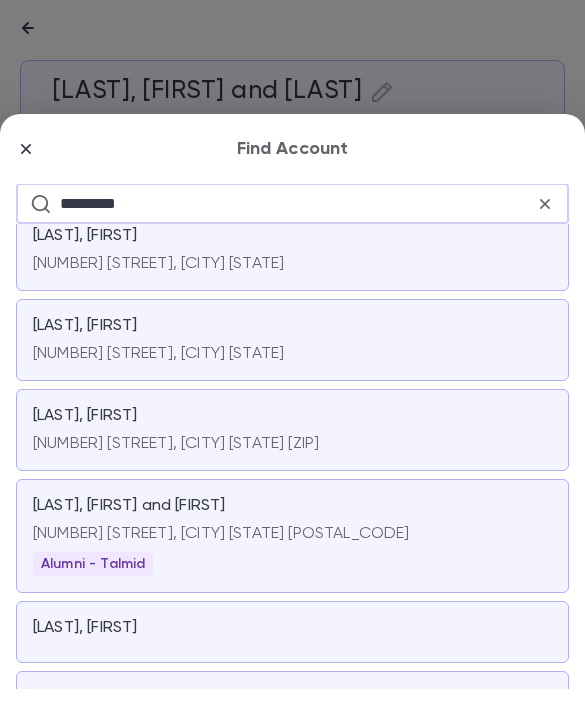 click at bounding box center (545, 204) 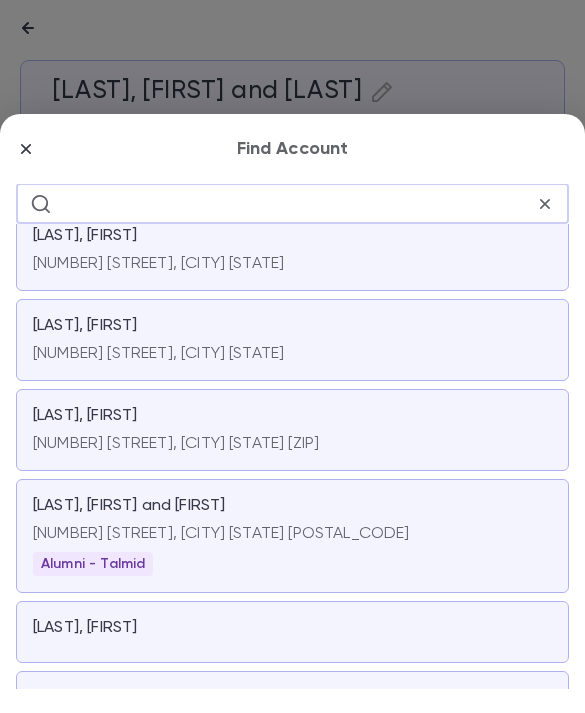 scroll, scrollTop: 549, scrollLeft: 0, axis: vertical 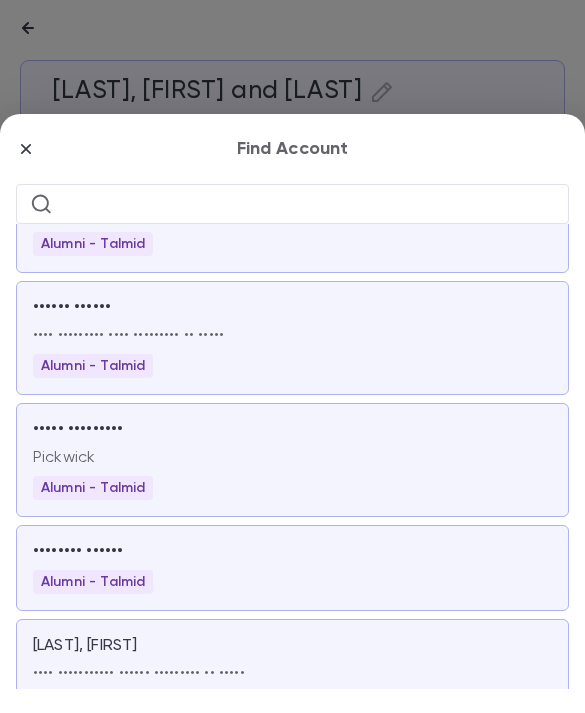 click at bounding box center [308, 203] 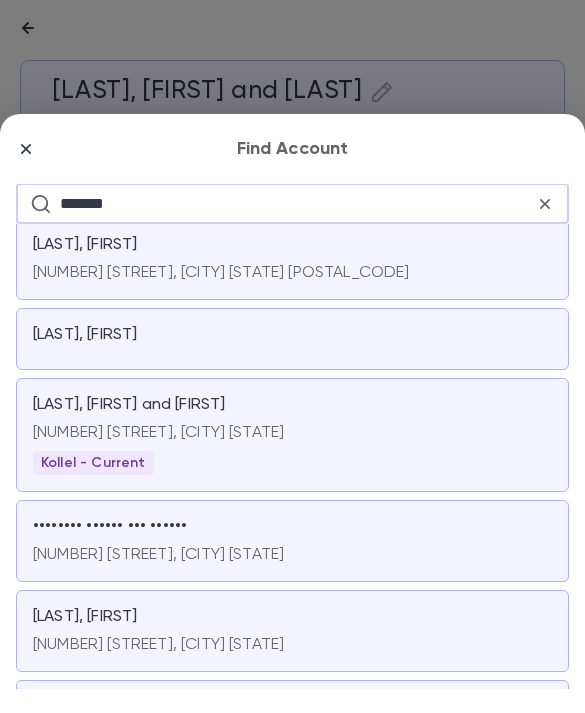 scroll, scrollTop: 679, scrollLeft: 0, axis: vertical 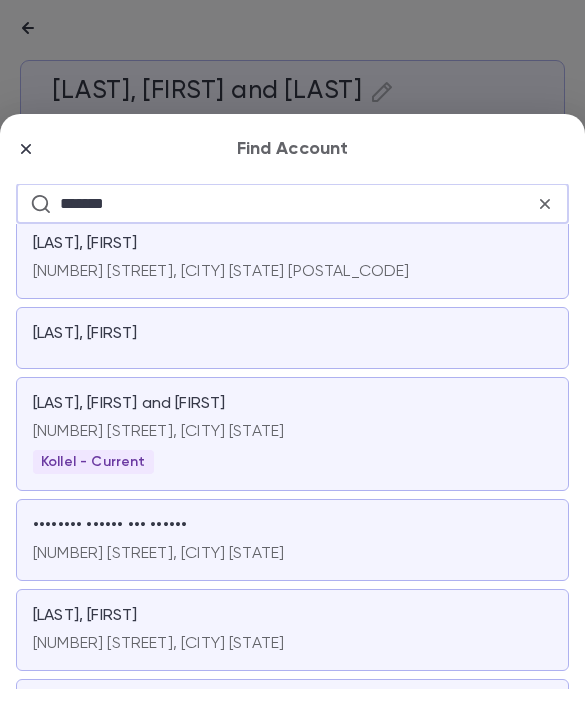 click on "•••••••" at bounding box center [297, 203] 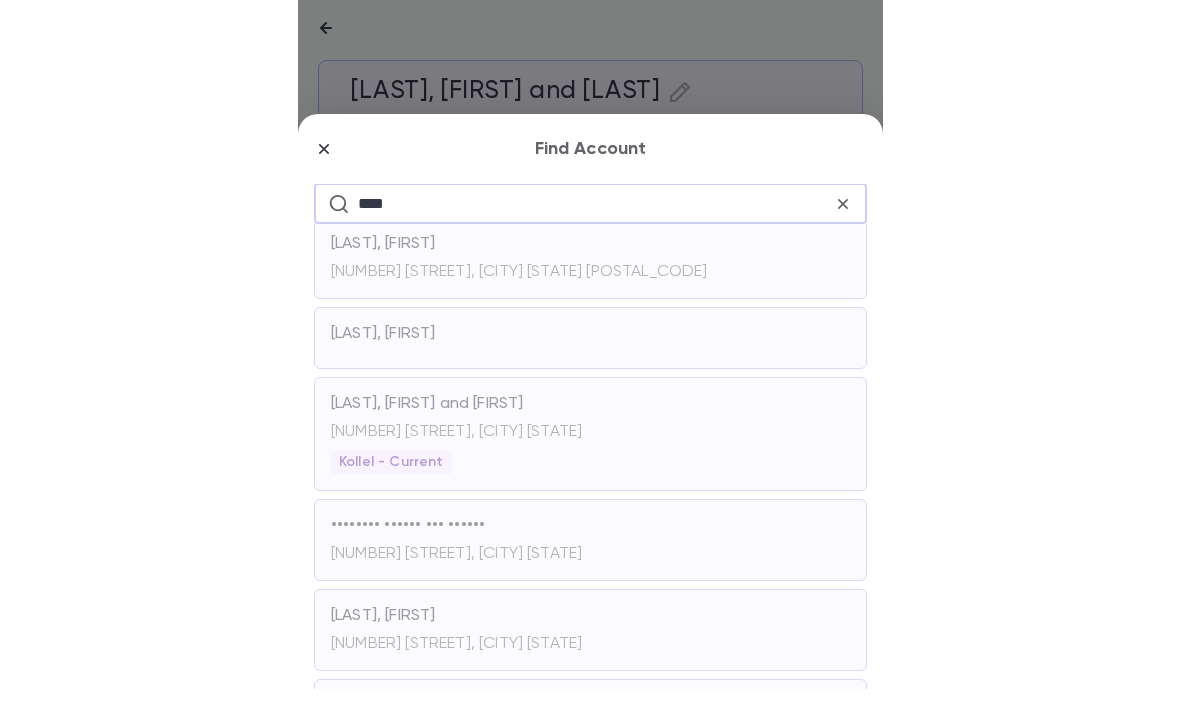 scroll, scrollTop: 0, scrollLeft: 0, axis: both 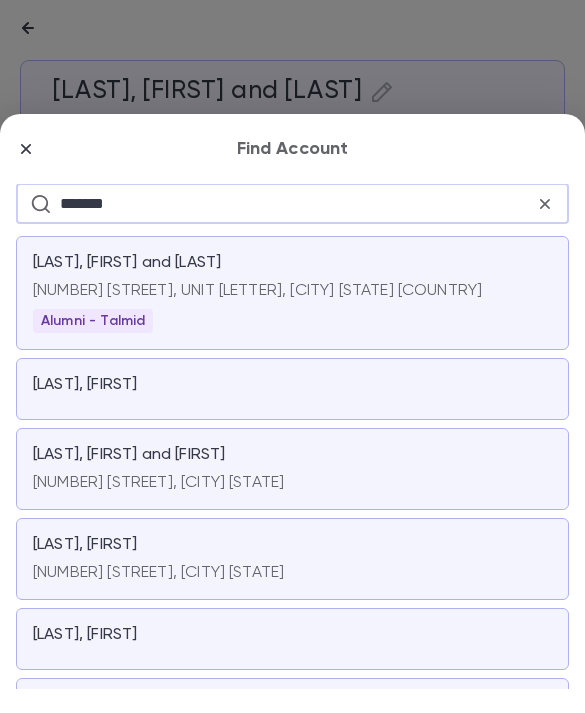 click at bounding box center (545, 204) 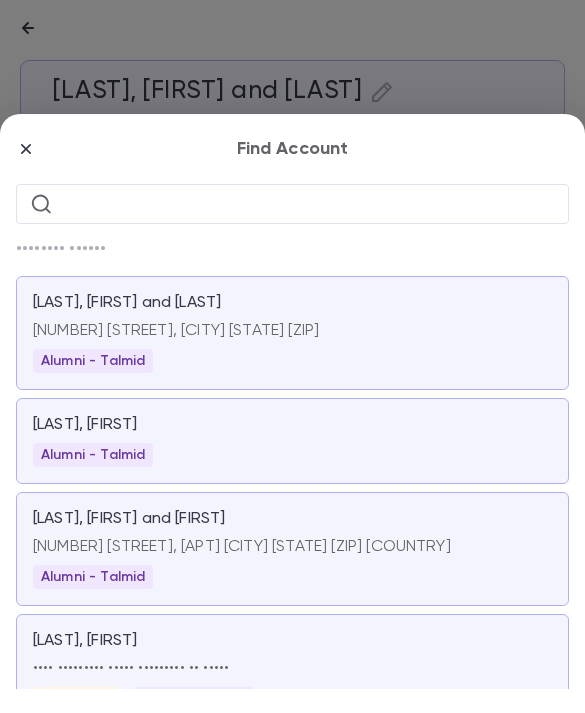 click at bounding box center [308, 203] 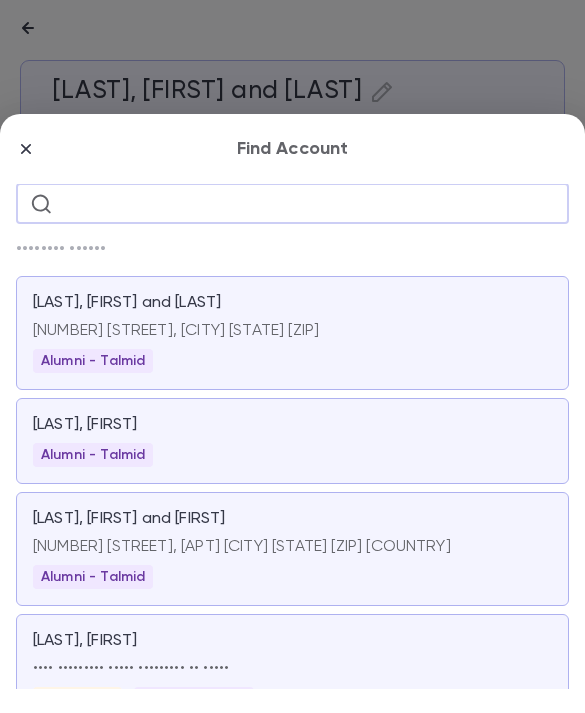 paste on "**********" 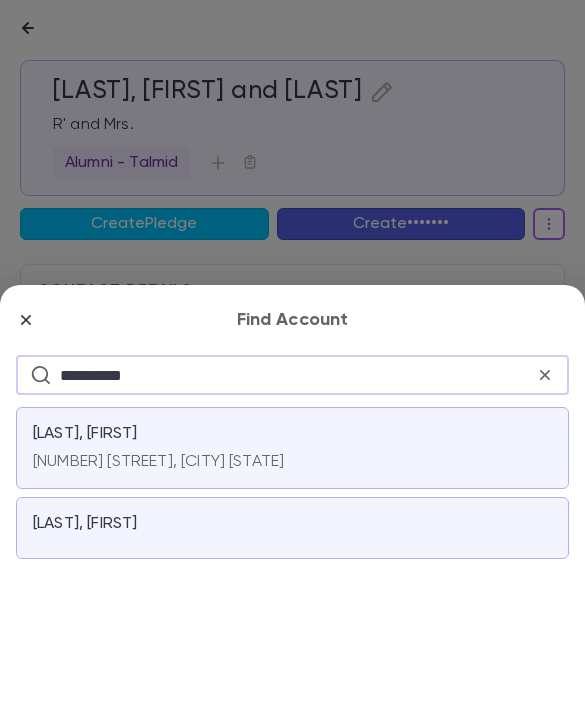 click at bounding box center [41, 375] 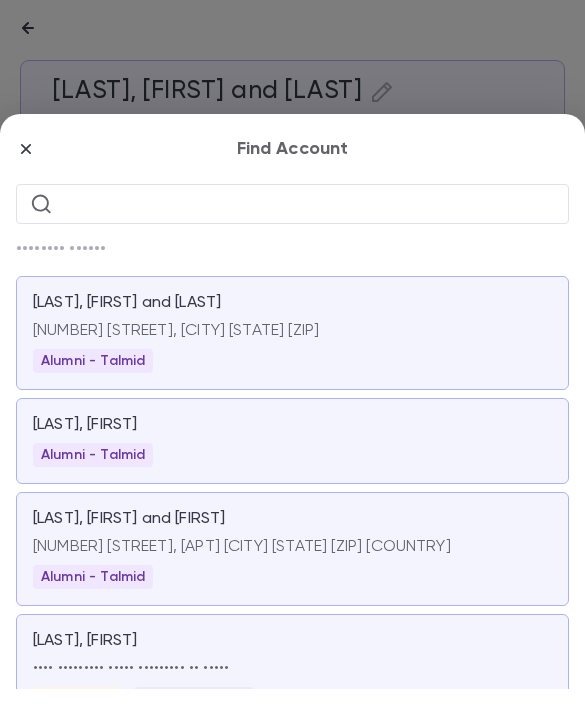 click at bounding box center [308, 203] 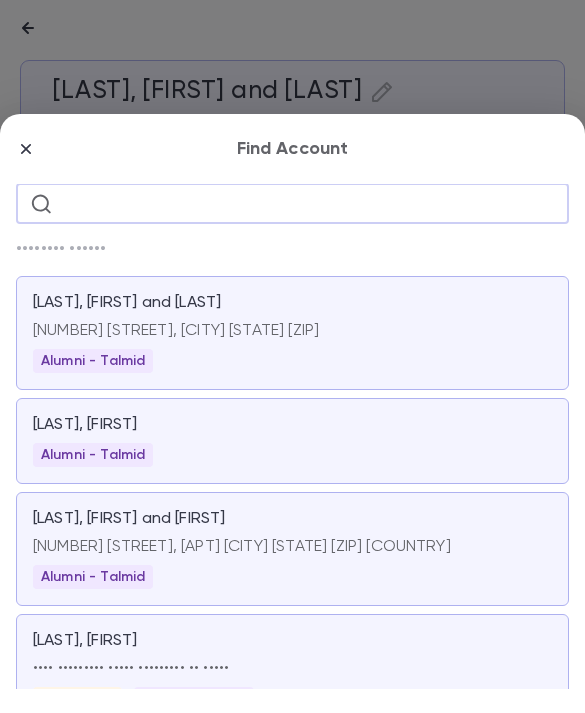 paste on "**********" 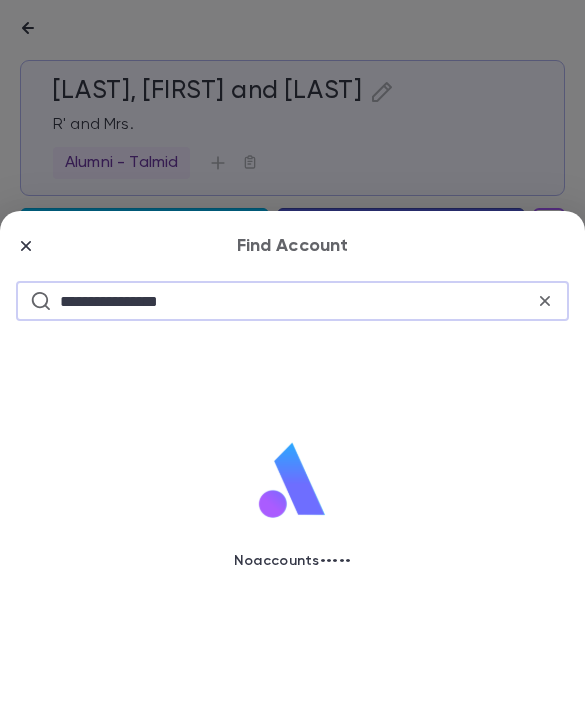click on "**********" at bounding box center (297, 301) 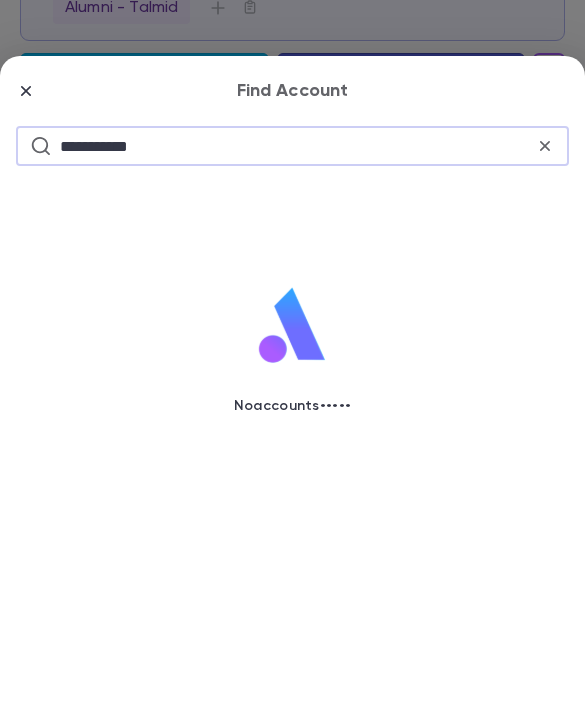 type on "**********" 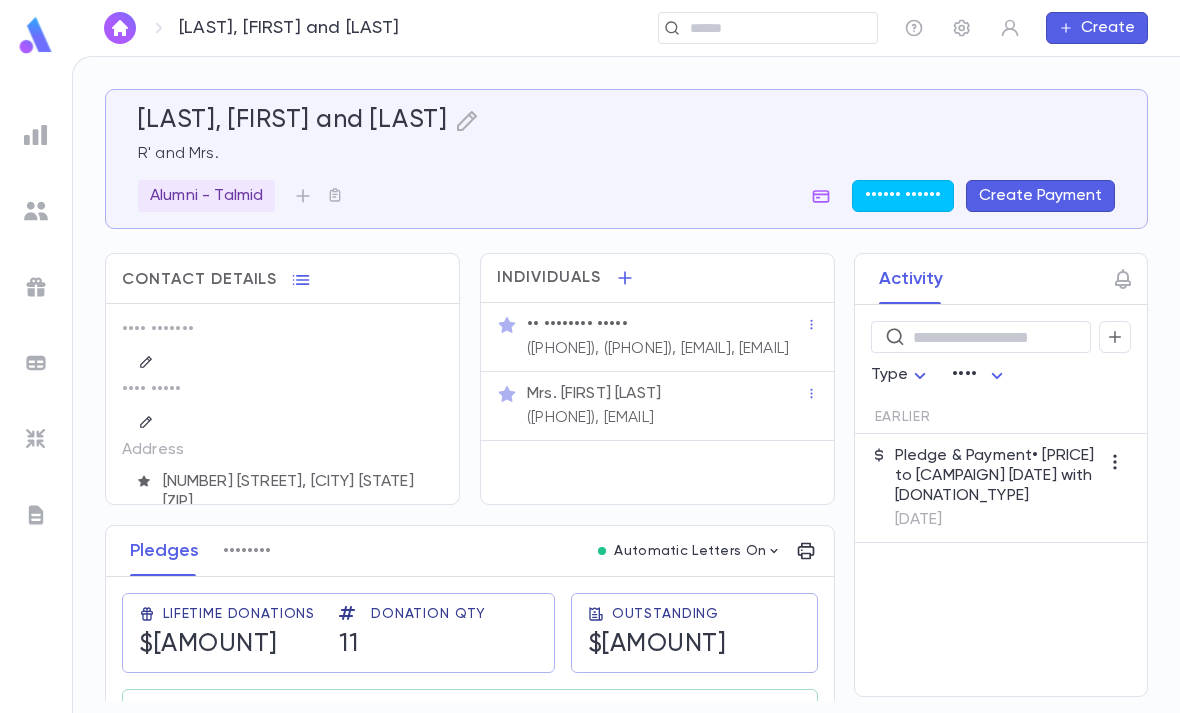 click at bounding box center [36, 135] 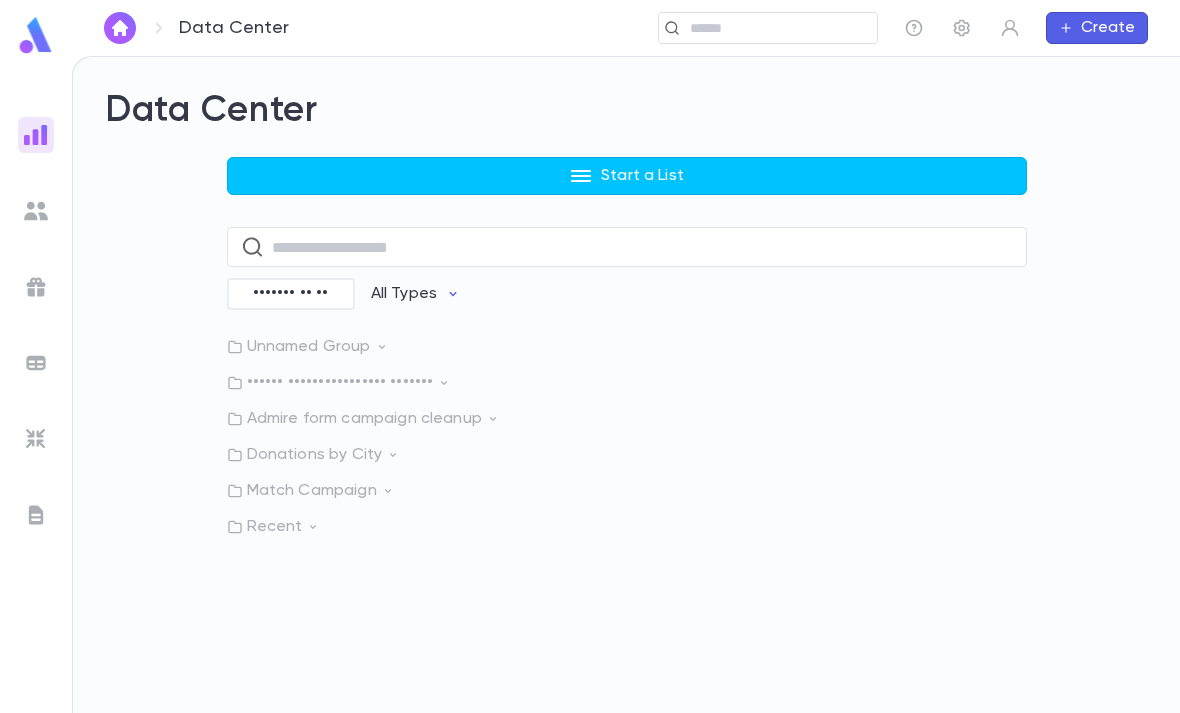 click on "Admire form campaign cleanup" at bounding box center (627, 347) 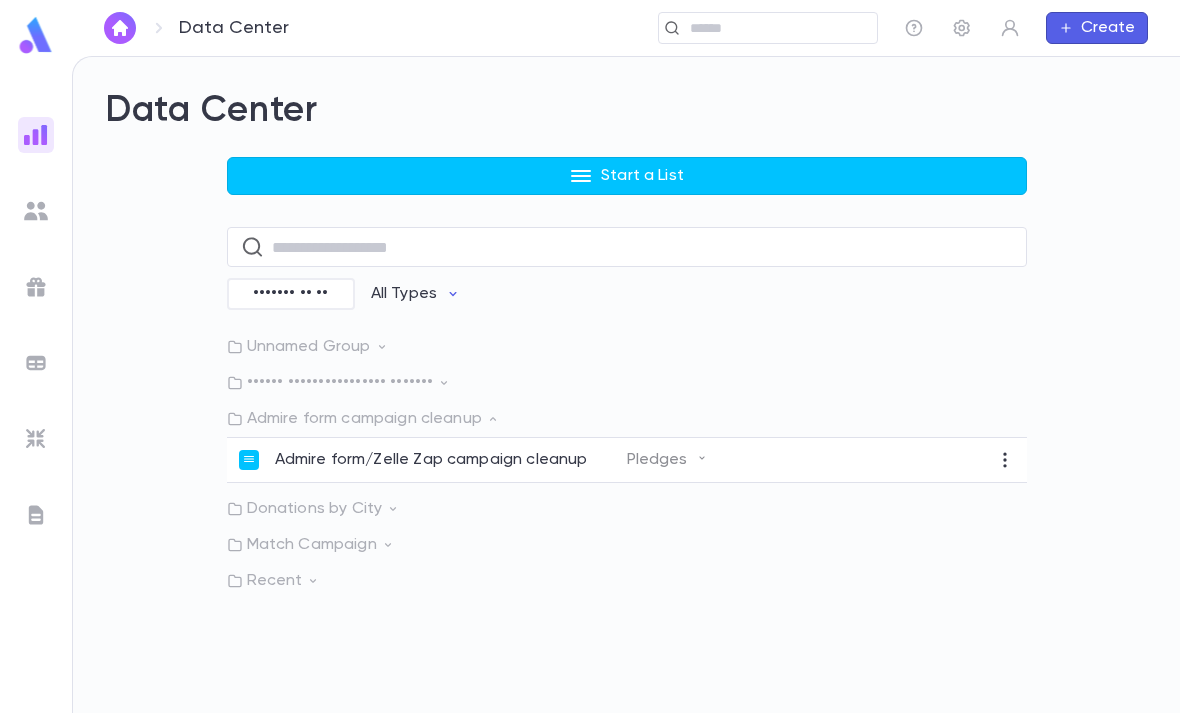 click on "Admire form/Zelle Zap campaign cleanup" at bounding box center (431, 460) 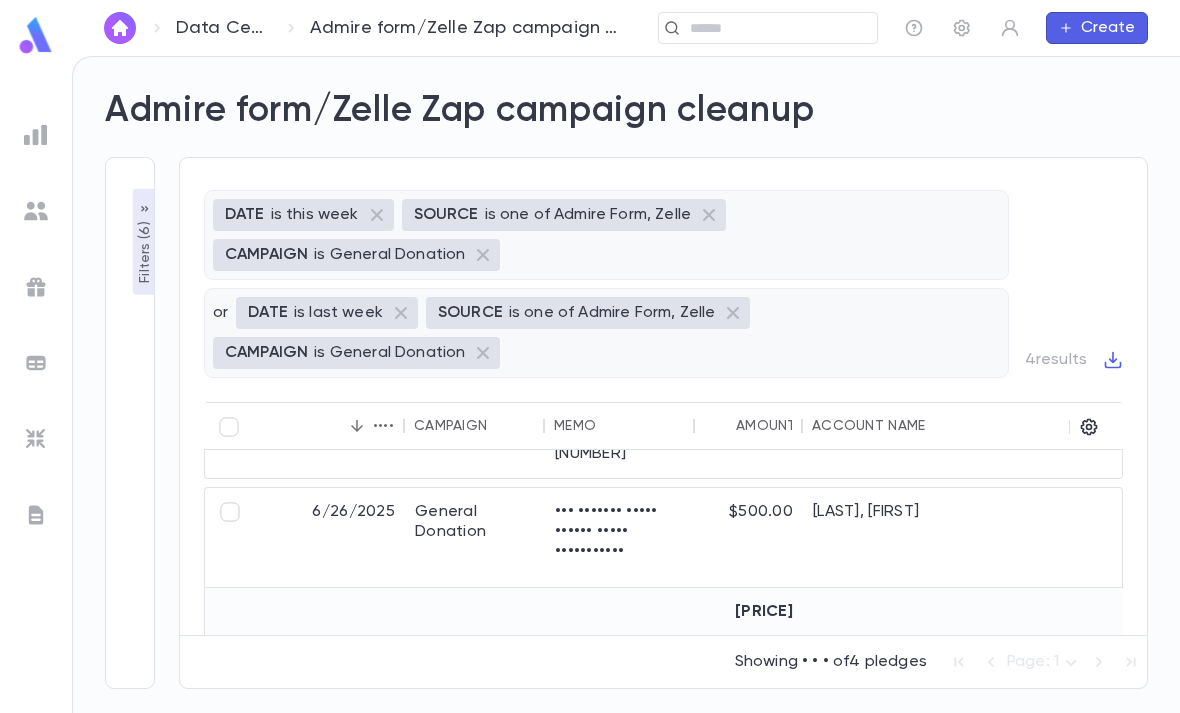 scroll, scrollTop: 327, scrollLeft: 0, axis: vertical 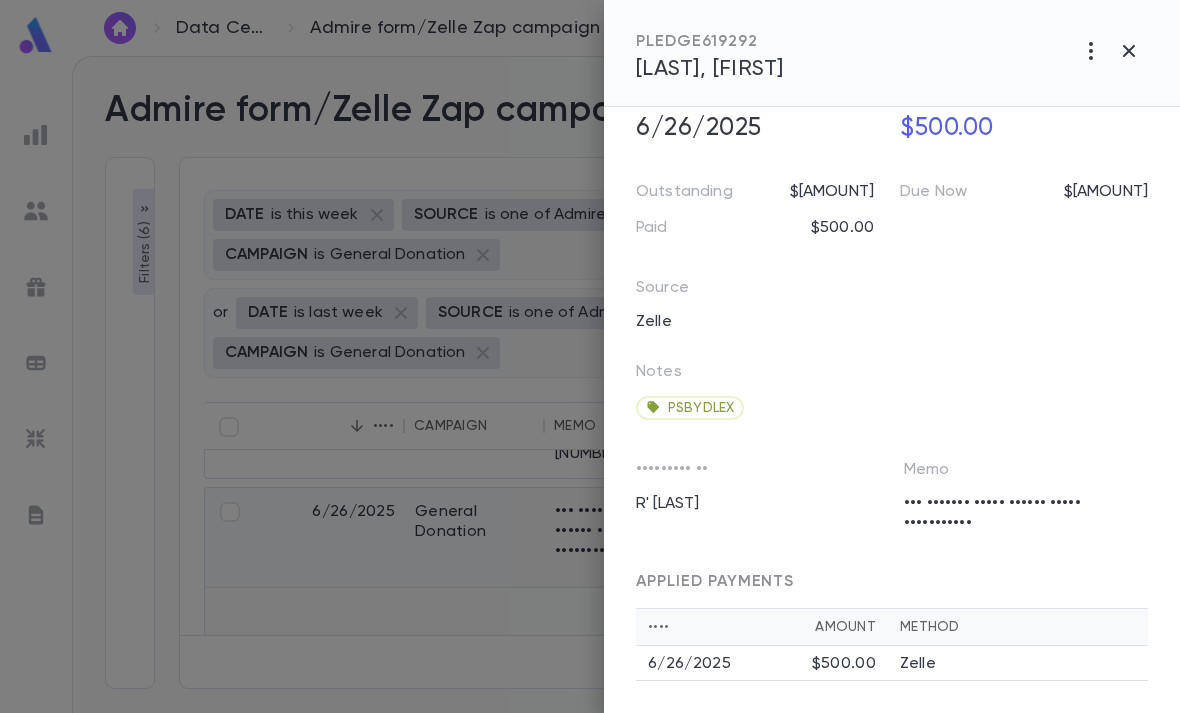 click at bounding box center [1091, 51] 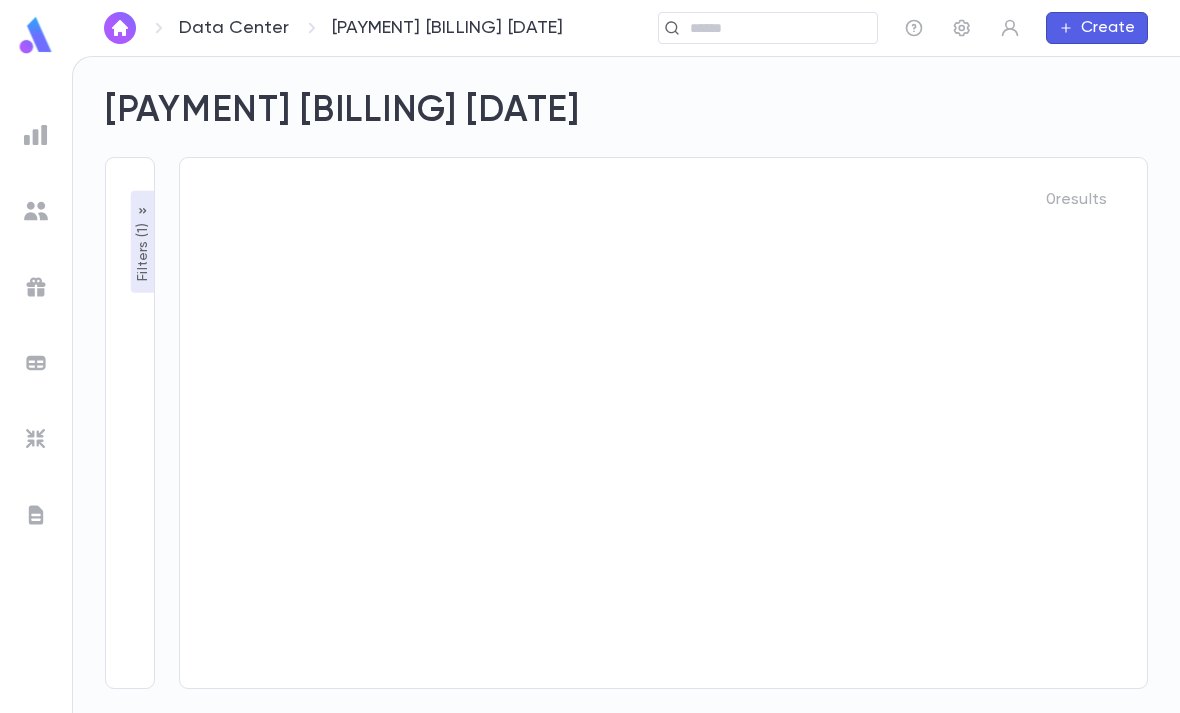 scroll, scrollTop: 0, scrollLeft: 0, axis: both 